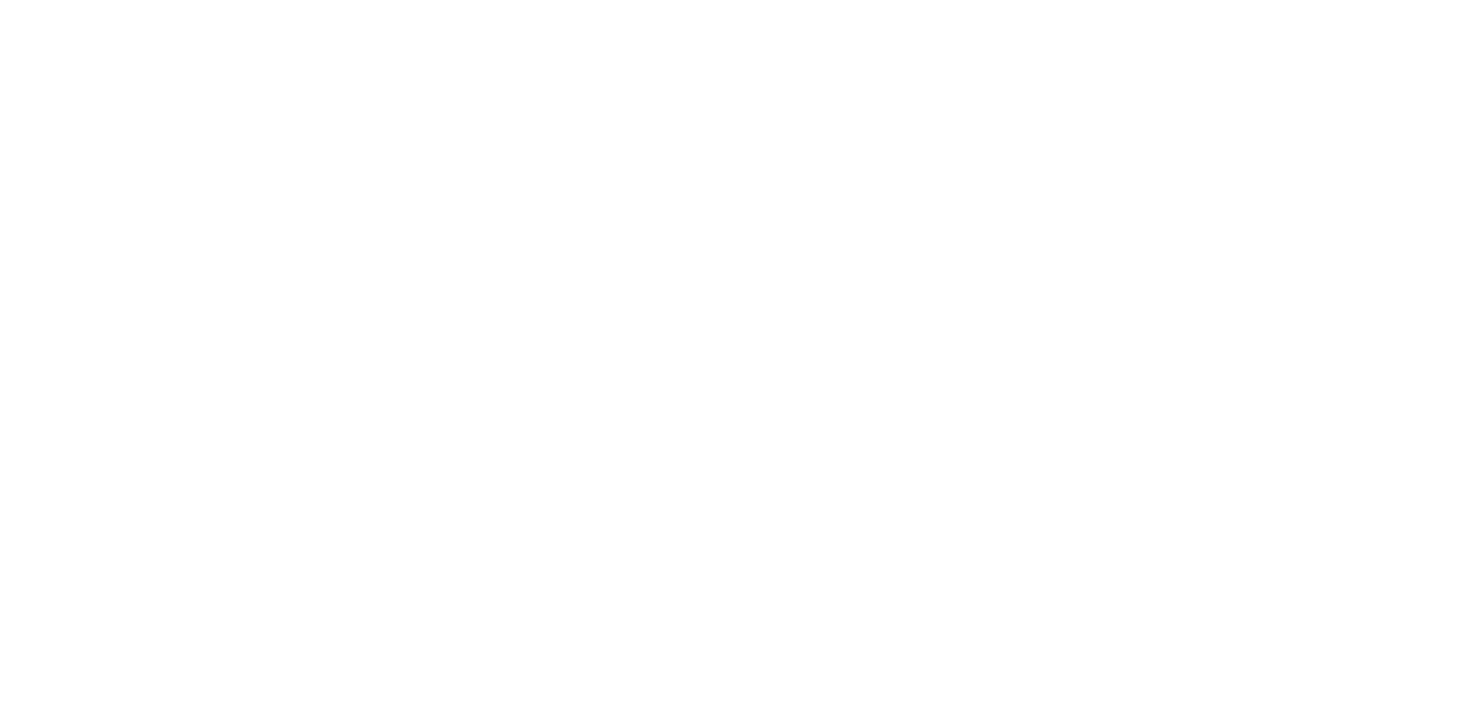 scroll, scrollTop: 0, scrollLeft: 0, axis: both 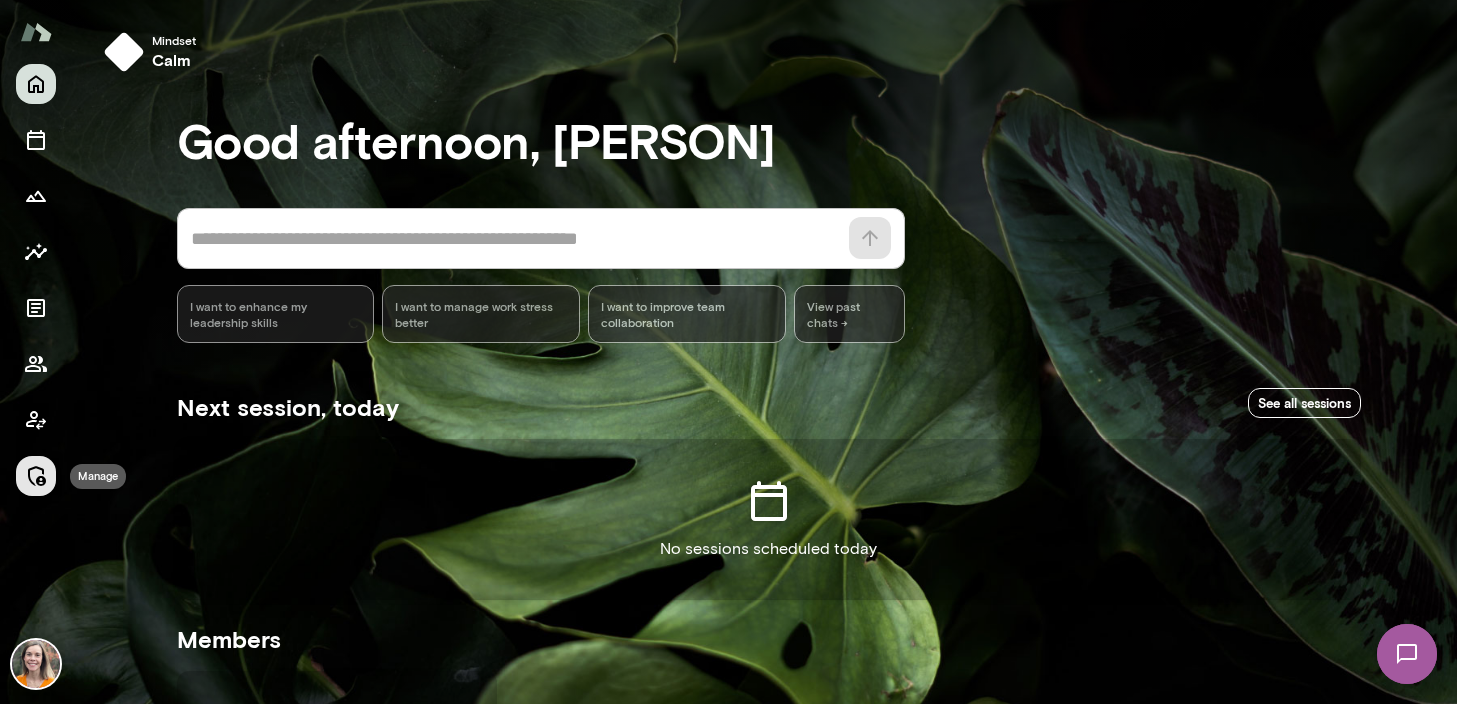 click 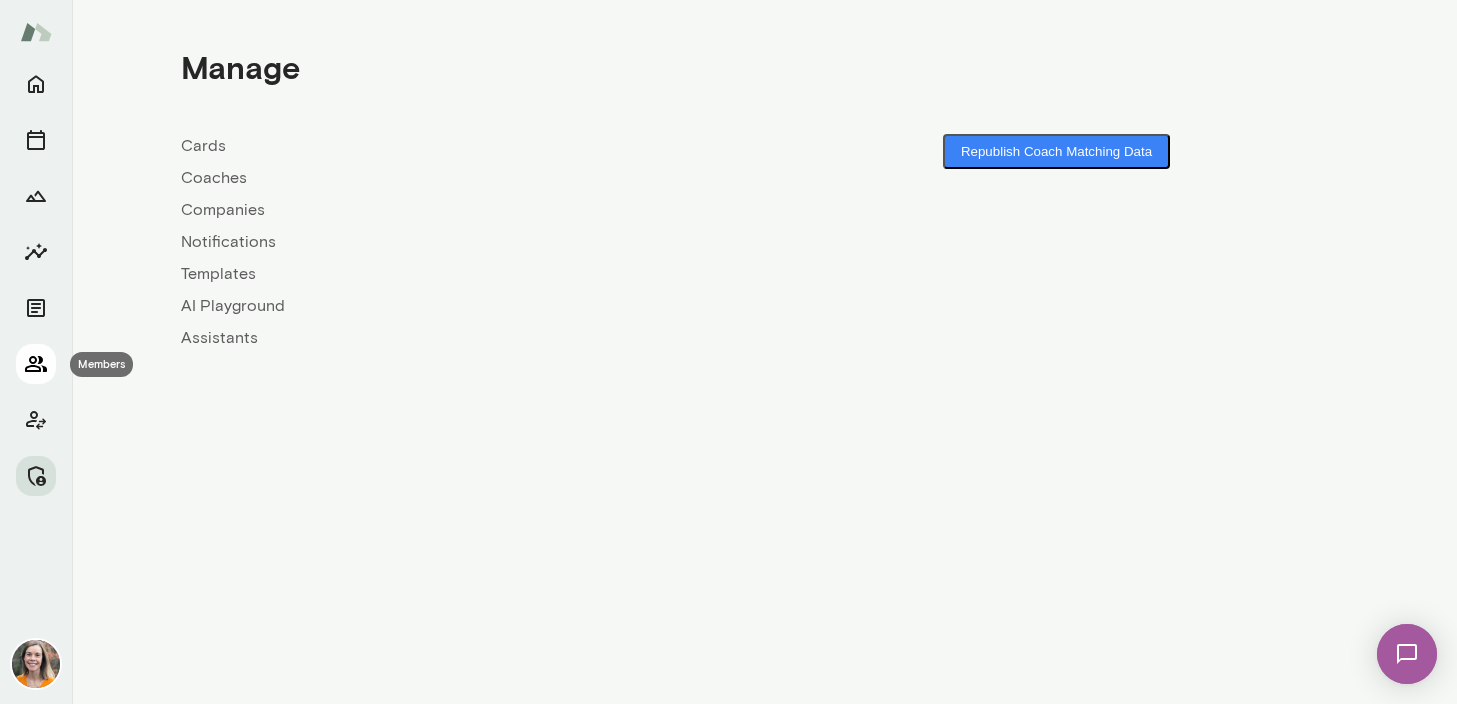 click at bounding box center [36, 364] 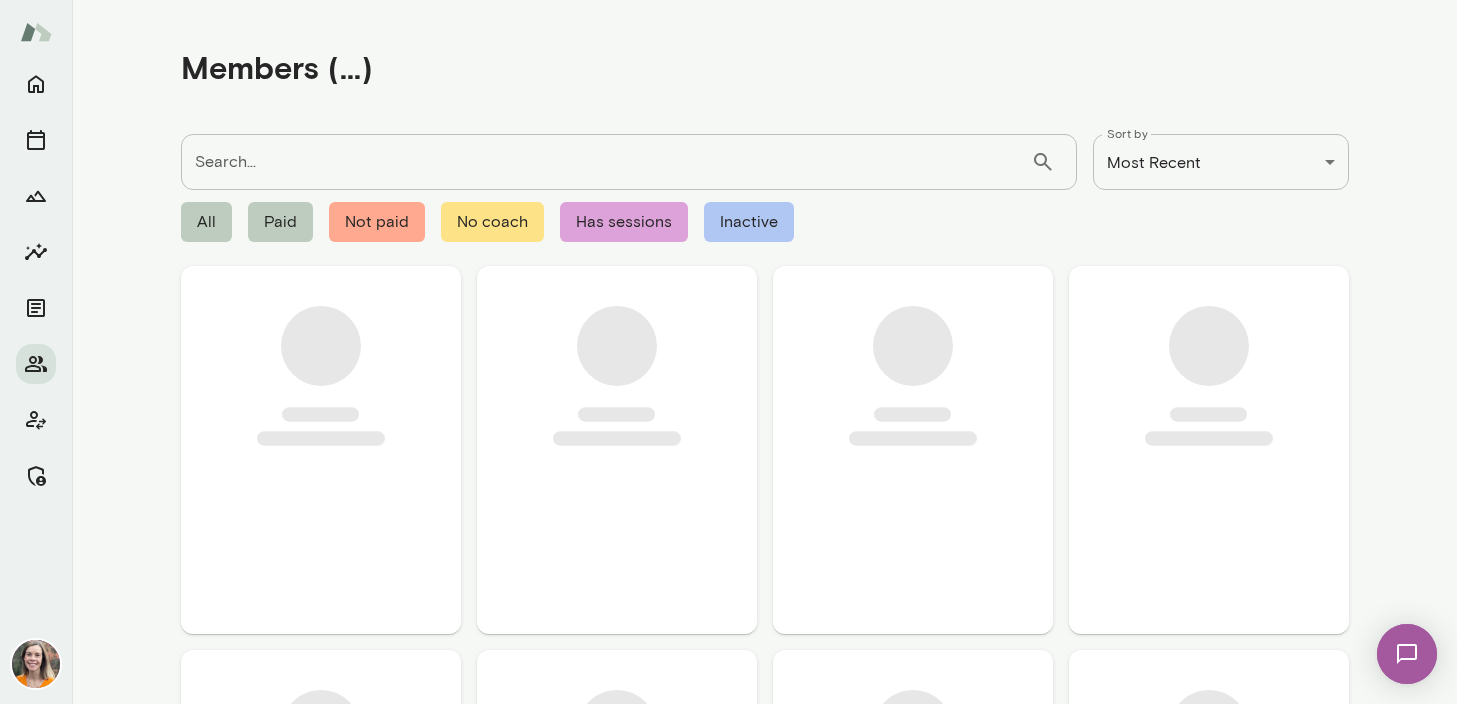 click on "Search..." at bounding box center [606, 162] 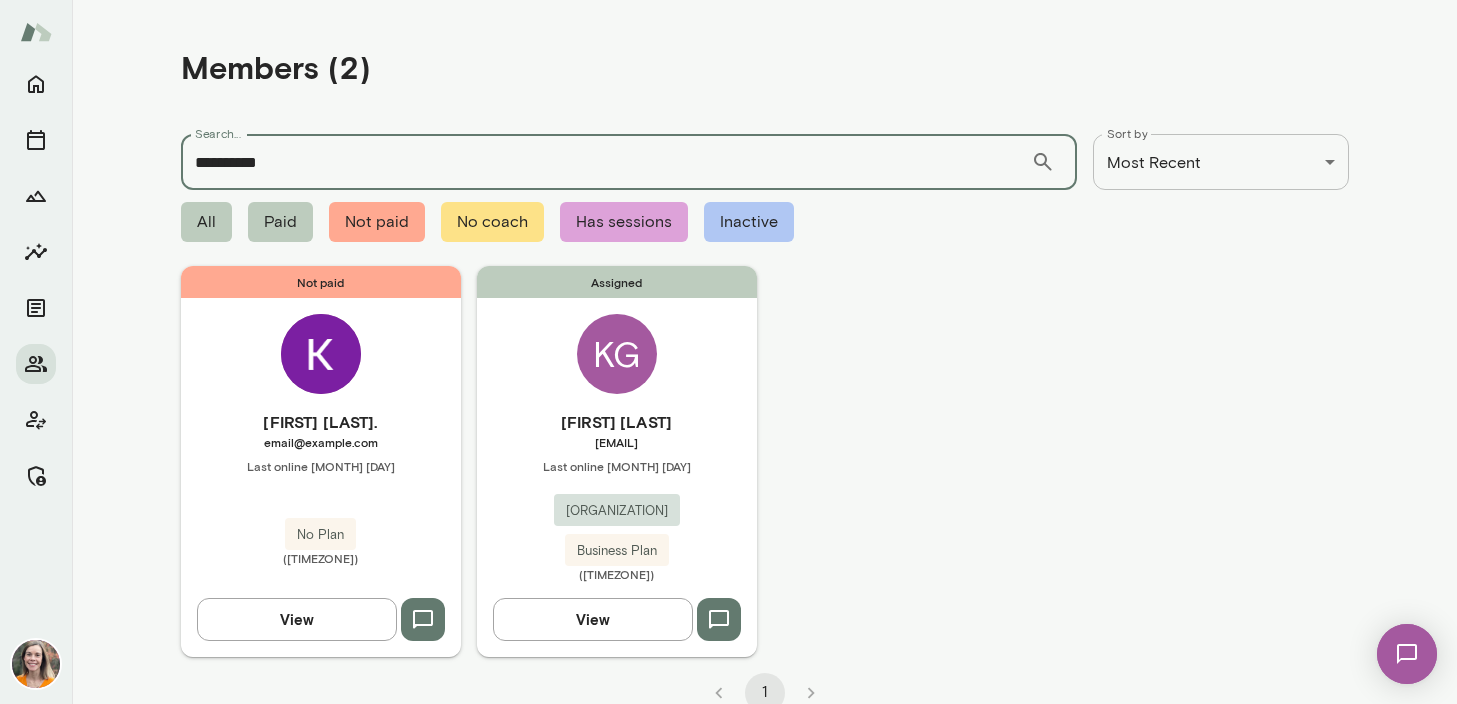type on "**********" 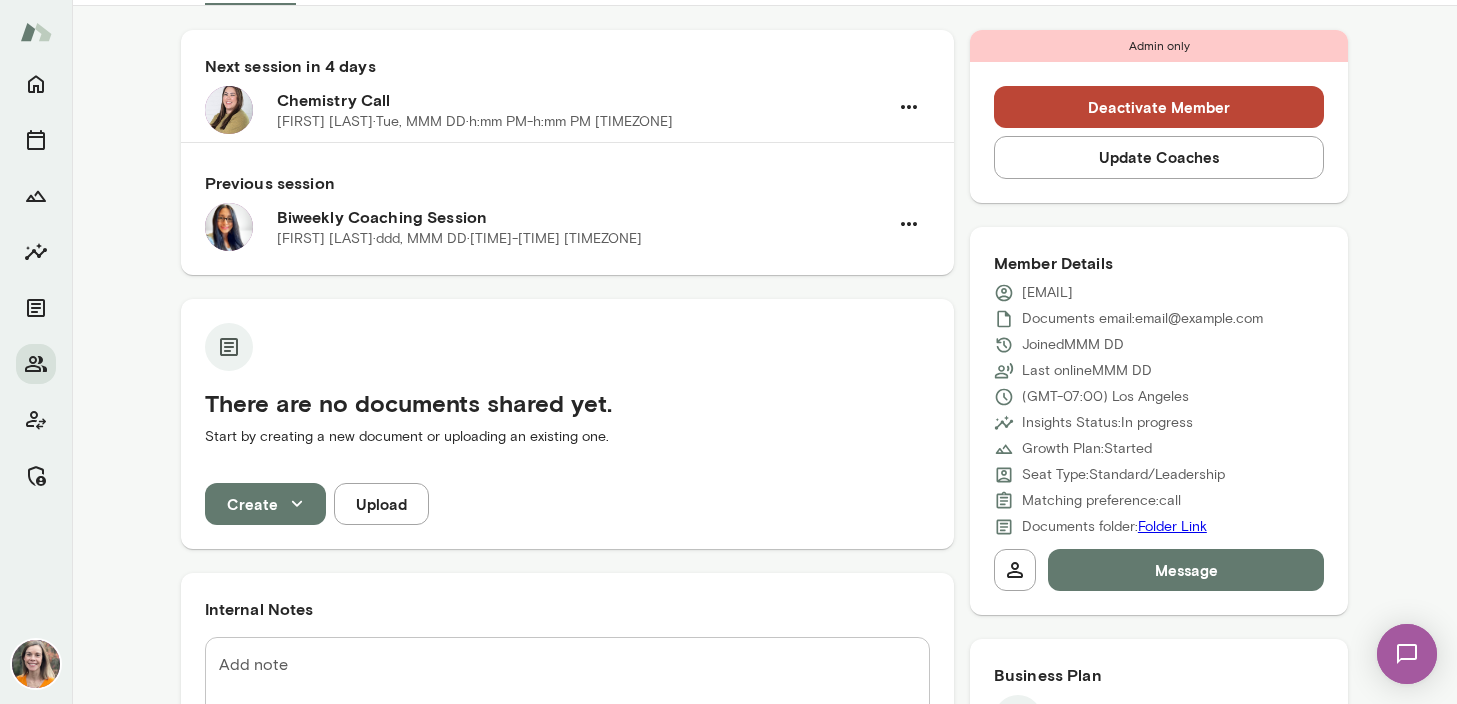 scroll, scrollTop: 0, scrollLeft: 0, axis: both 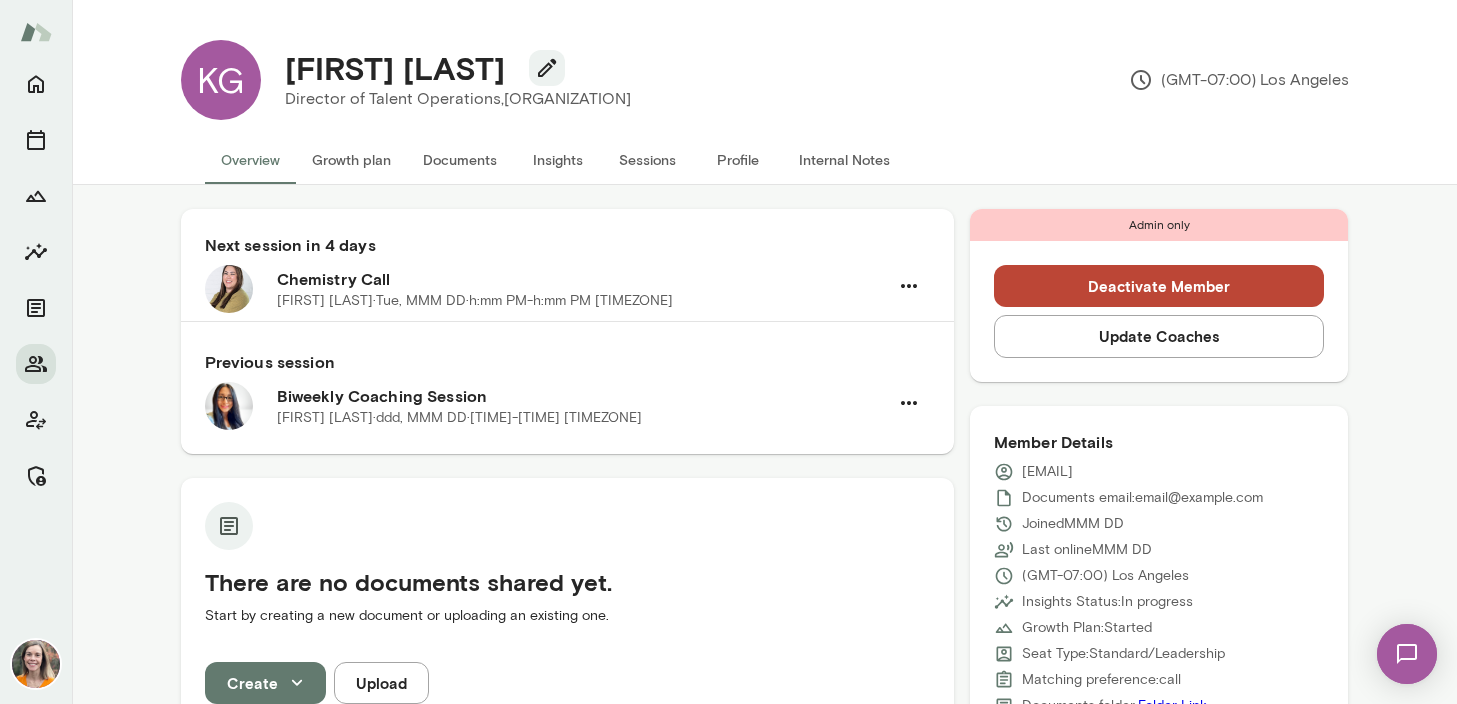 click on "Sessions" at bounding box center (648, 160) 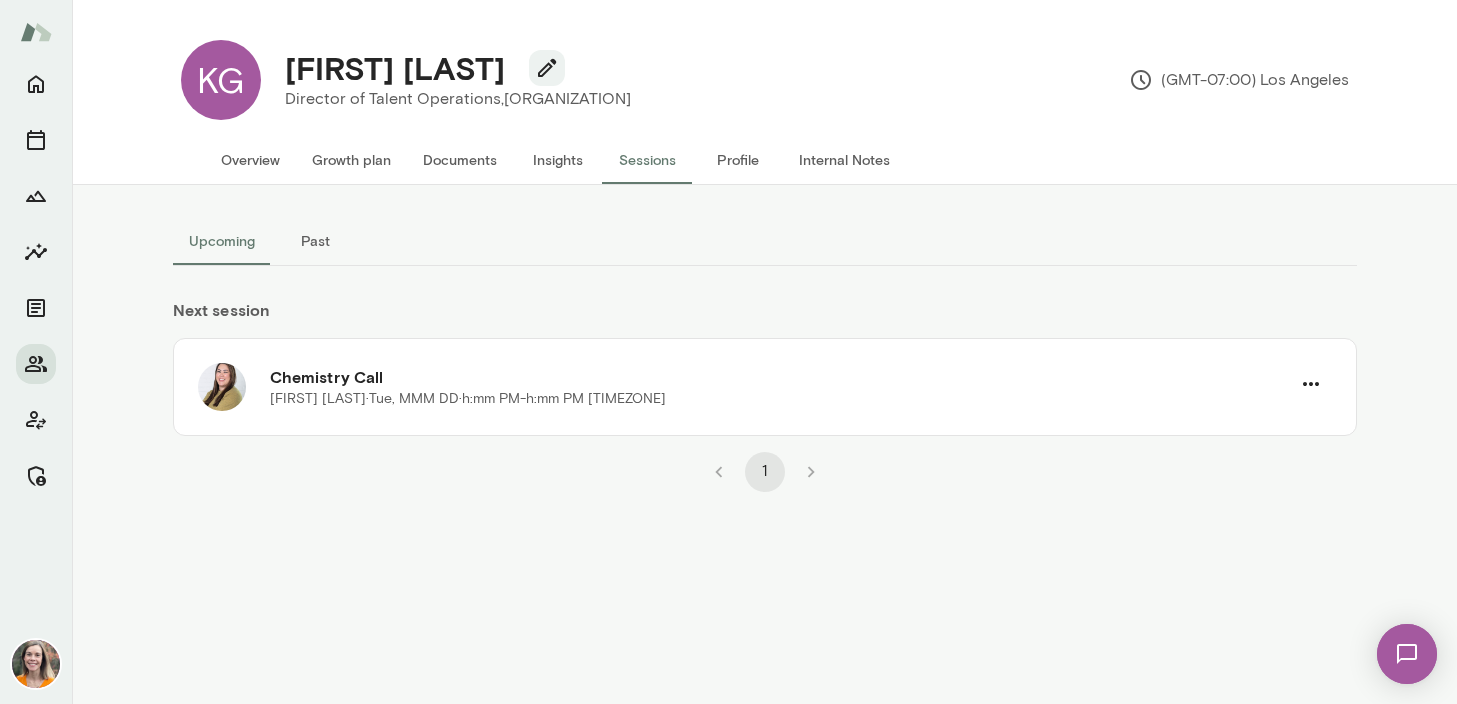 click on "Overview" at bounding box center (250, 160) 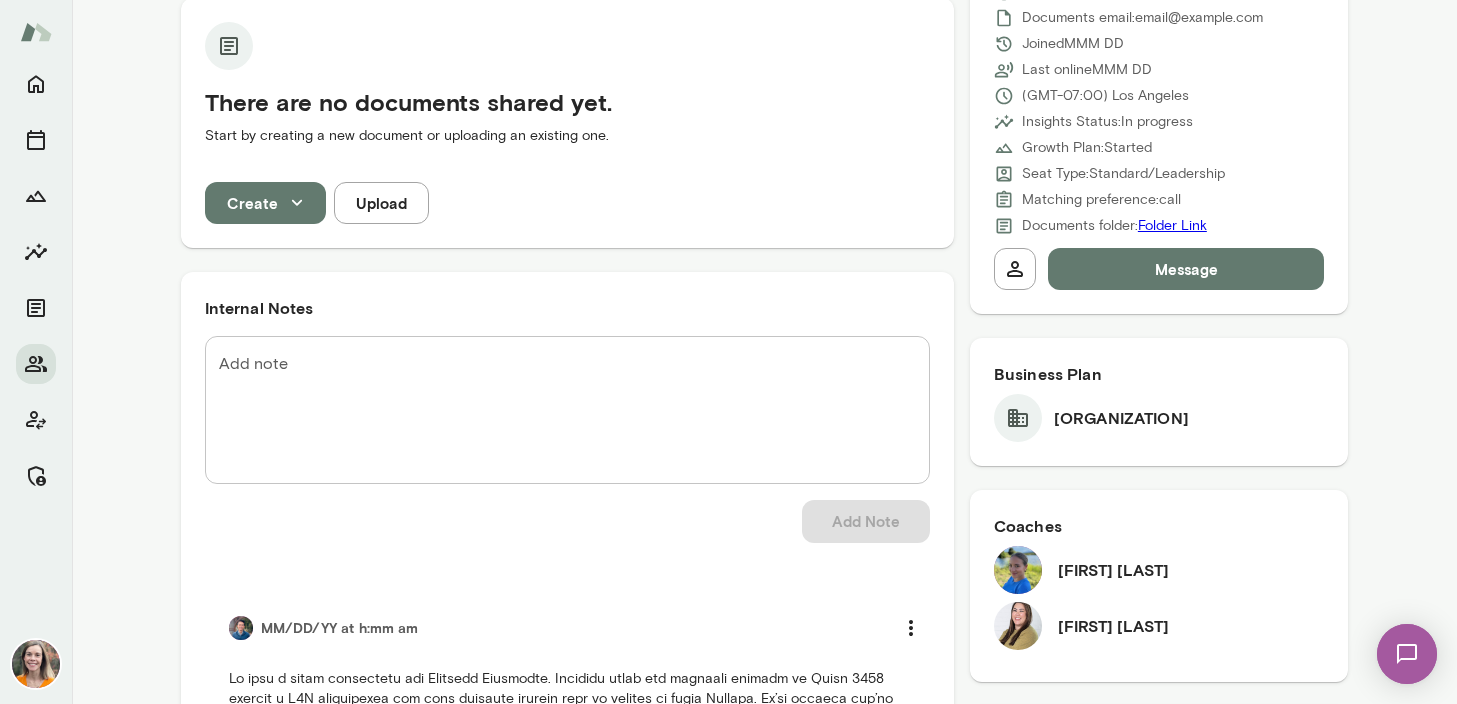 scroll, scrollTop: 0, scrollLeft: 0, axis: both 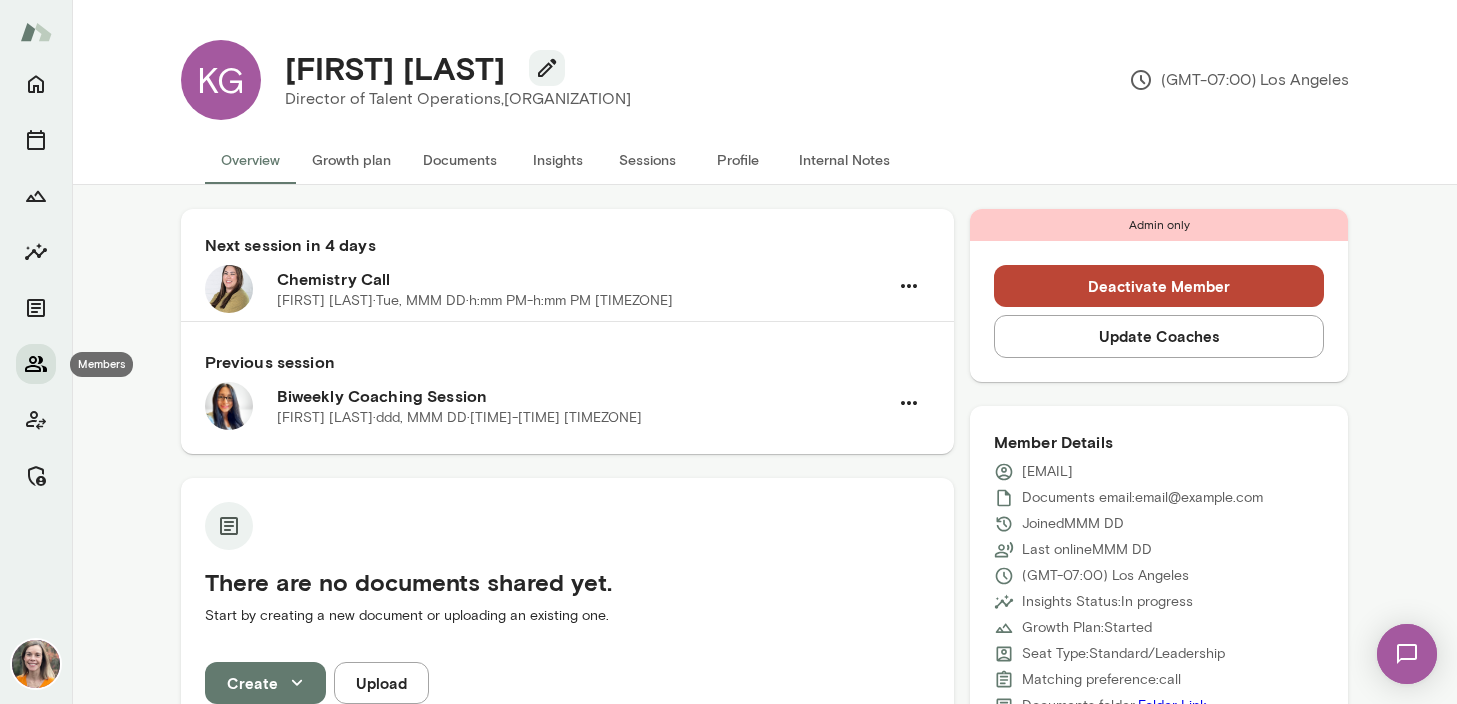 click 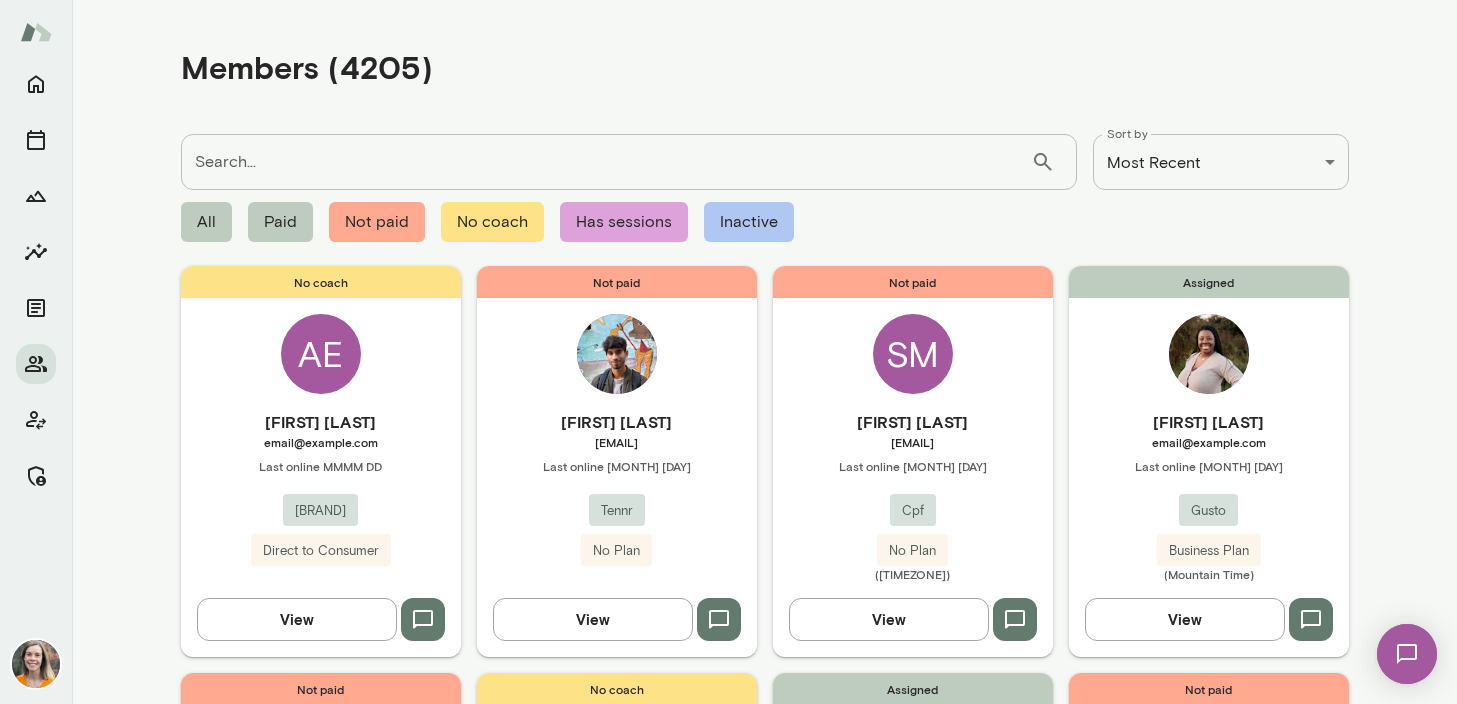 click on "Search..." at bounding box center [606, 162] 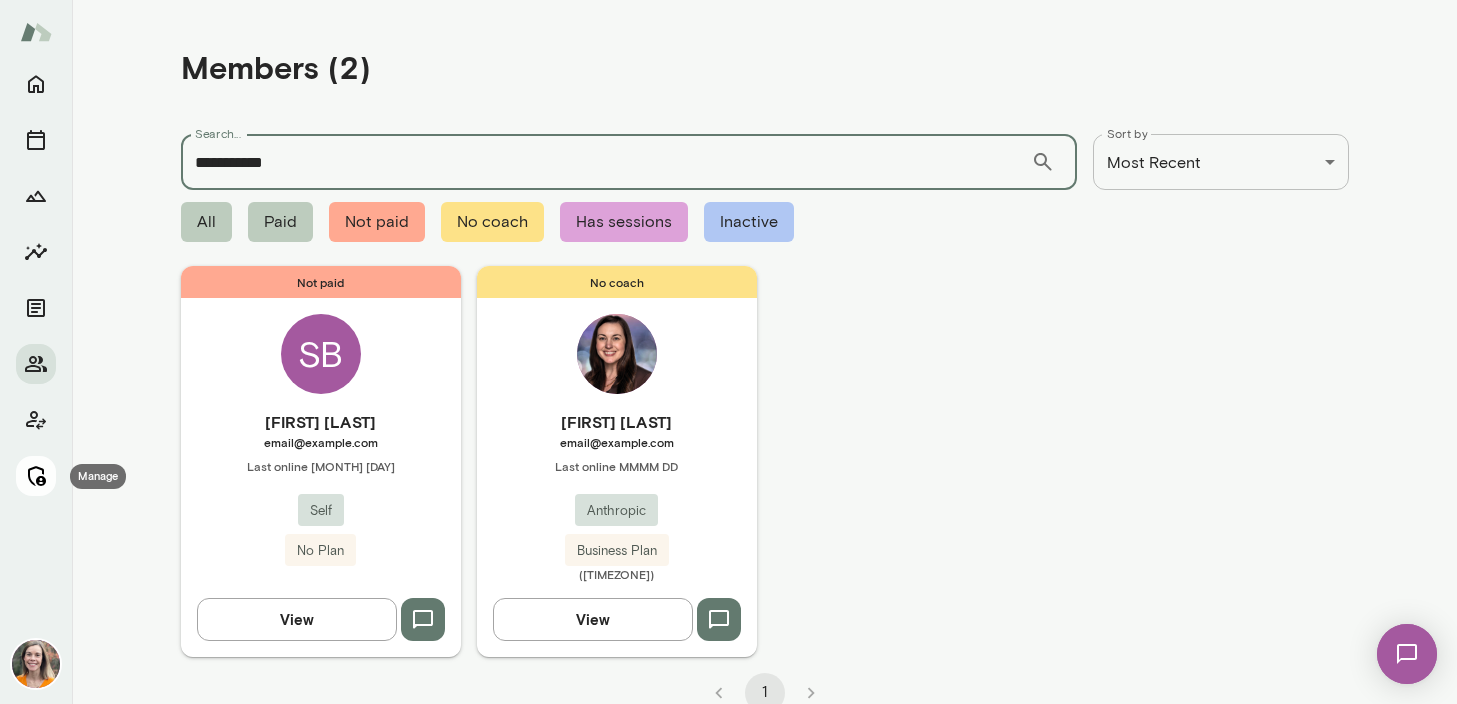 type on "**********" 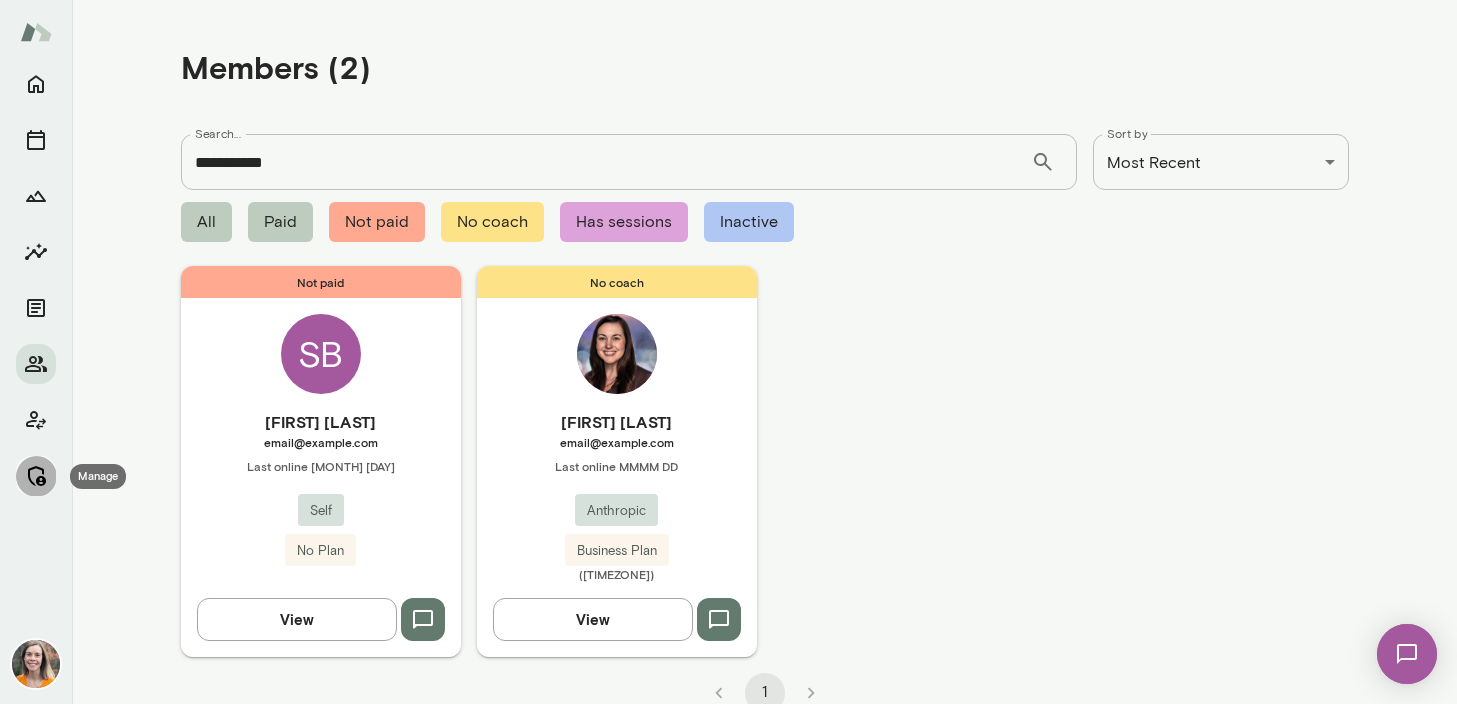 click 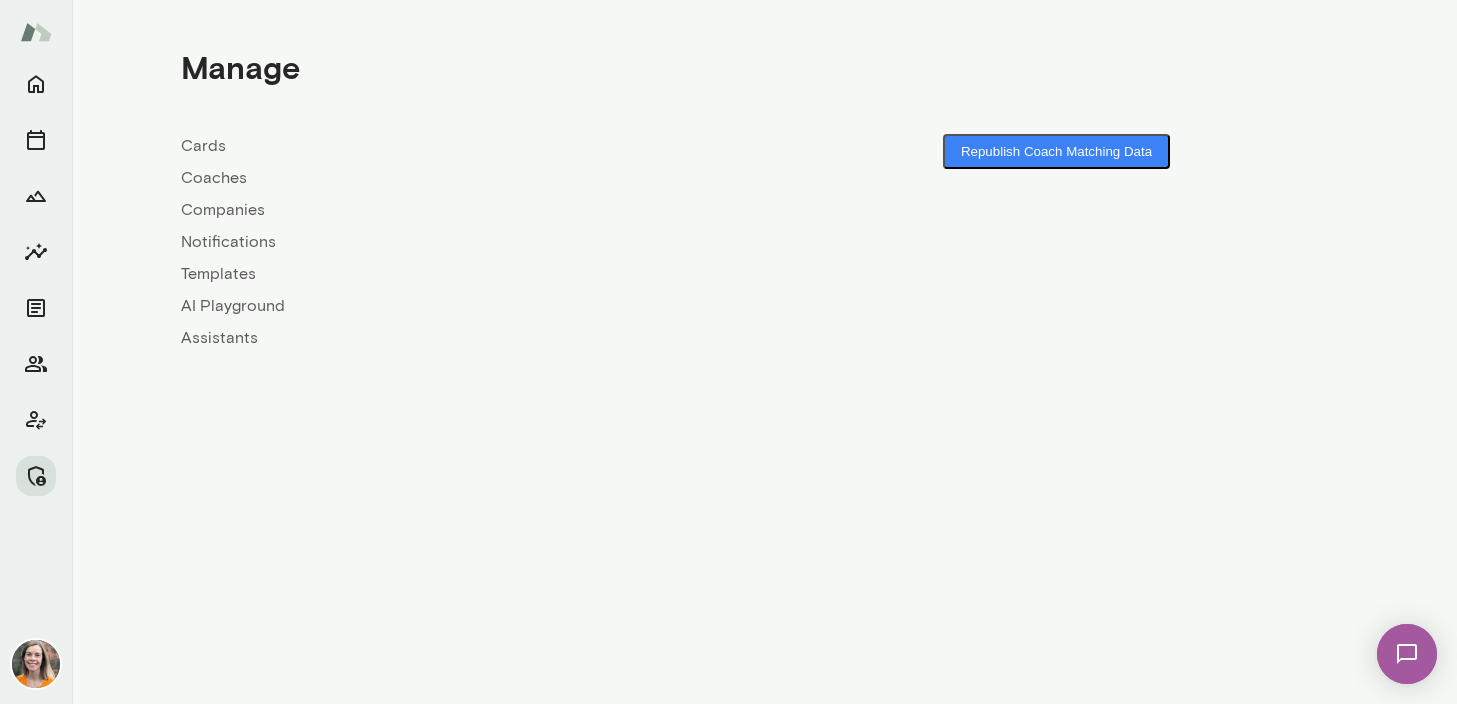 click on "Coaches" at bounding box center [473, 178] 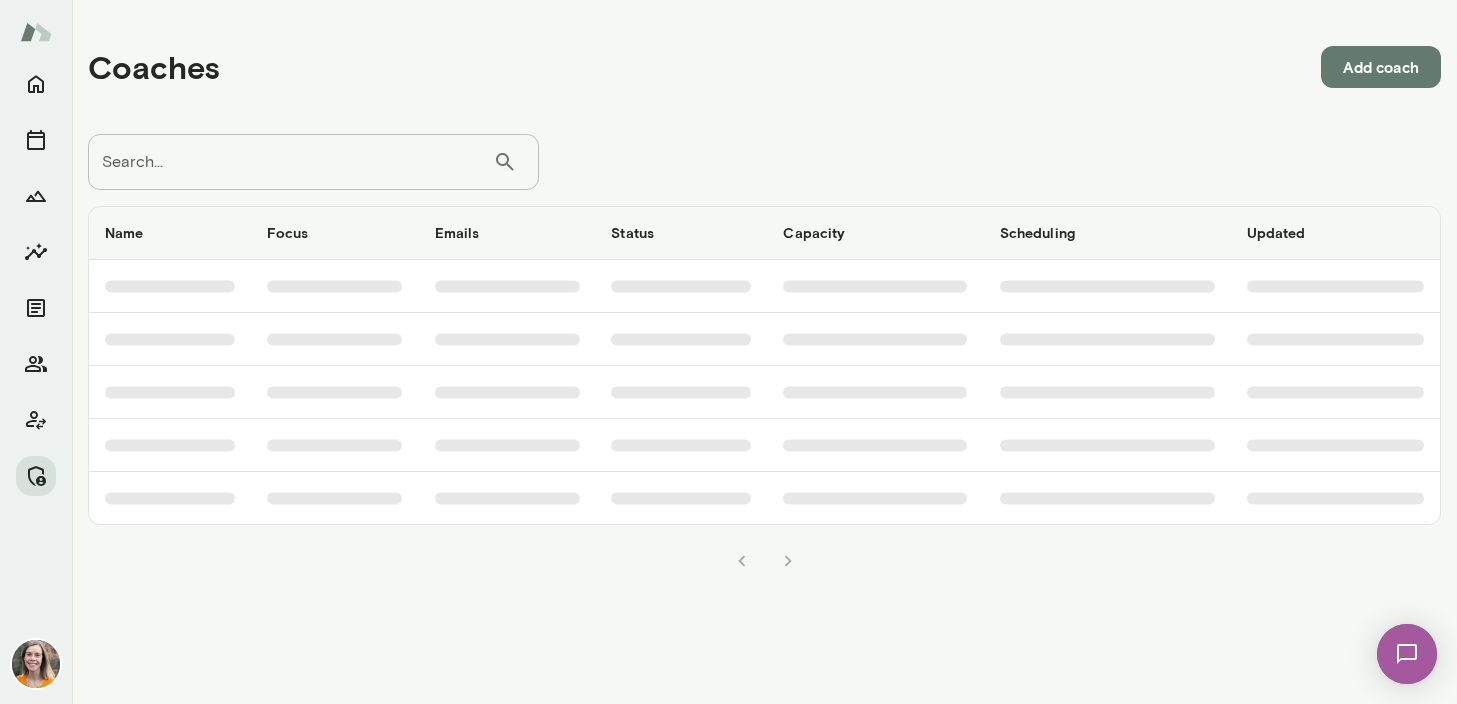click on "Search..." at bounding box center [290, 162] 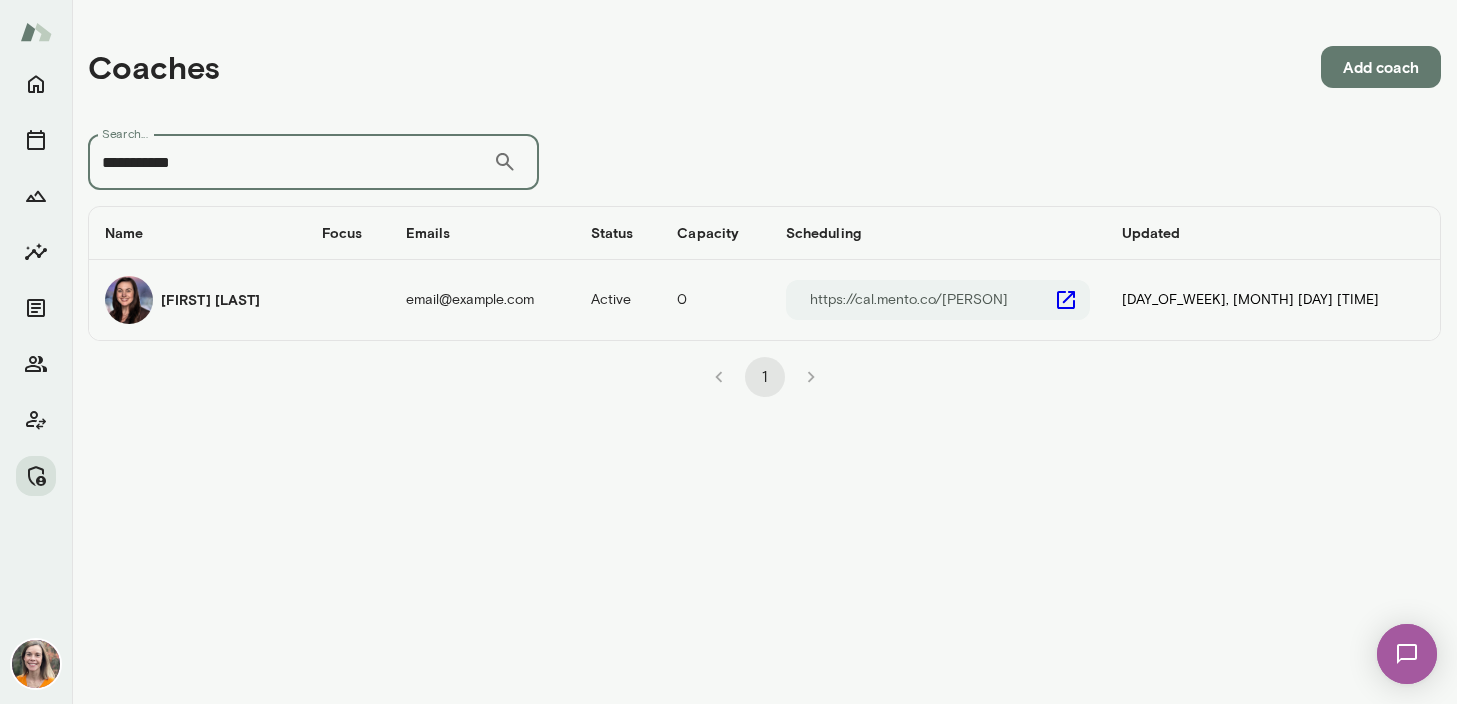 type on "**********" 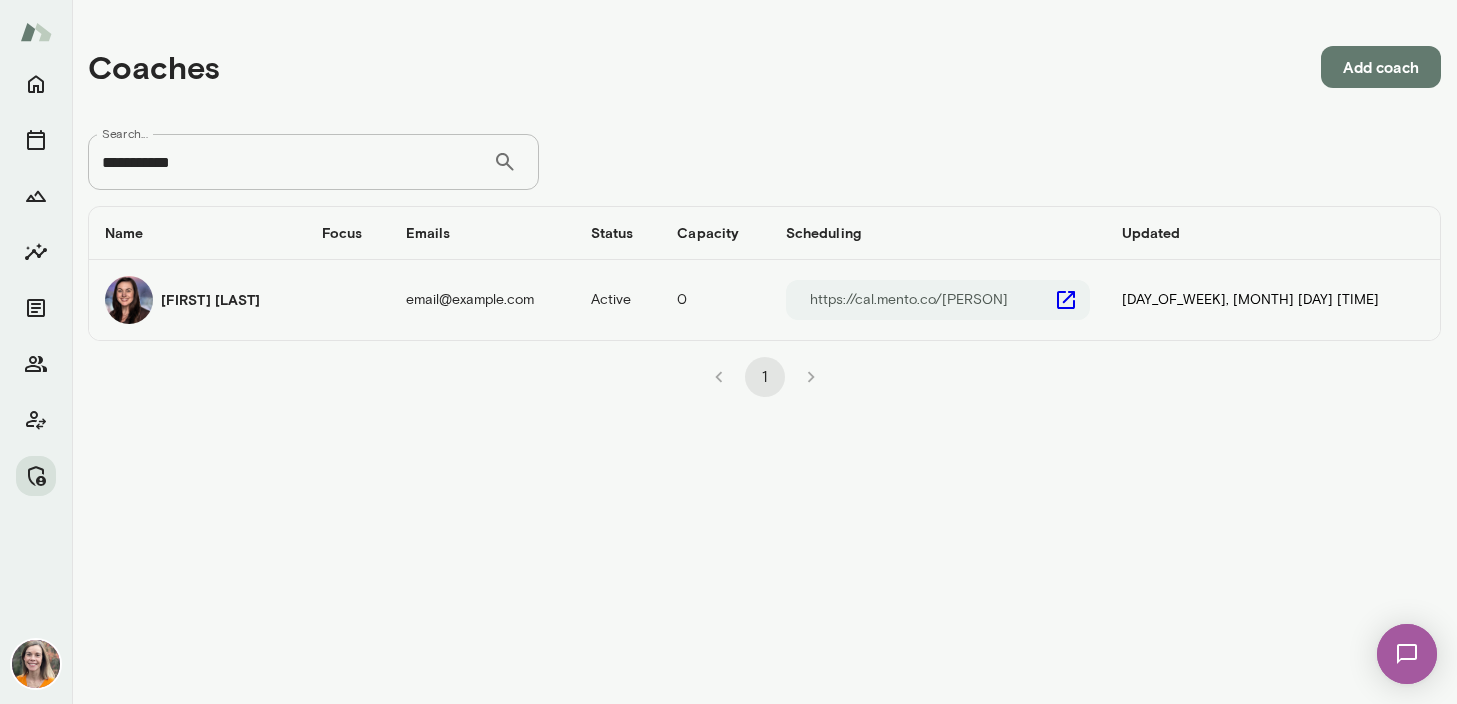 click on "[FIRST] [LAST]" at bounding box center [210, 300] 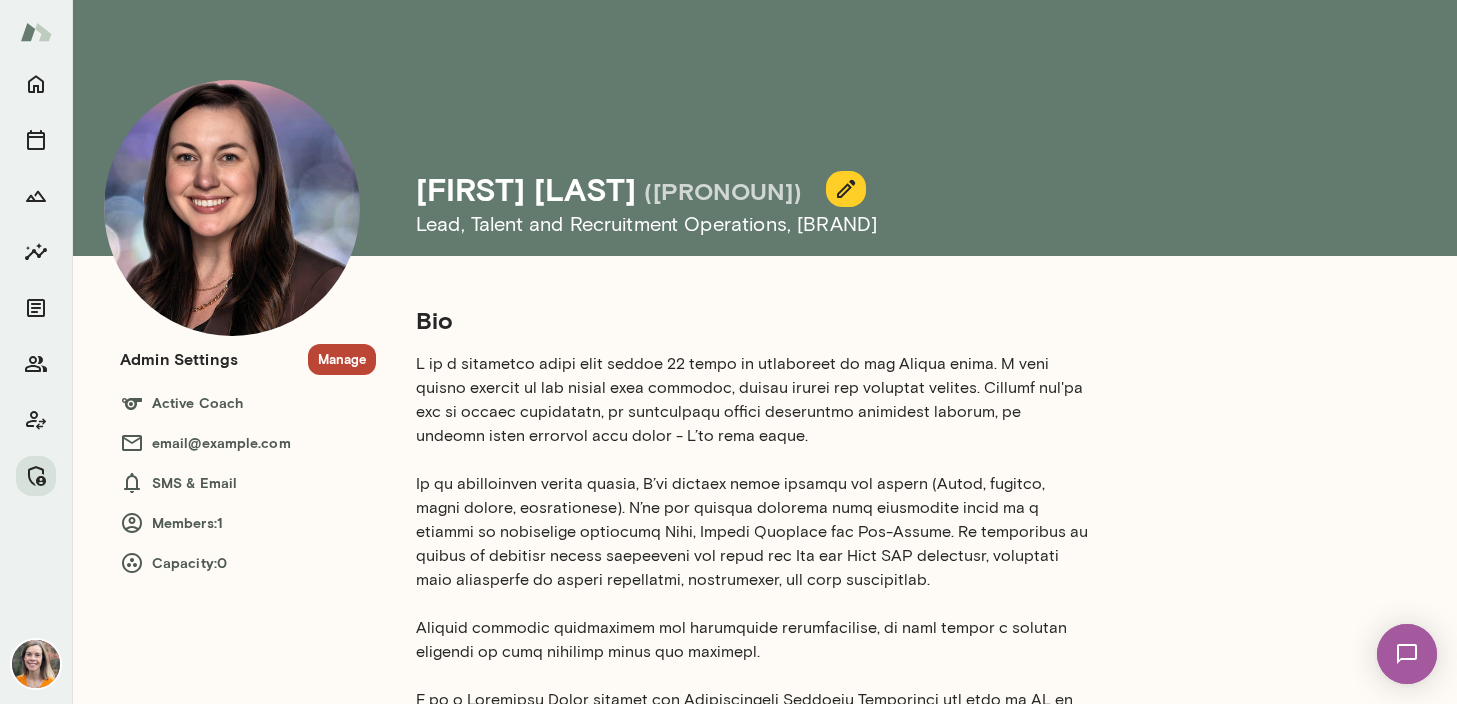 click on "Manage" at bounding box center [342, 359] 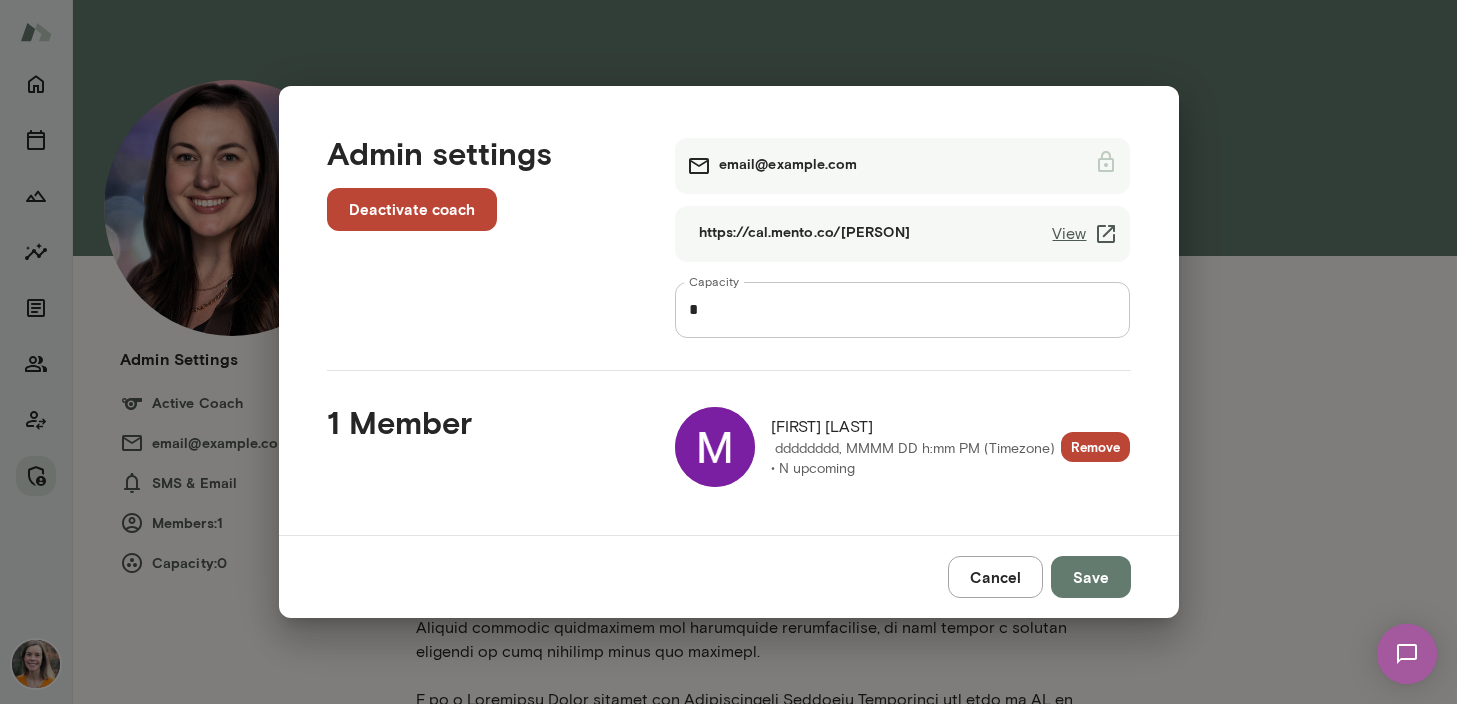 click at bounding box center [715, 447] 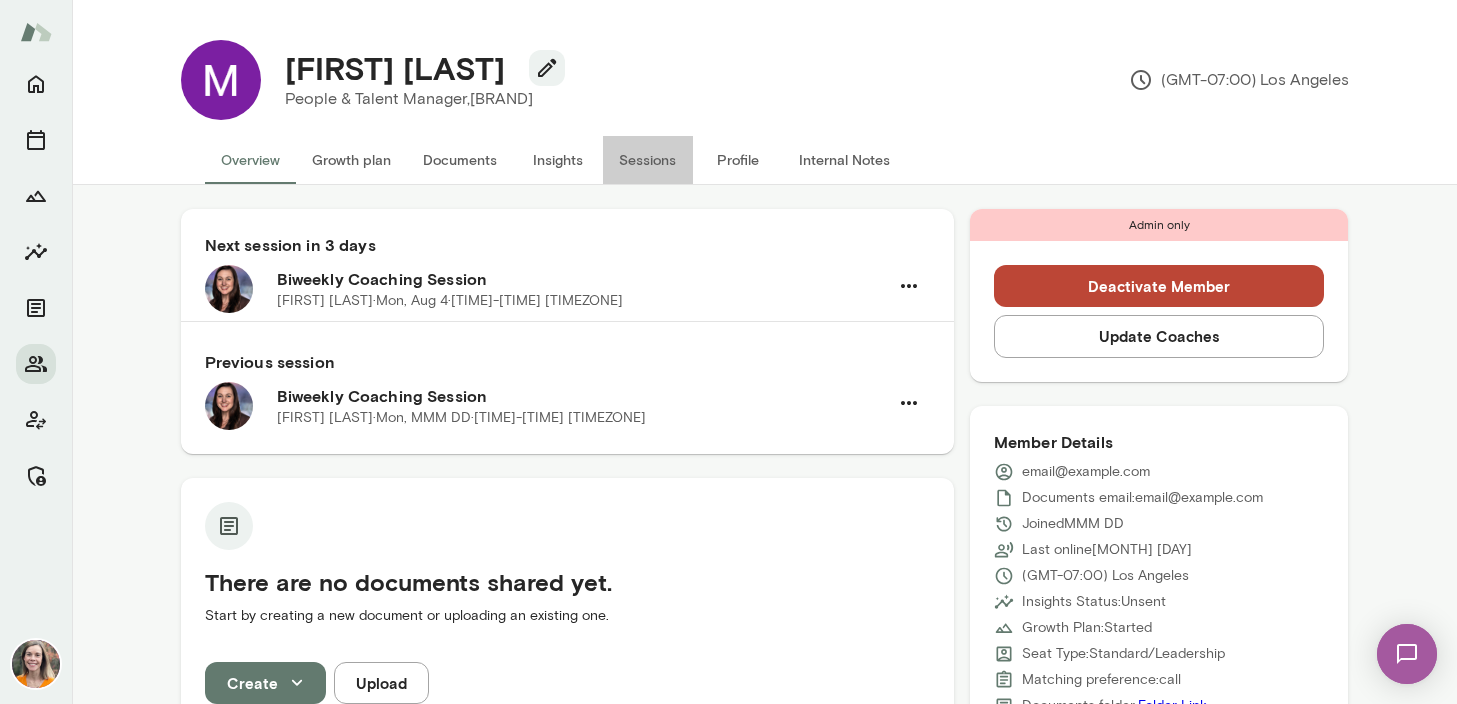 click on "Sessions" at bounding box center (648, 160) 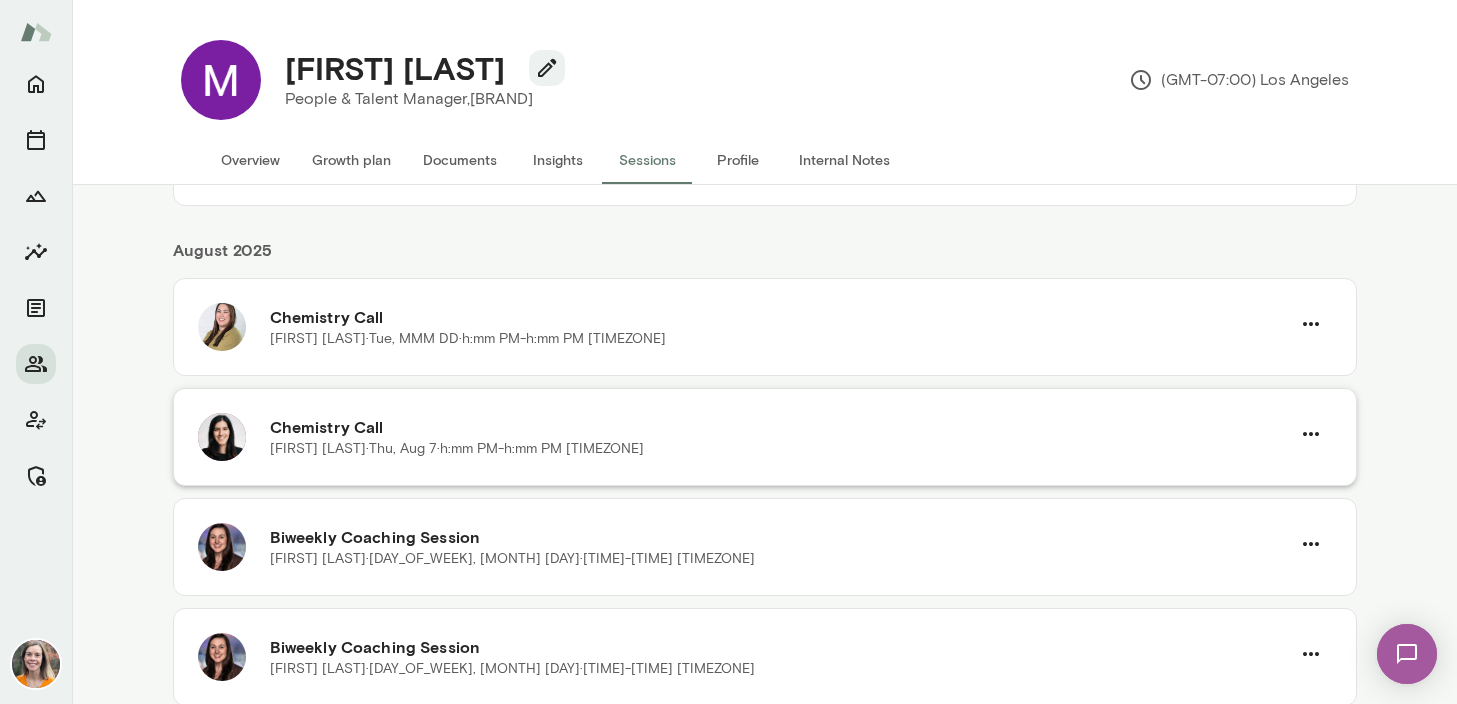 scroll, scrollTop: 0, scrollLeft: 0, axis: both 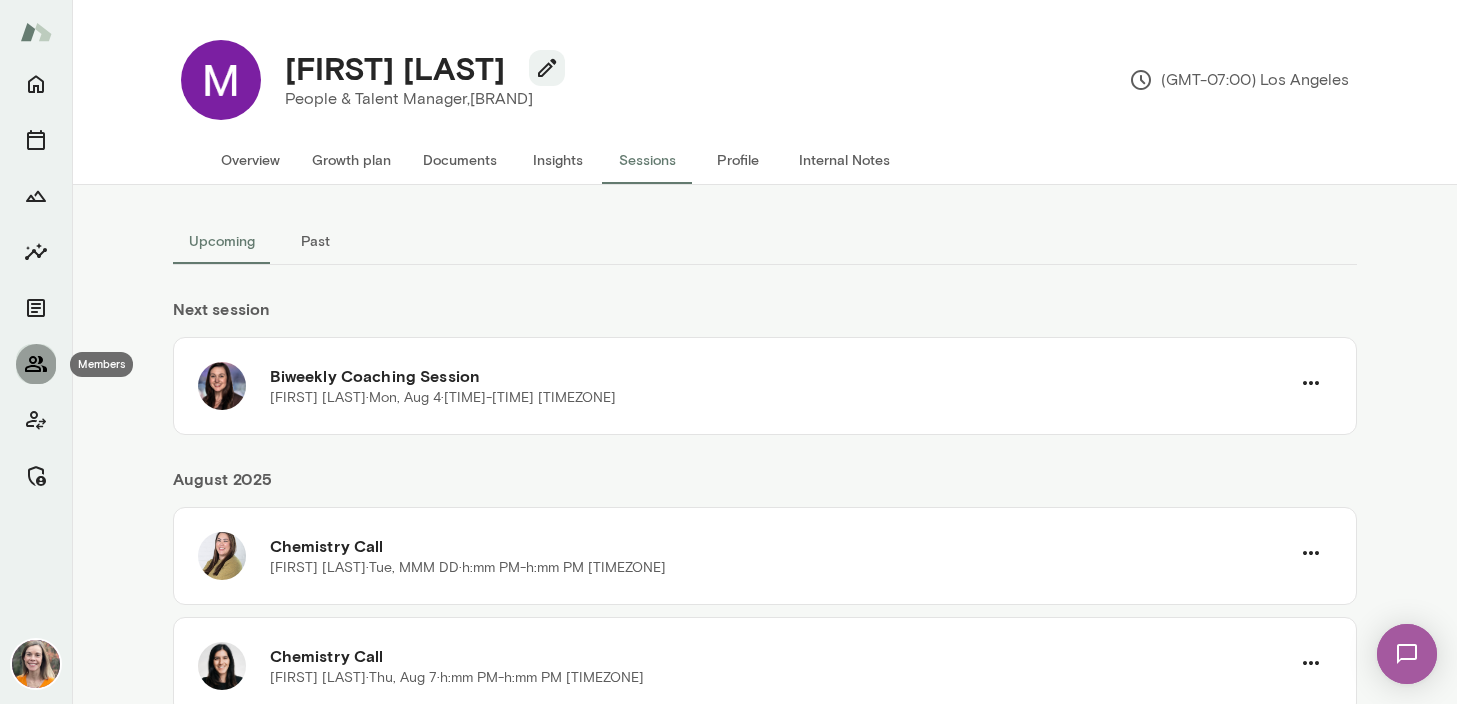 click 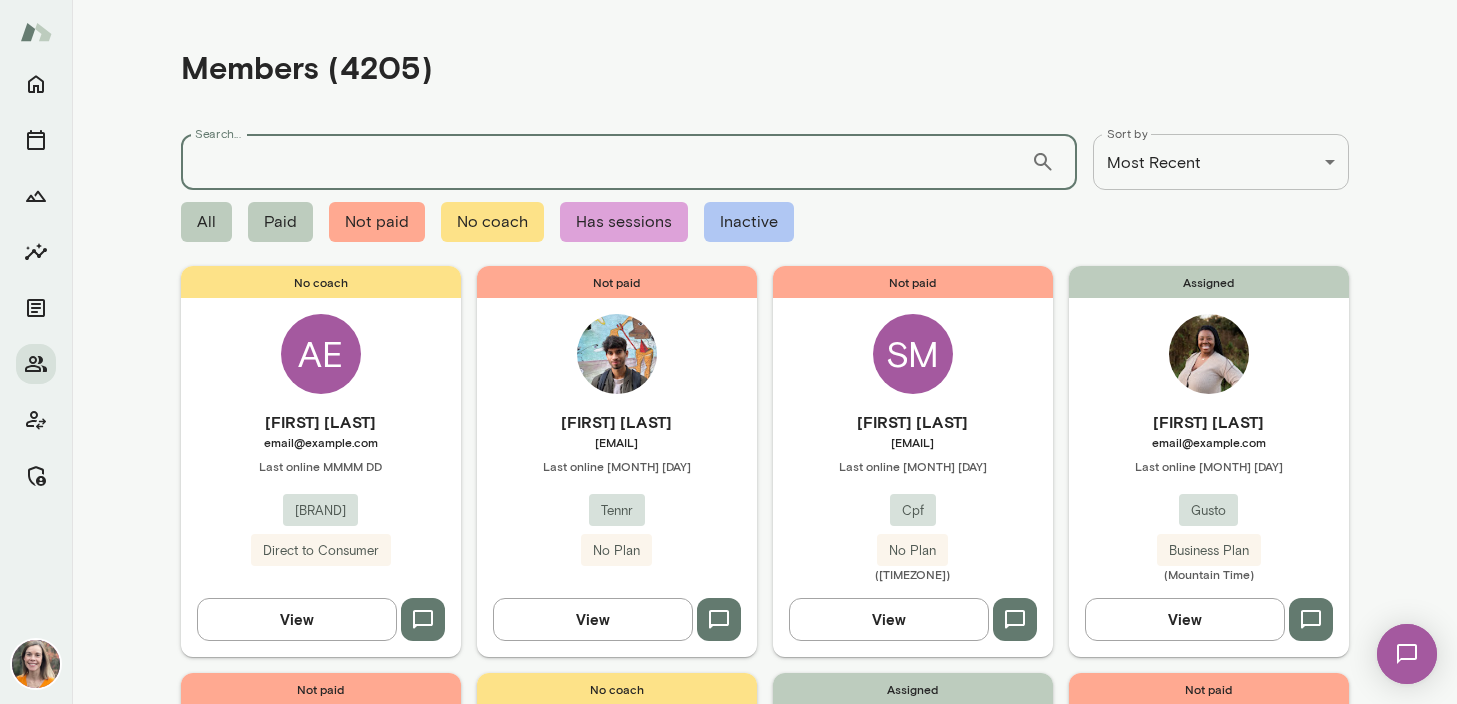 click on "Search..." at bounding box center [606, 162] 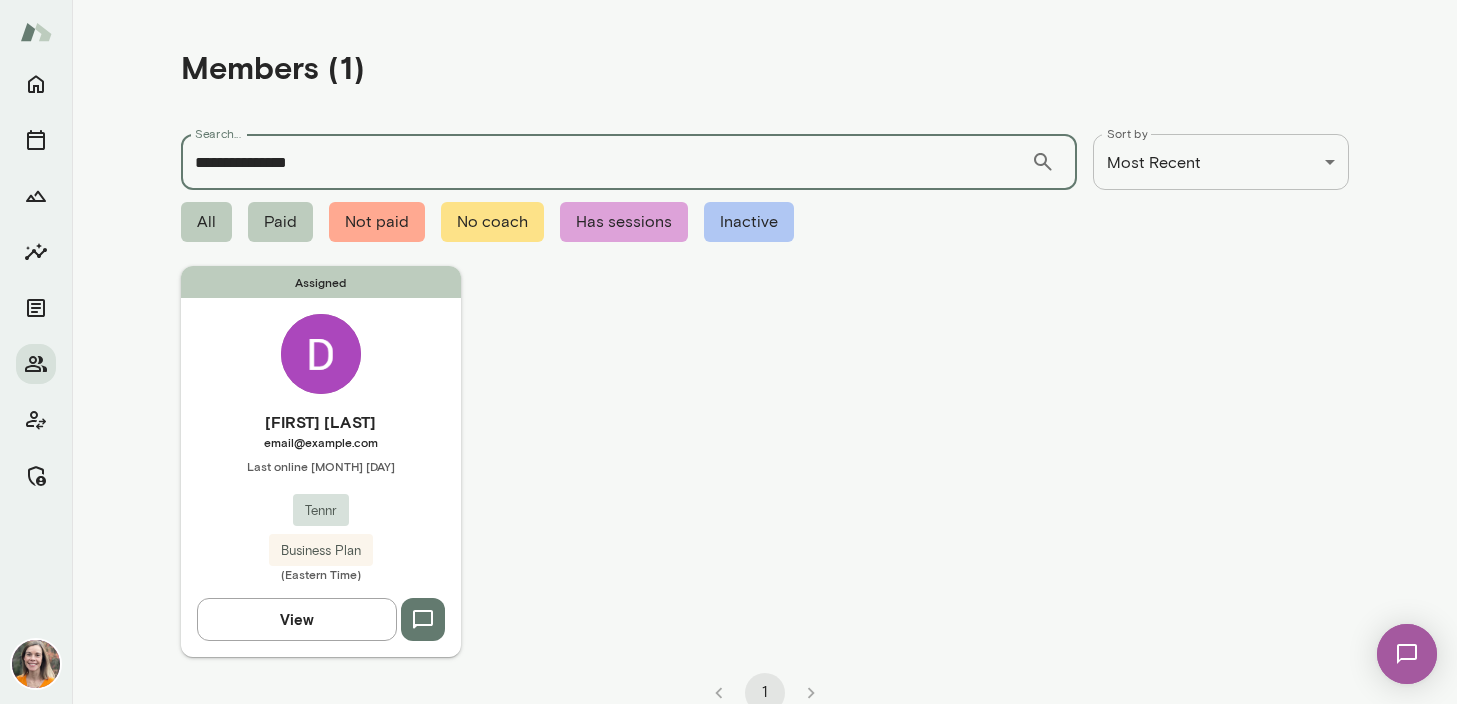 type on "**********" 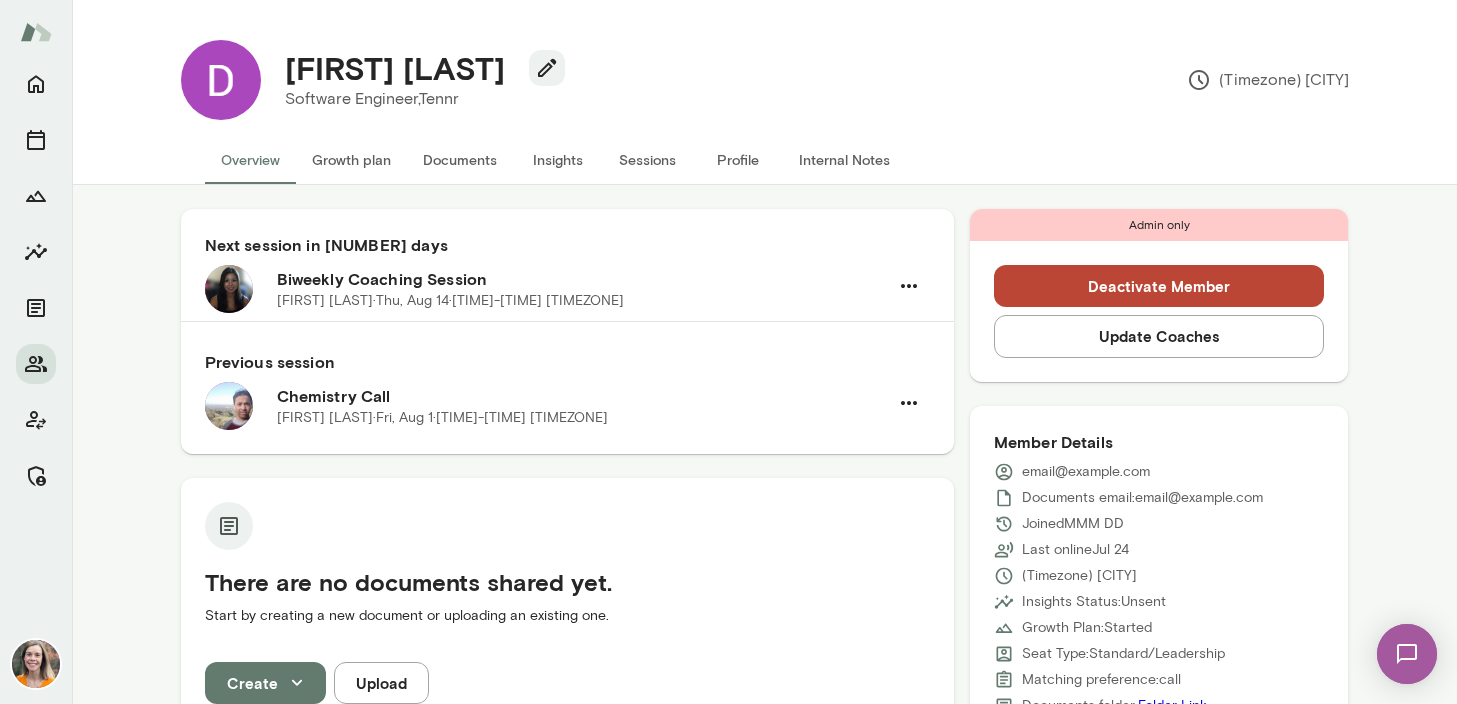 click on "Sessions" at bounding box center [648, 160] 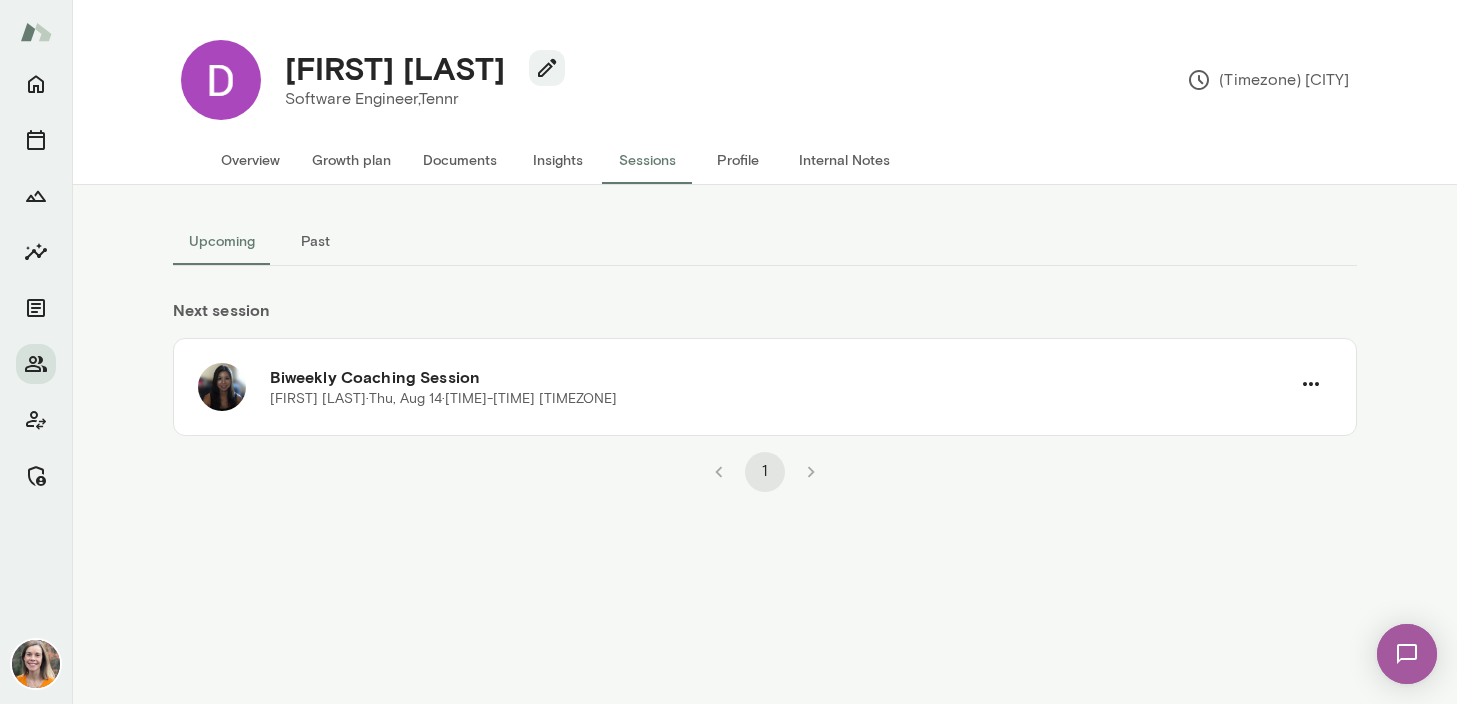 click on "Past" at bounding box center [316, 241] 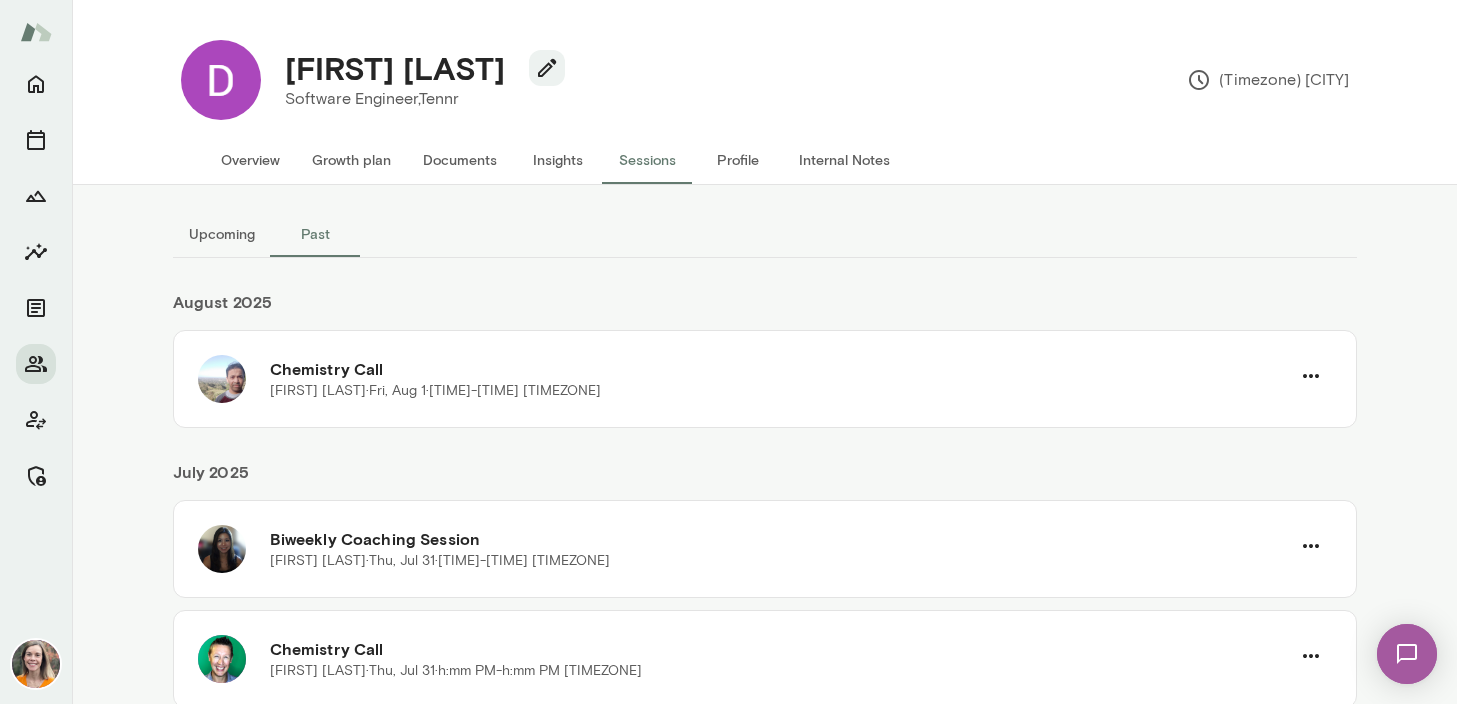 scroll, scrollTop: 0, scrollLeft: 0, axis: both 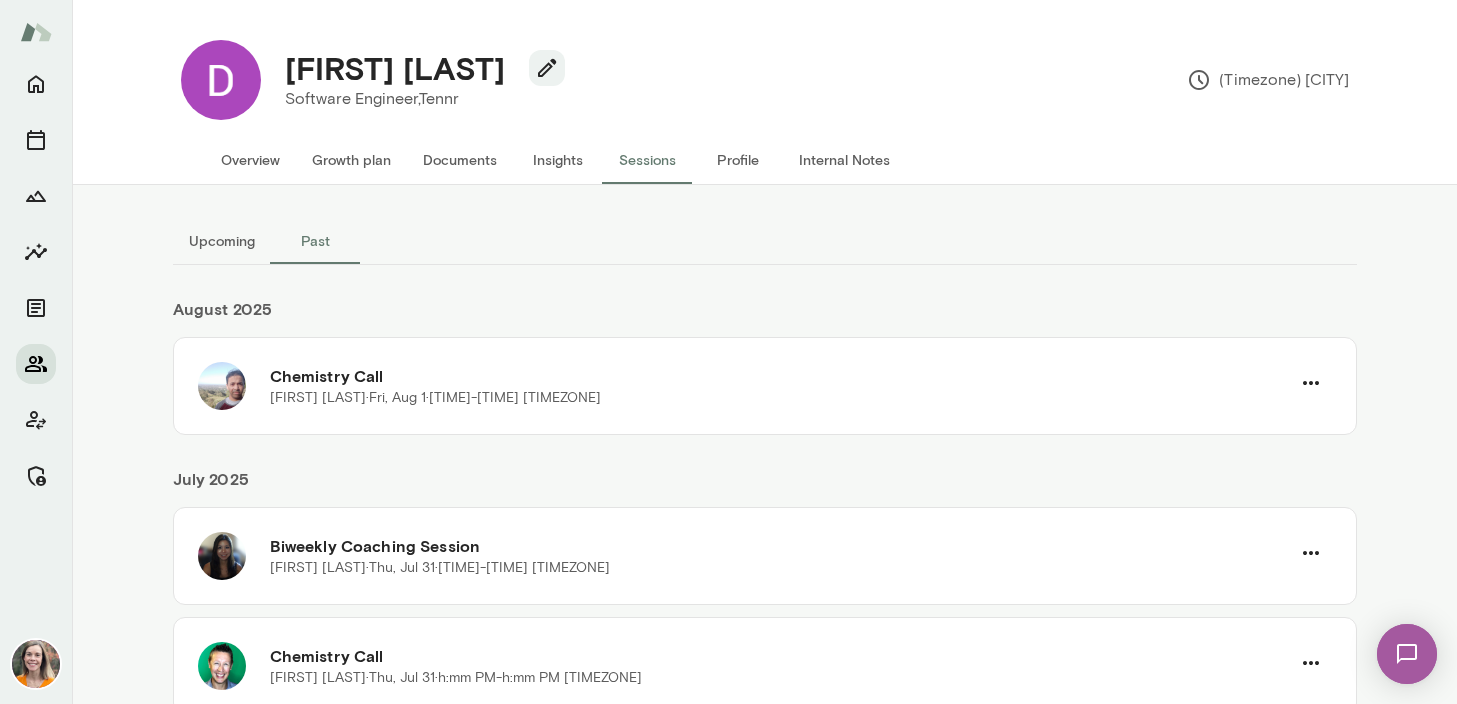 click 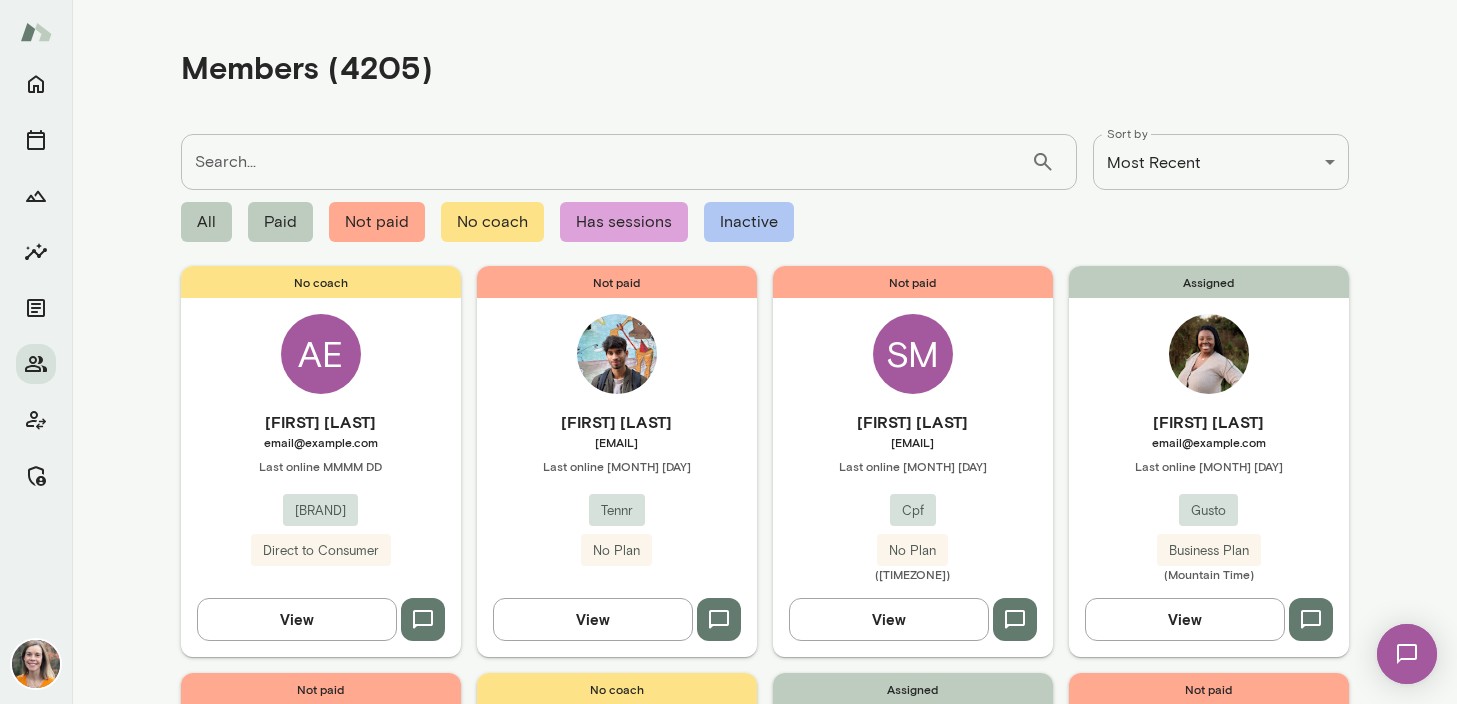 click on "Search..." at bounding box center (606, 162) 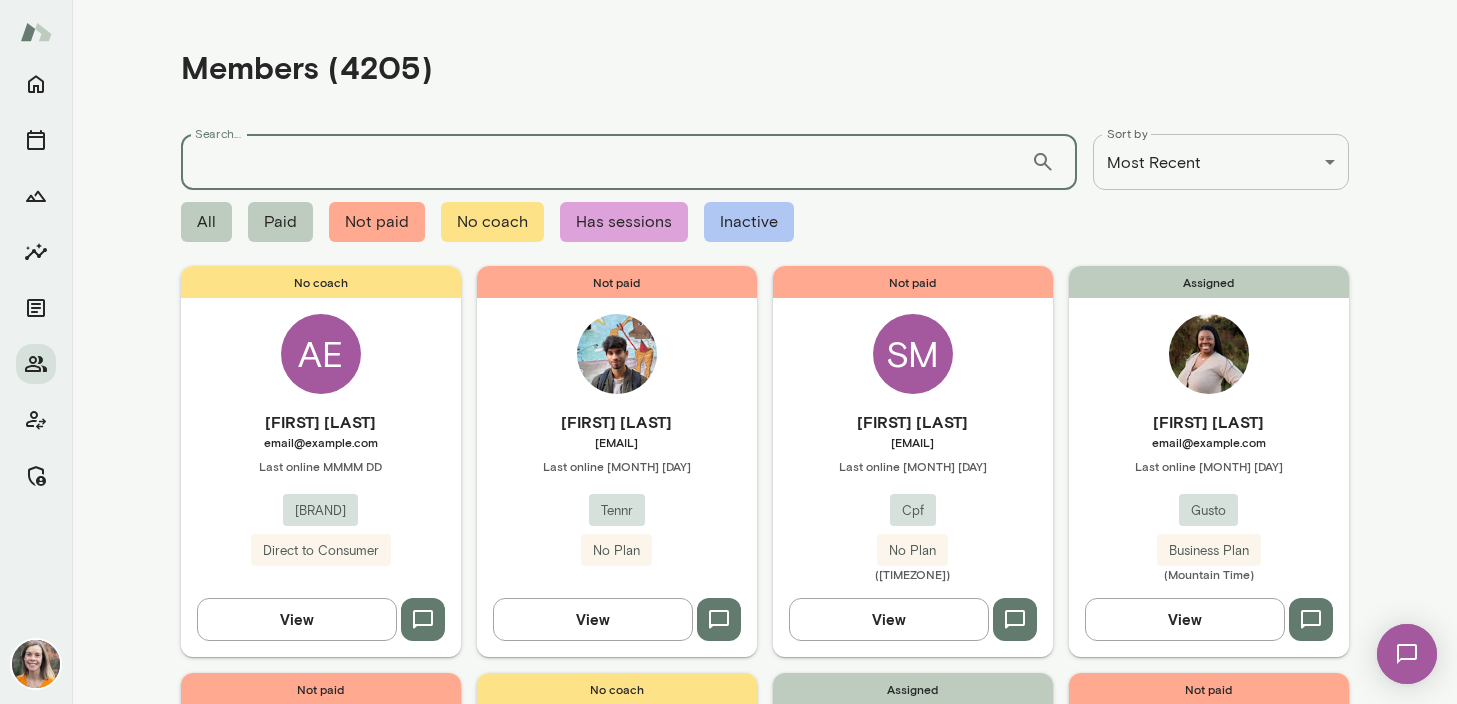 paste on "**********" 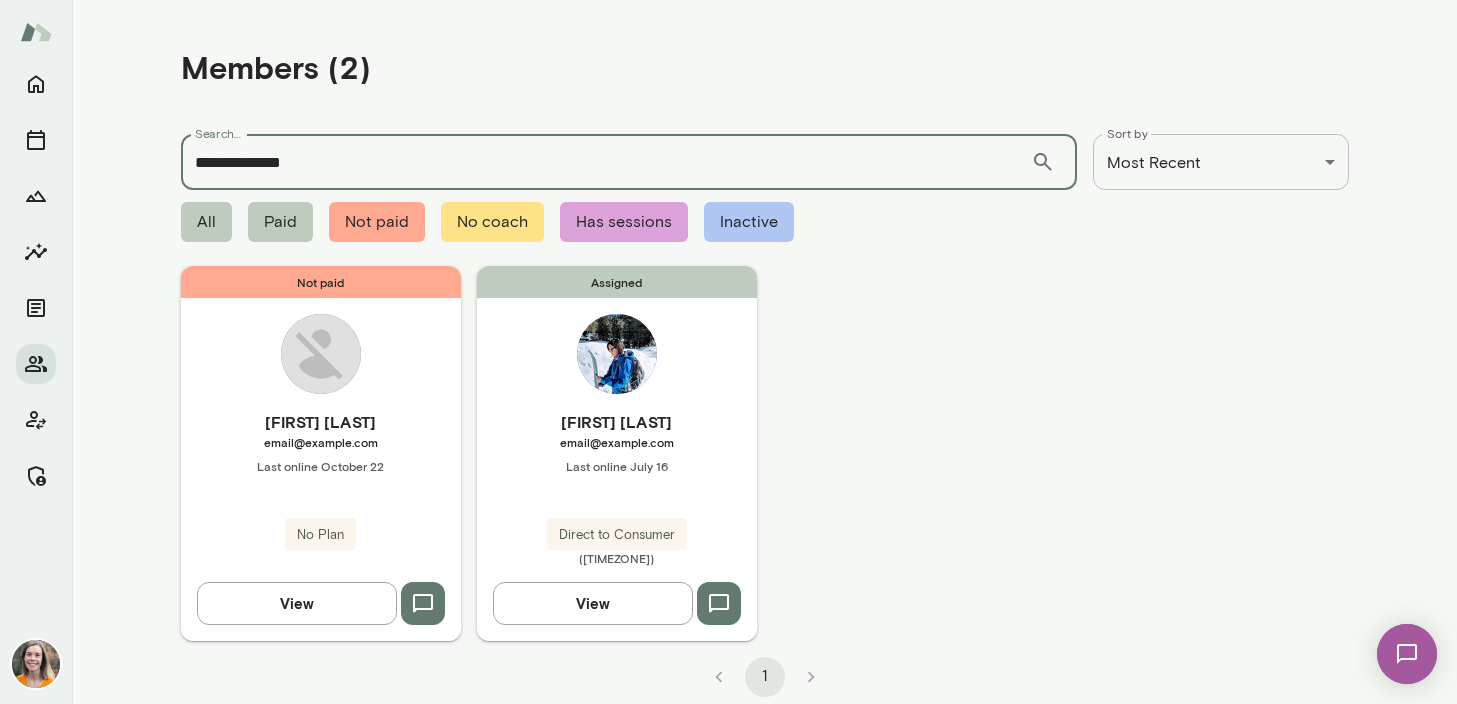 type on "**********" 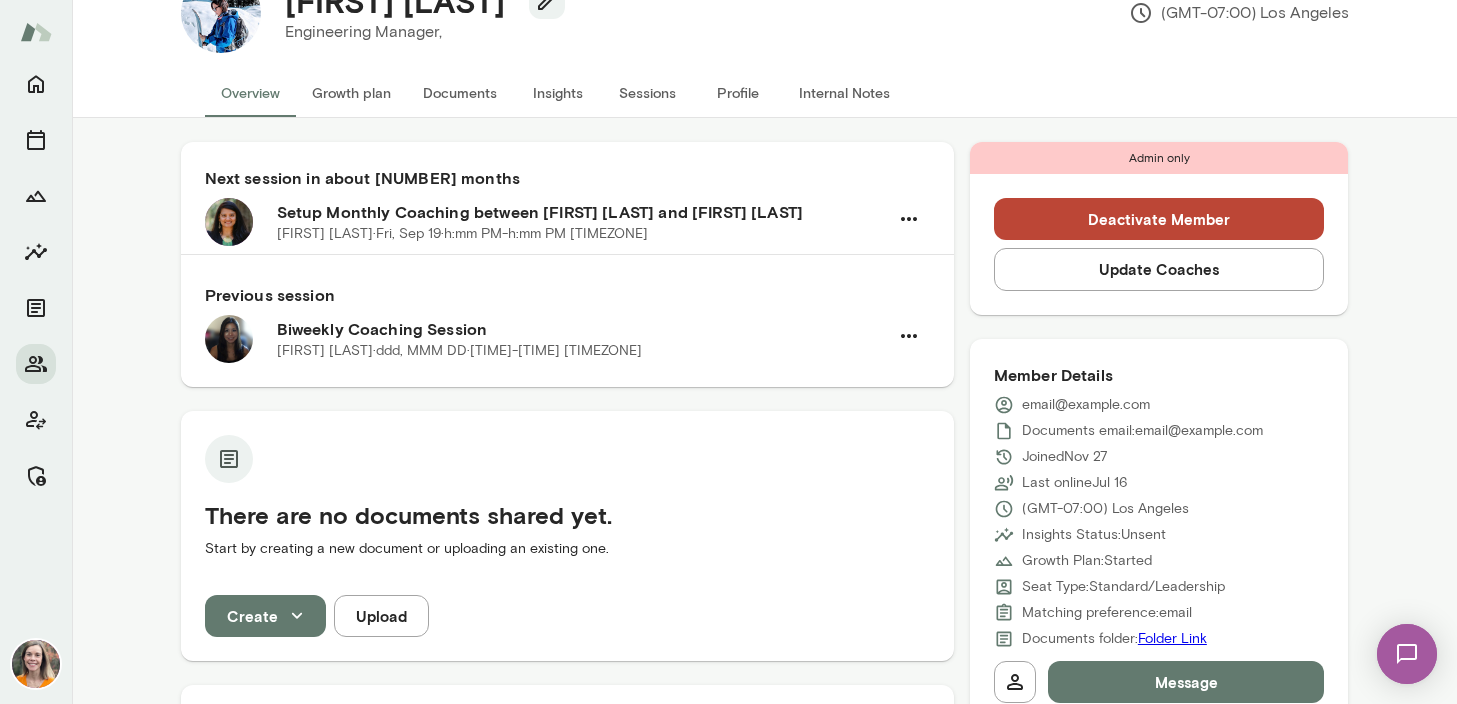 scroll, scrollTop: 0, scrollLeft: 0, axis: both 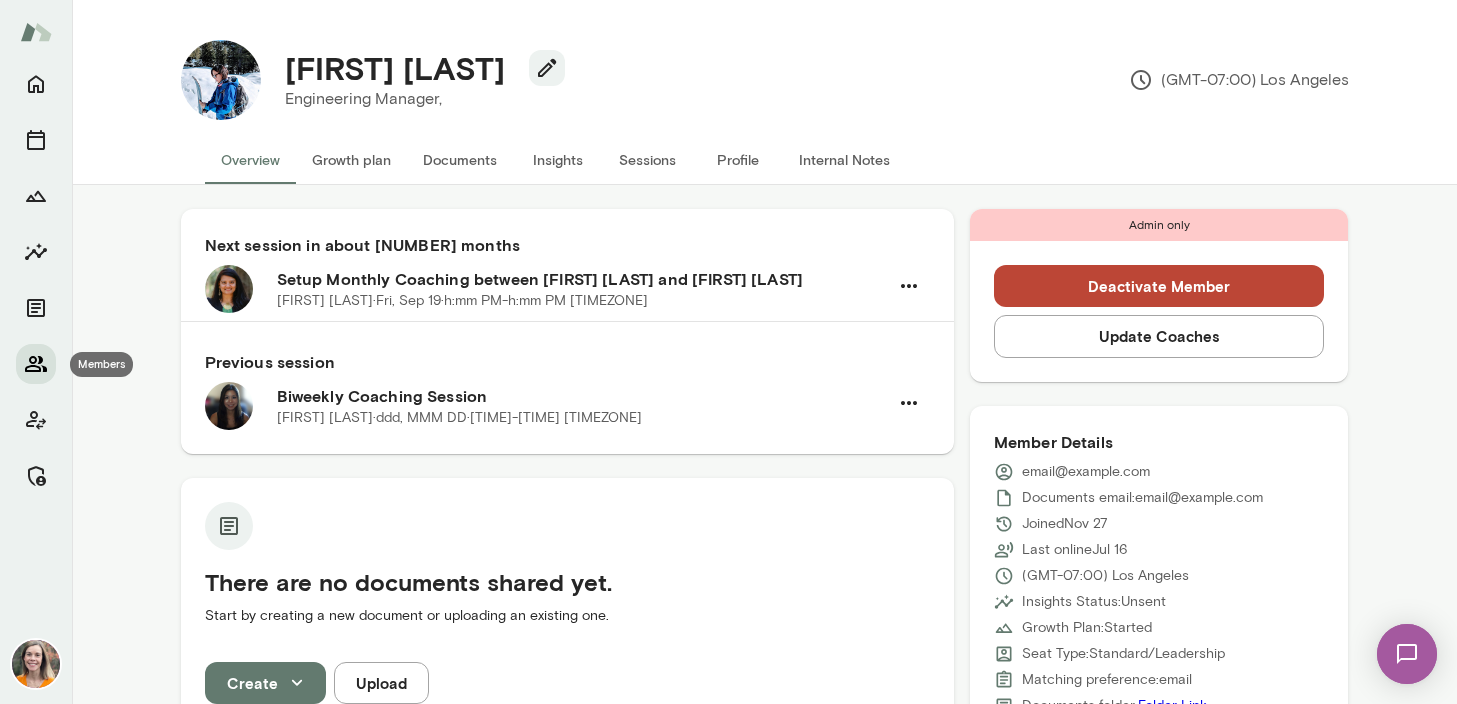click 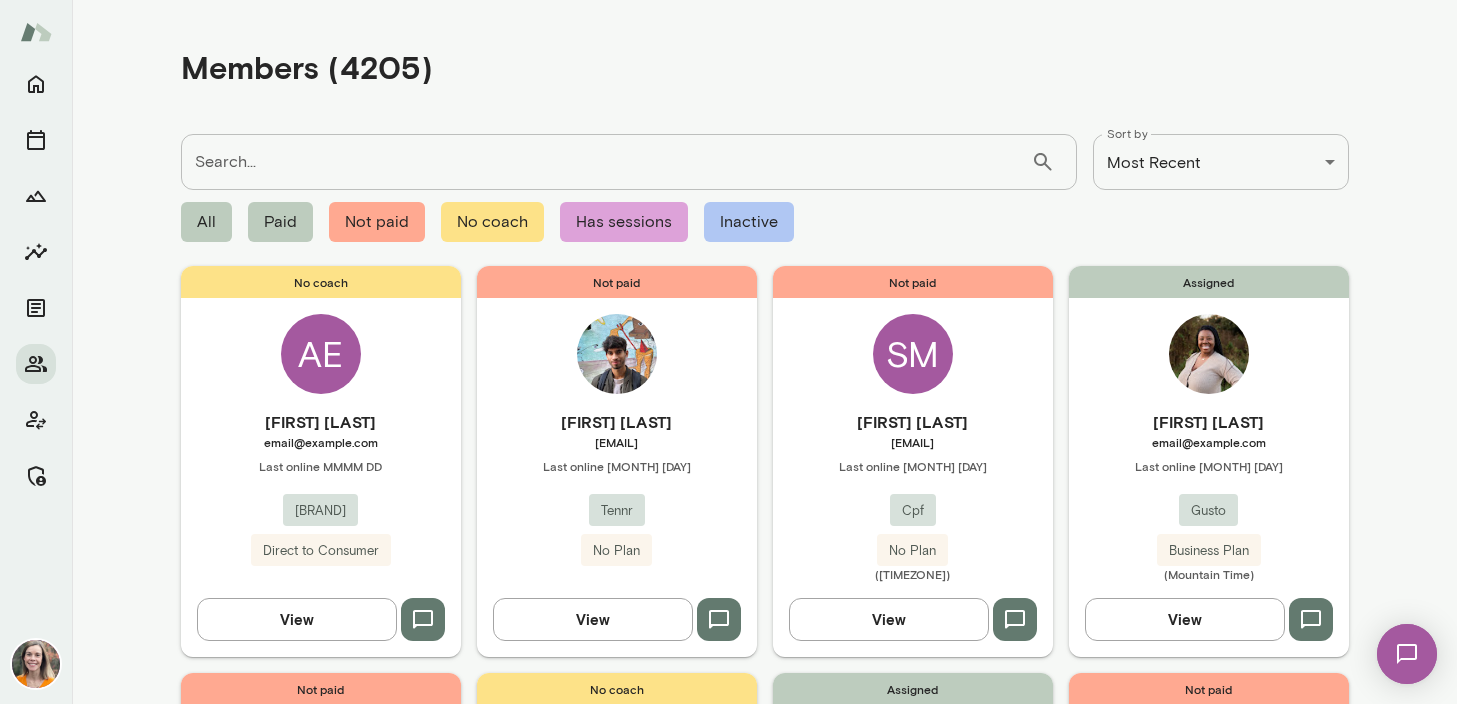 click on "Search..." at bounding box center (606, 162) 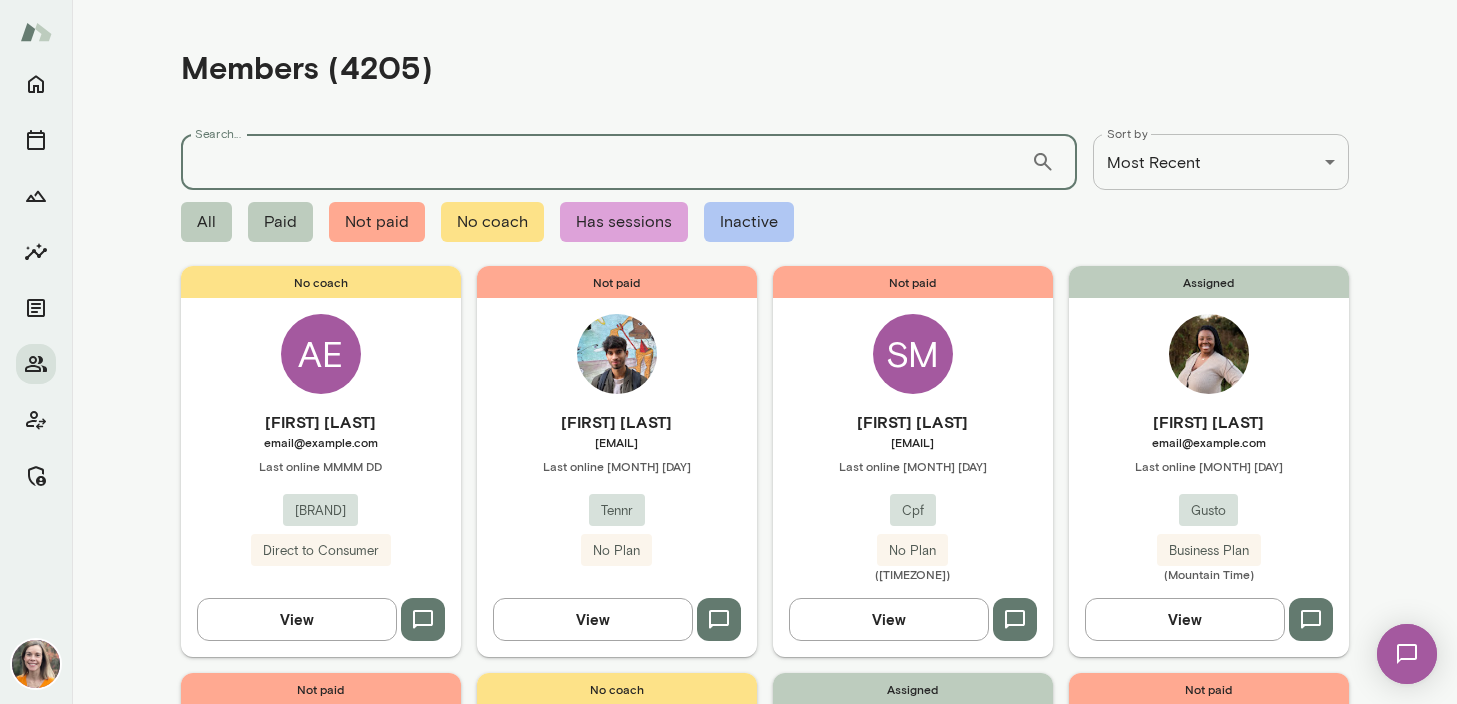 paste on "**********" 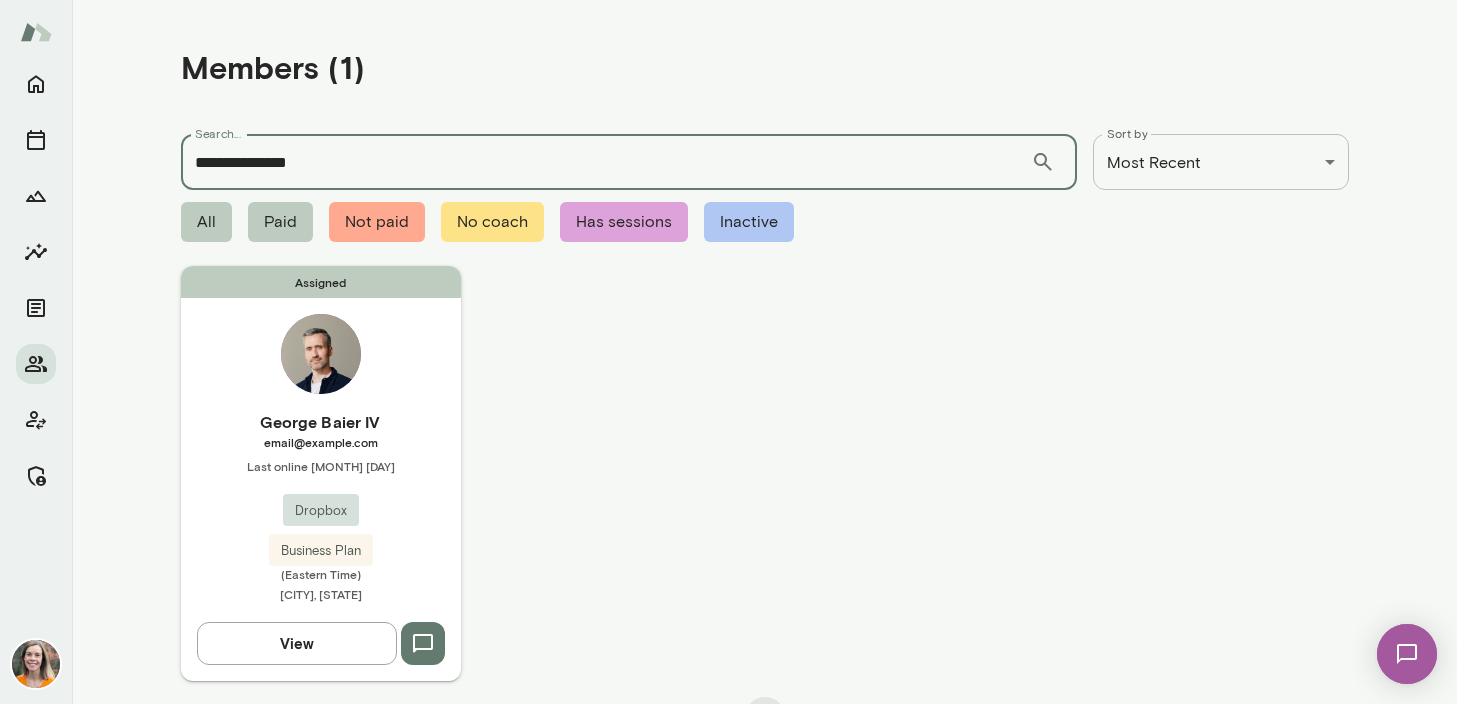 type on "**********" 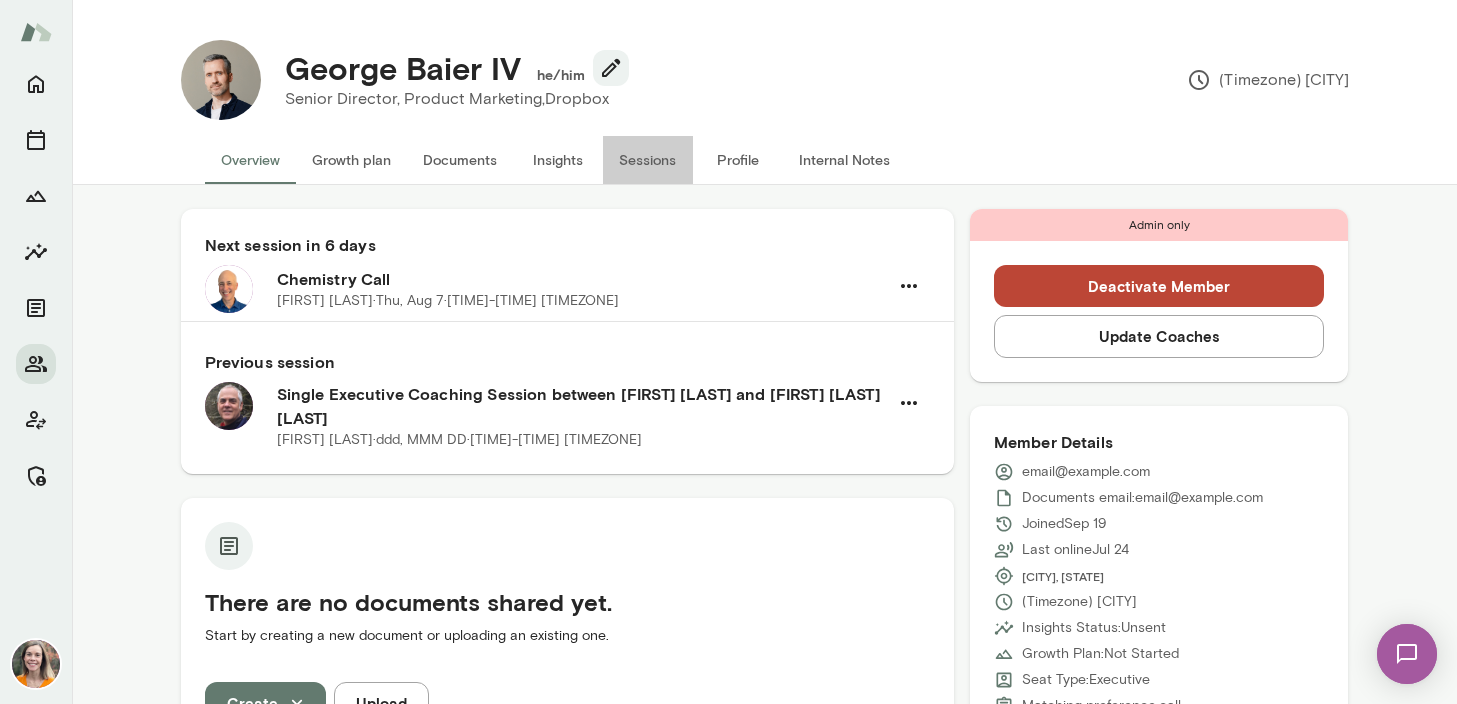 click on "Sessions" at bounding box center [648, 160] 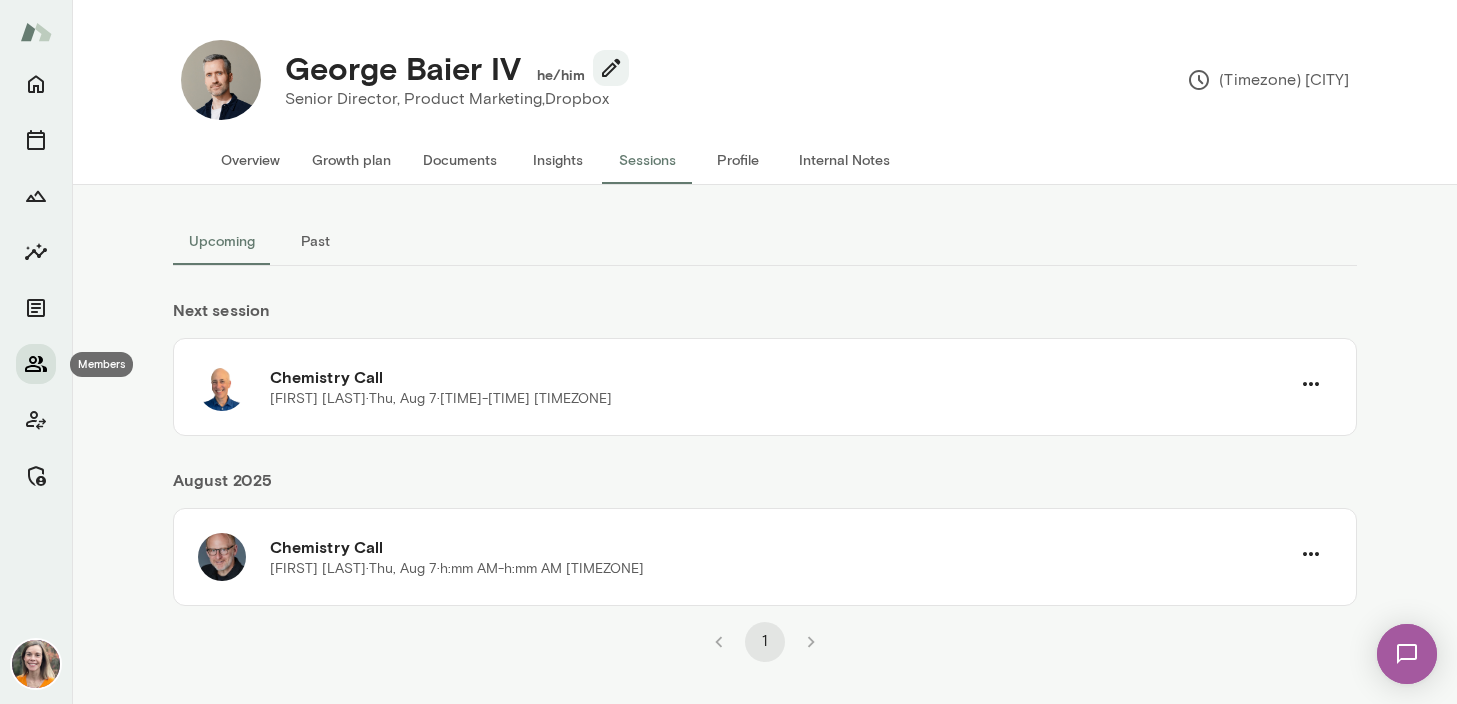 click 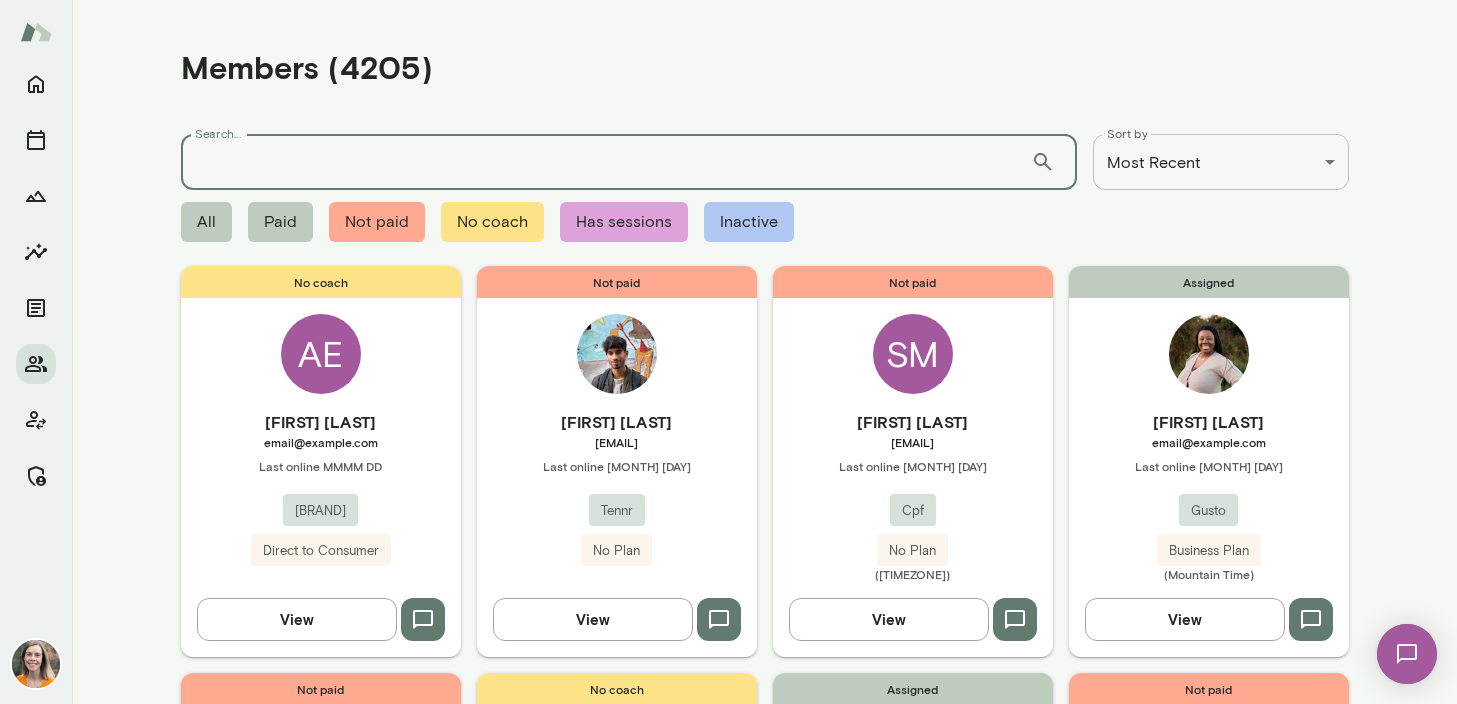 click on "Search..." at bounding box center (606, 162) 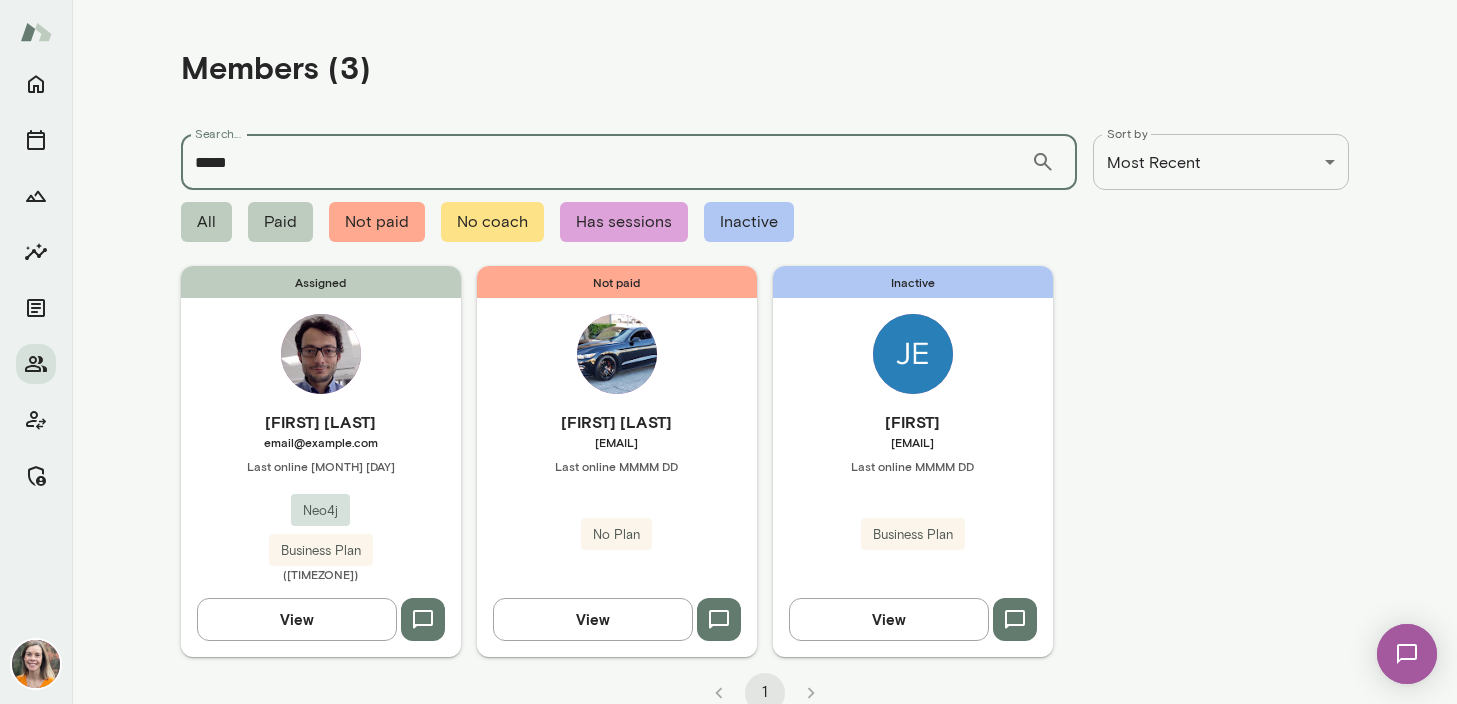 type on "*****" 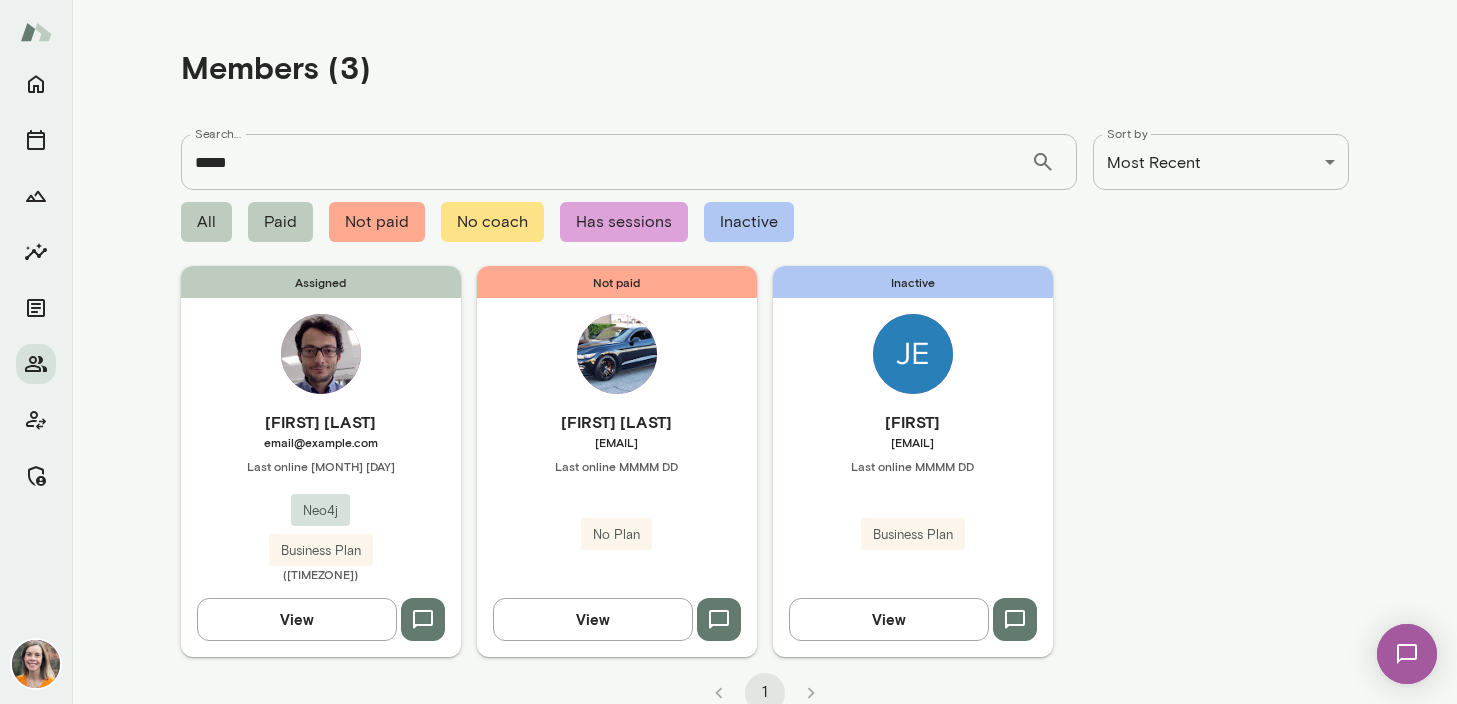 click on "[FIRST] [LAST]" at bounding box center [321, 422] 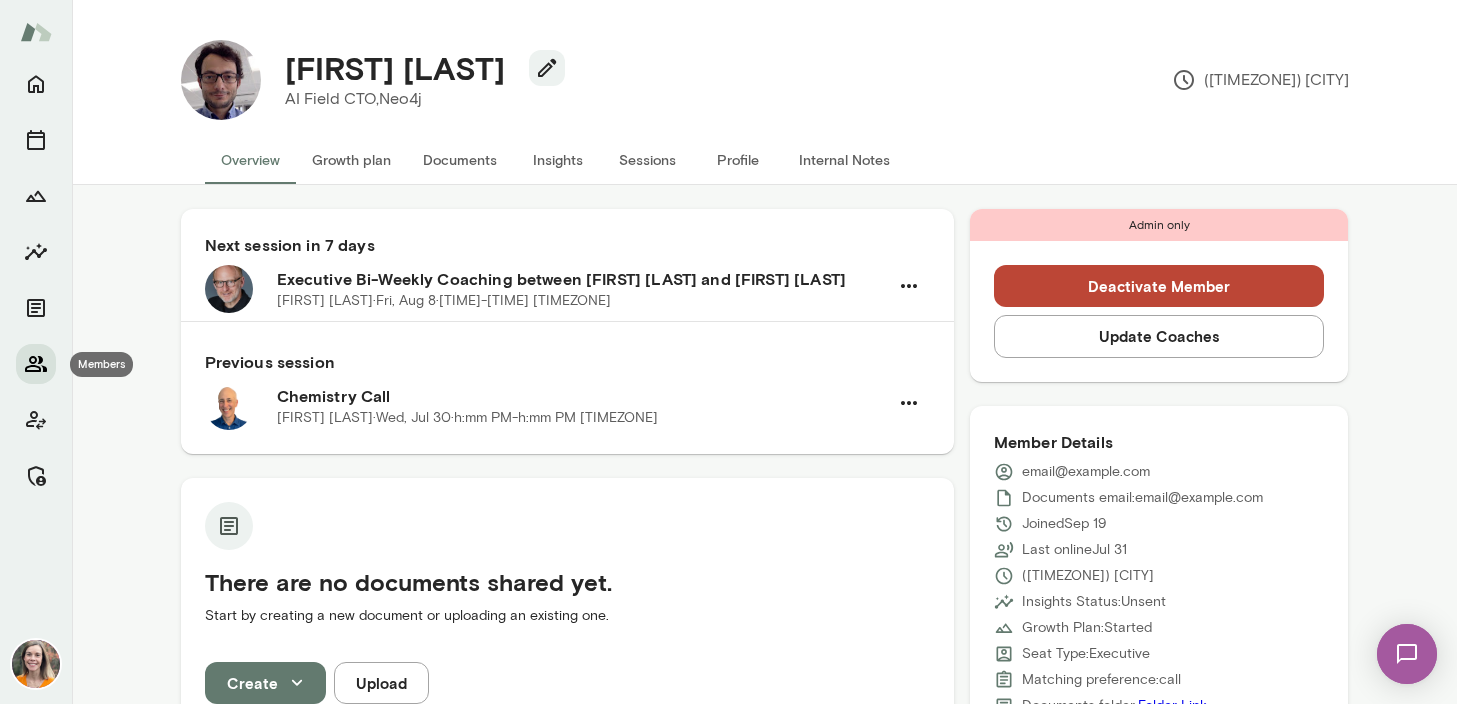 click 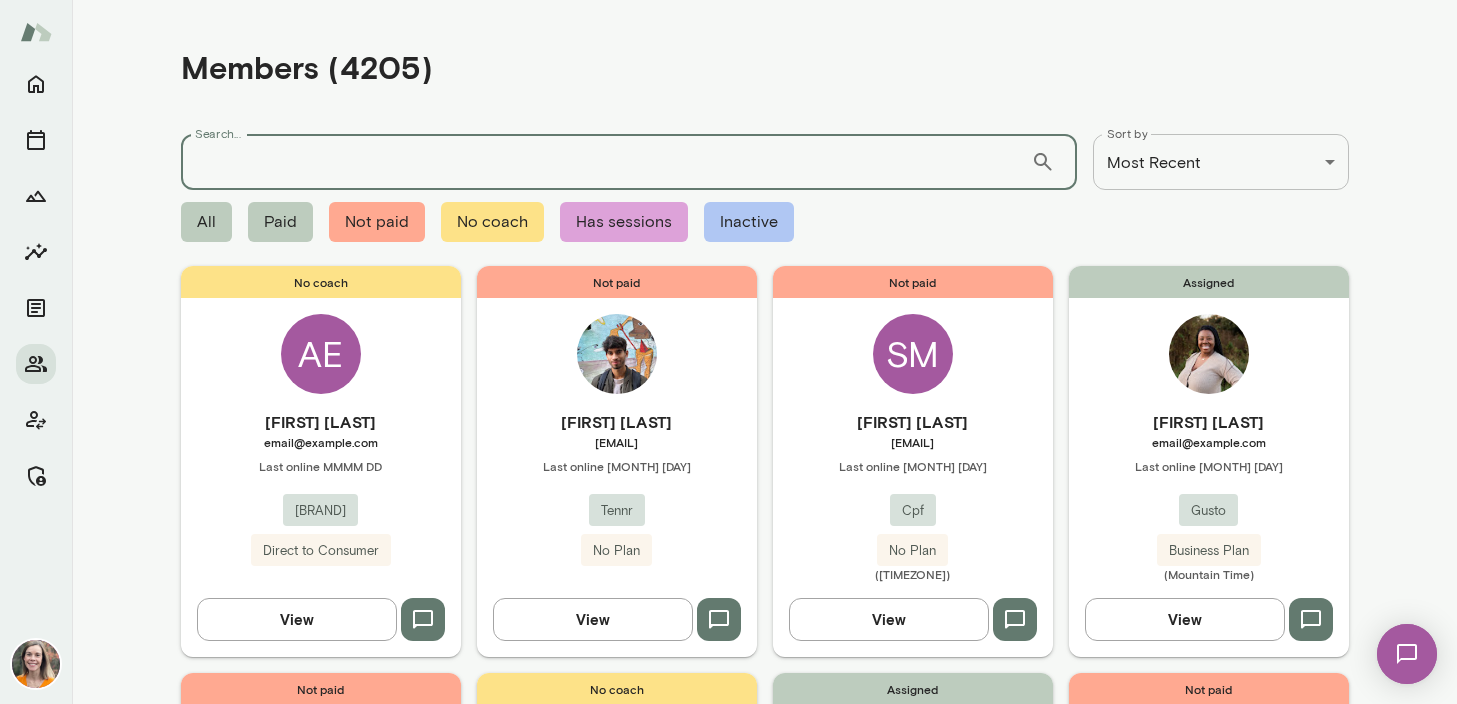 click on "Search..." at bounding box center (606, 162) 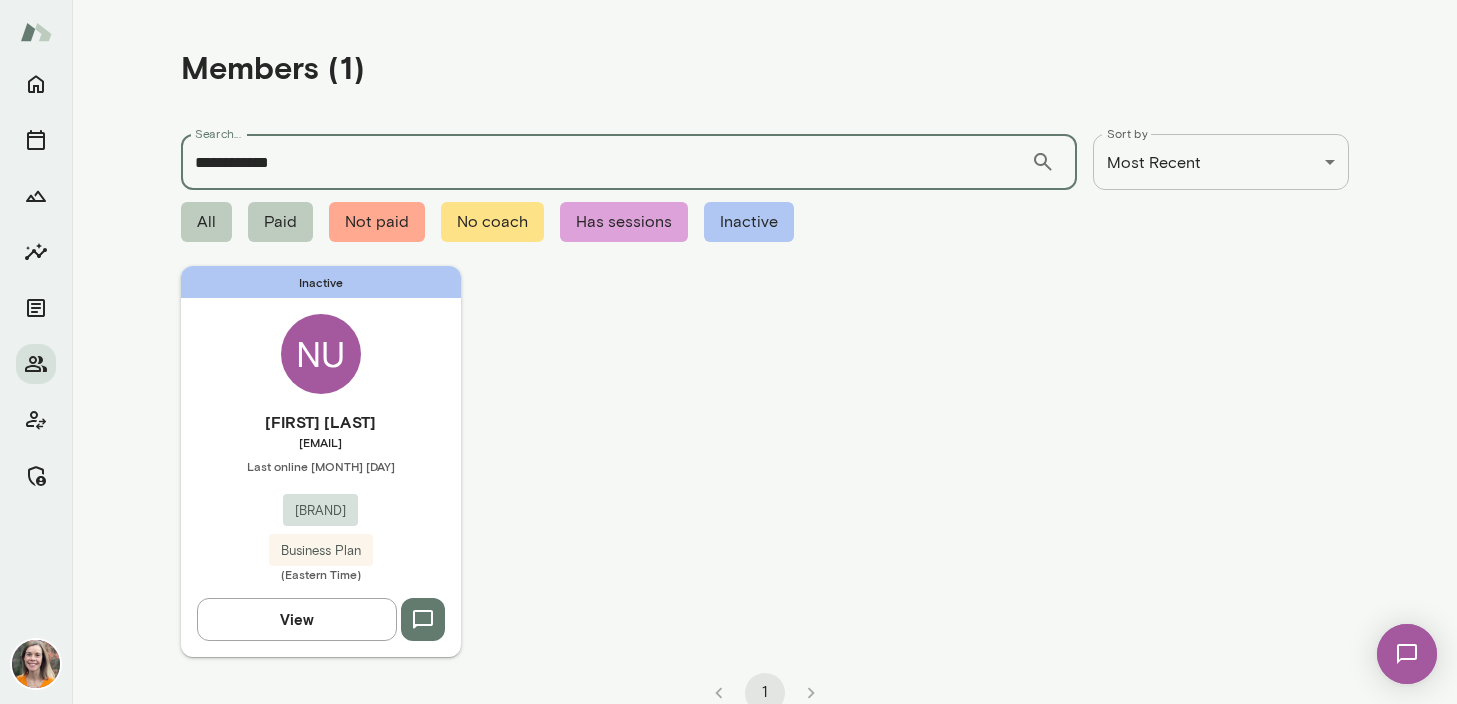 drag, startPoint x: 389, startPoint y: 158, endPoint x: 180, endPoint y: 155, distance: 209.02153 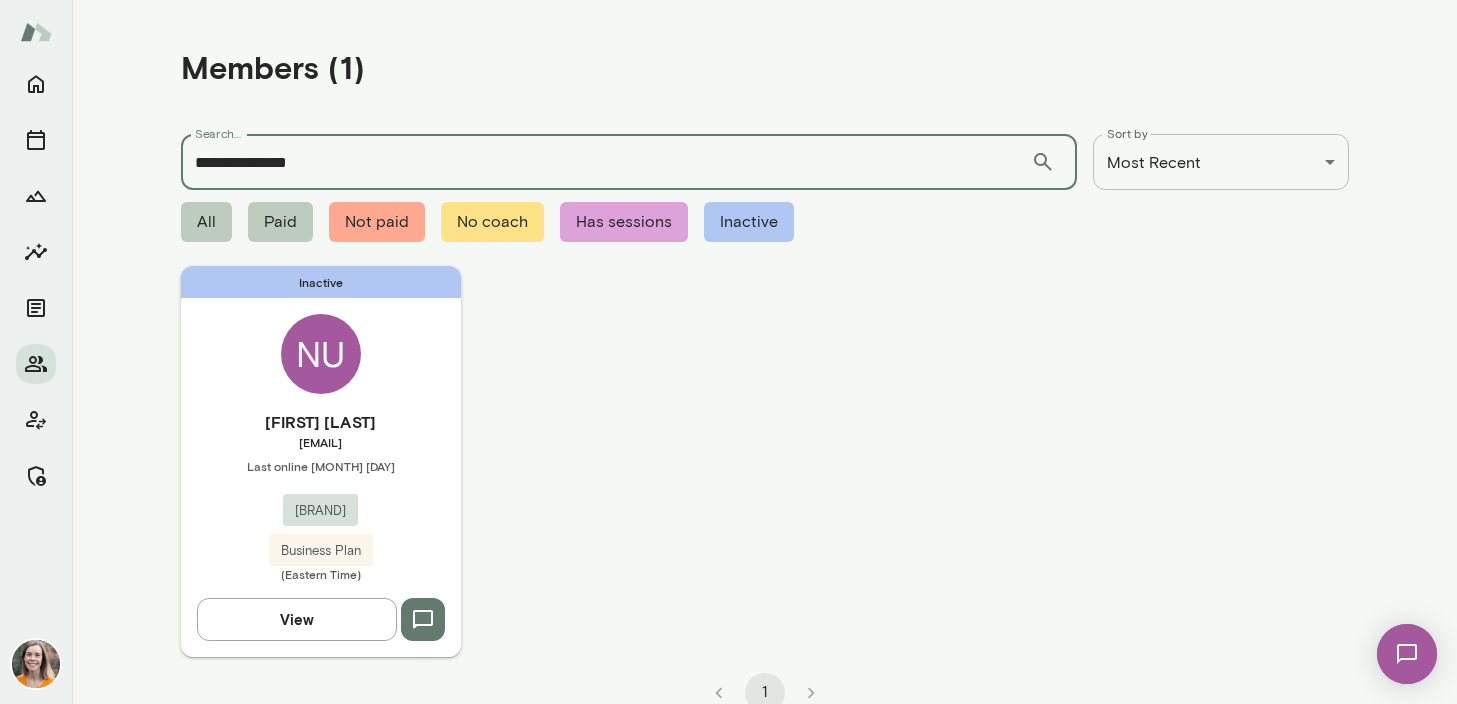 type on "**********" 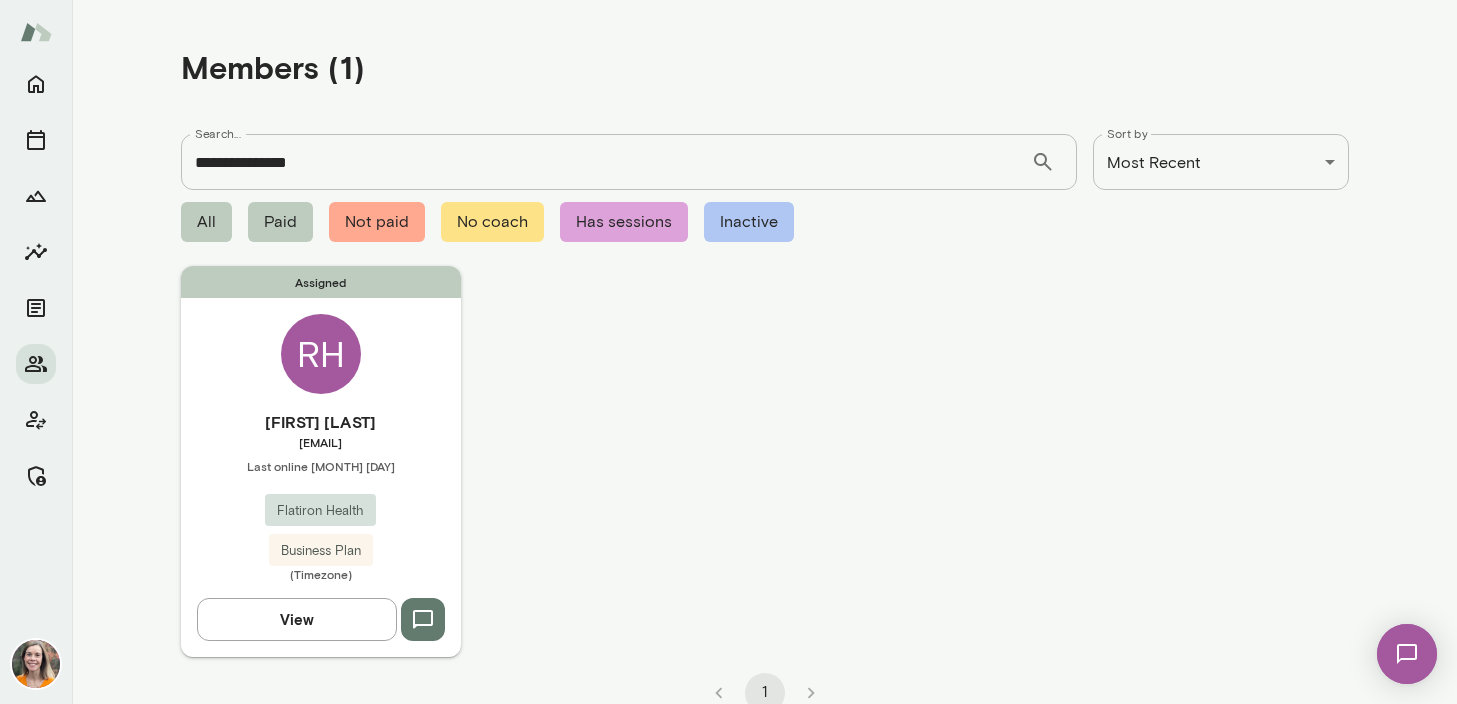 click on "[FIRST] [LAST]" at bounding box center (321, 422) 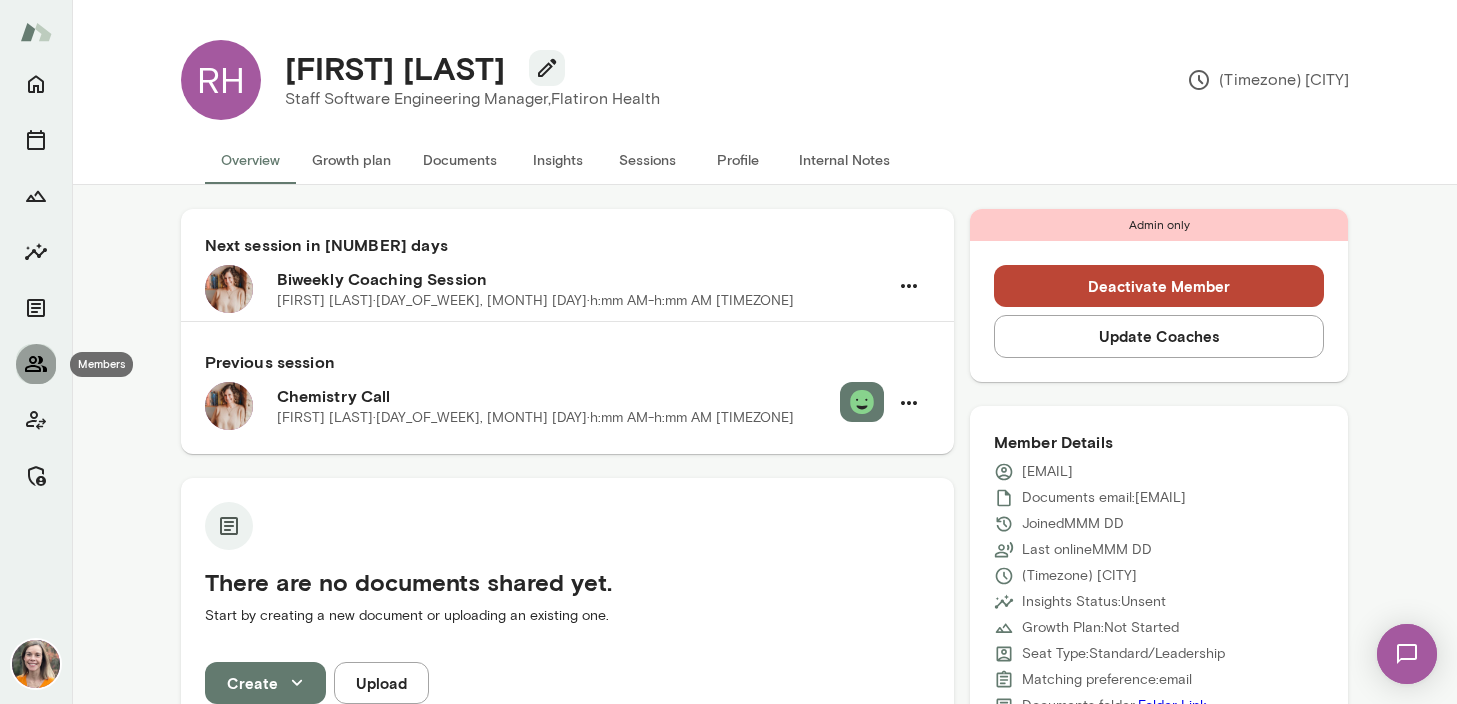click 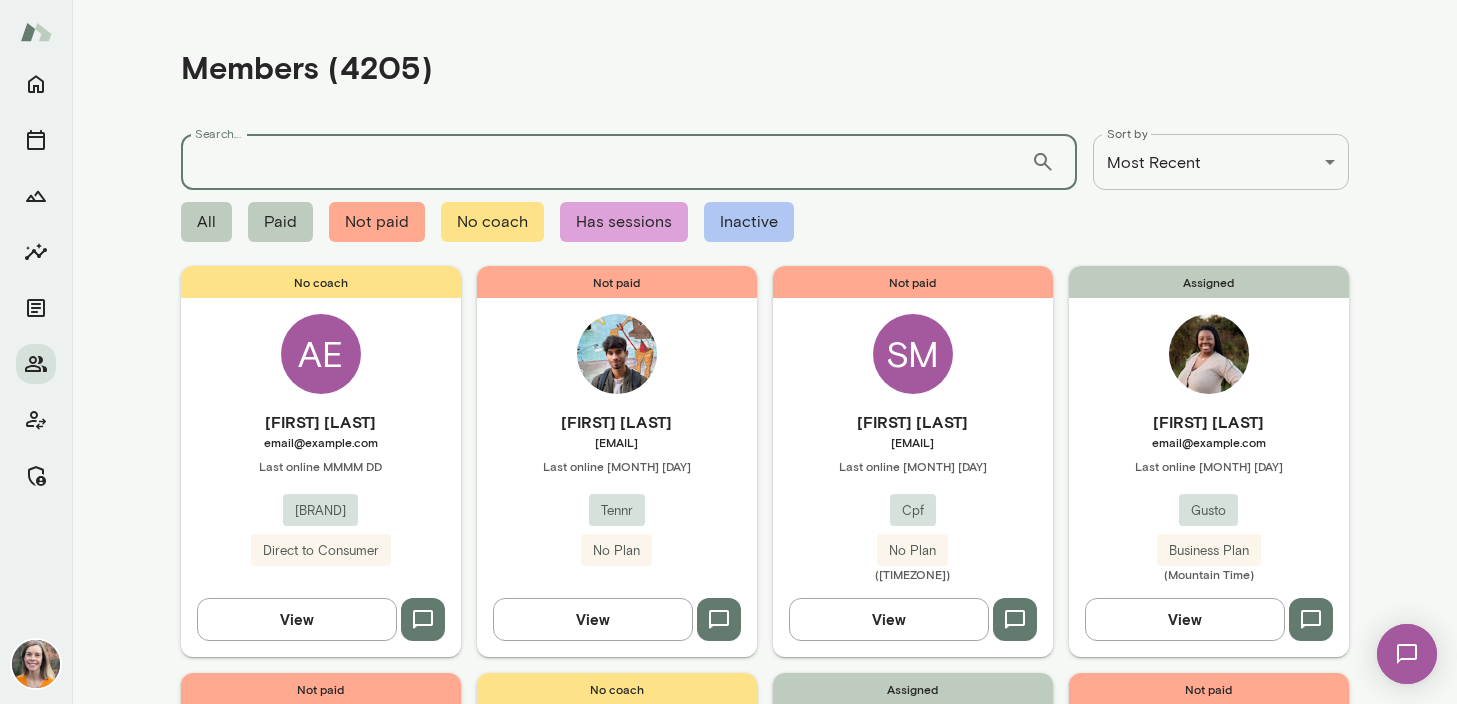 click on "Search..." at bounding box center [606, 162] 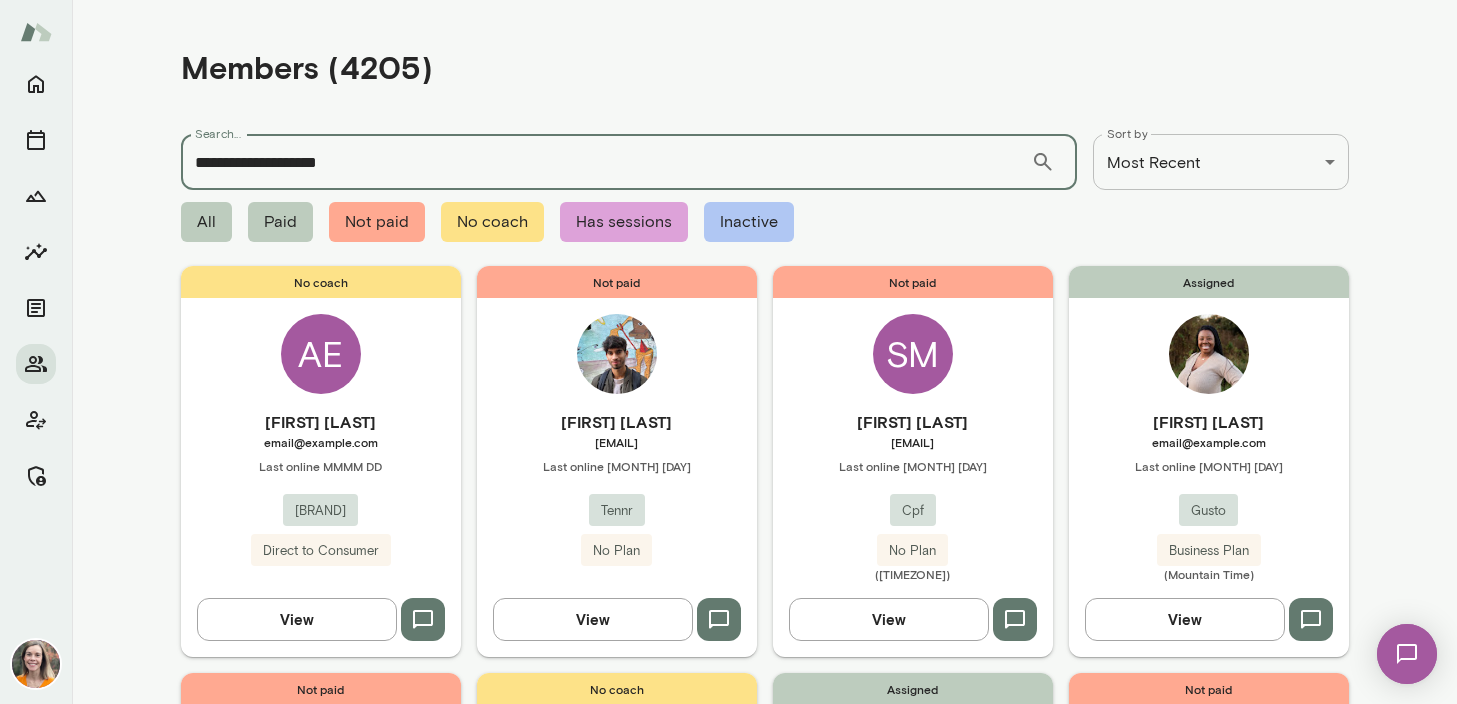 type on "**********" 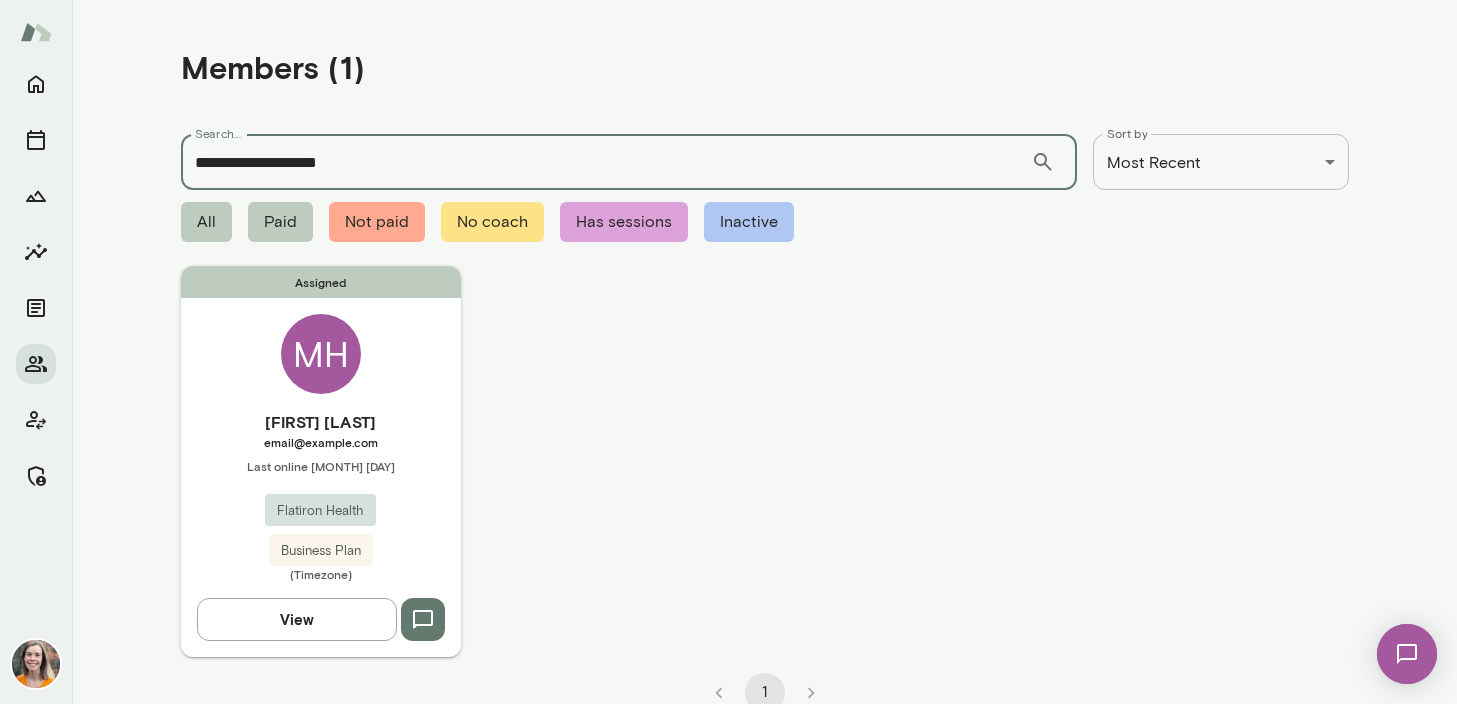 click on "email@example.com" at bounding box center [321, 442] 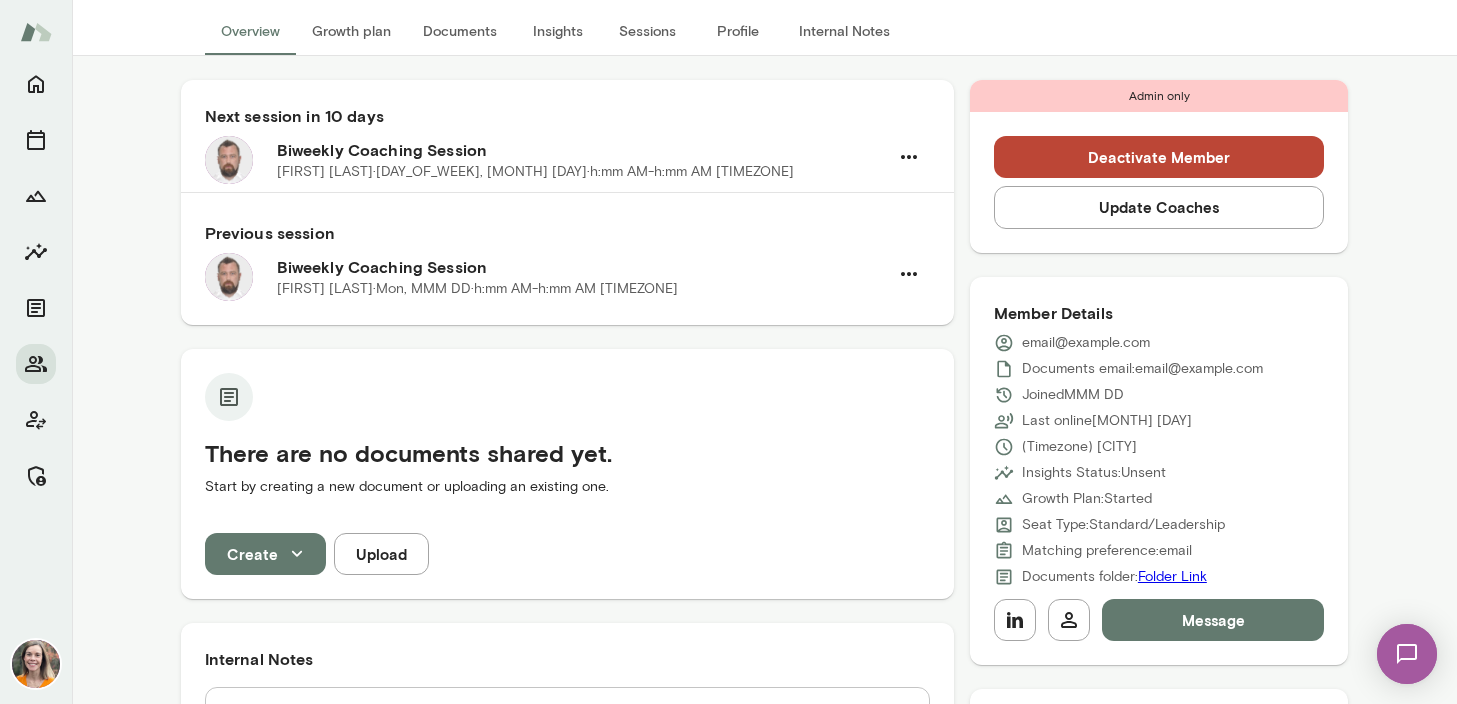scroll, scrollTop: 0, scrollLeft: 0, axis: both 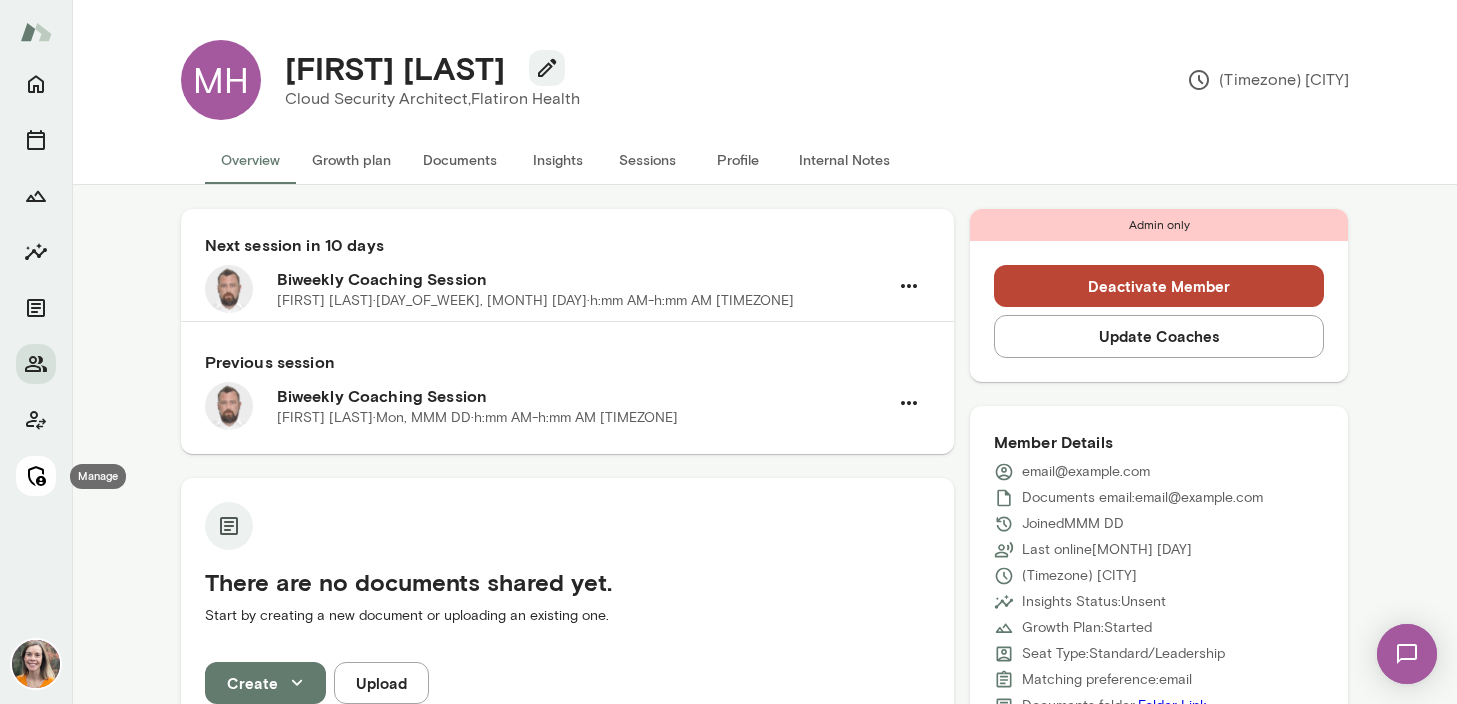 click 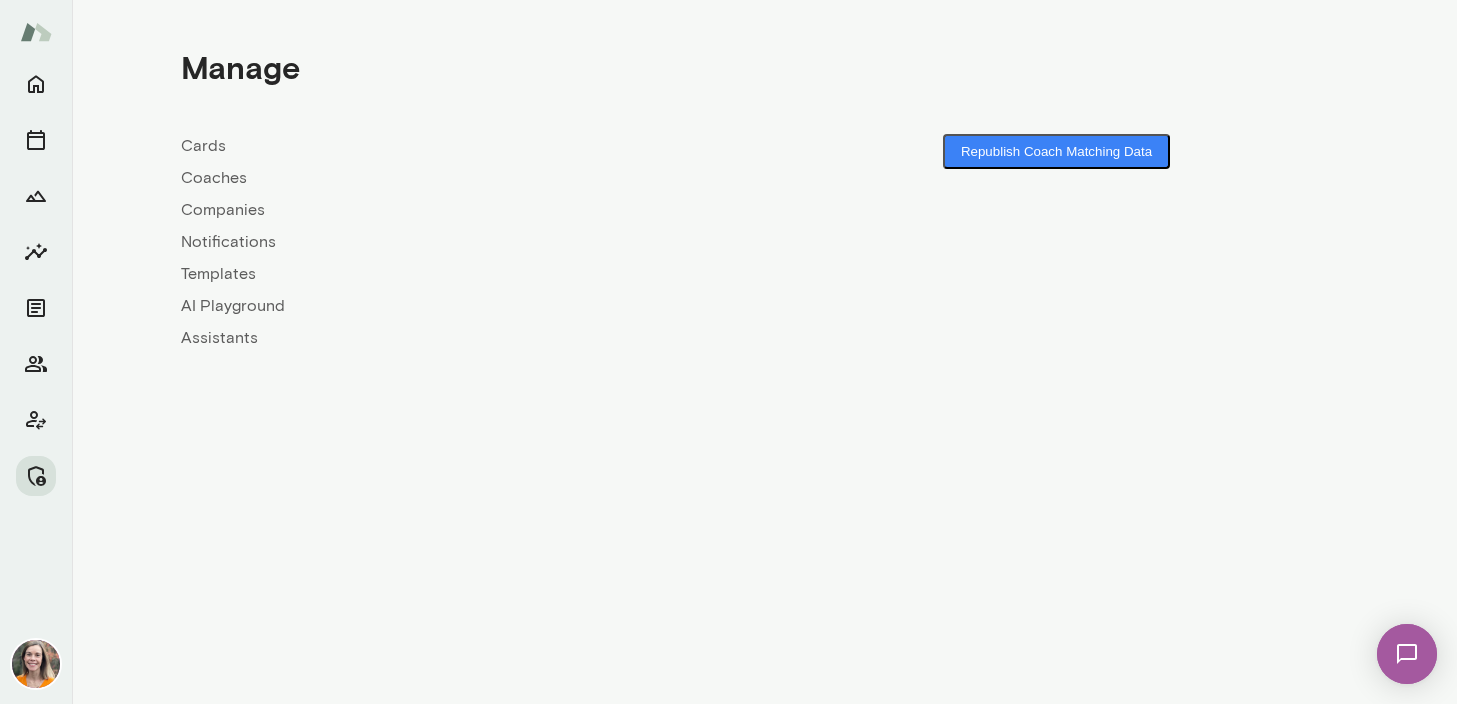 click on "Coaches" at bounding box center [473, 178] 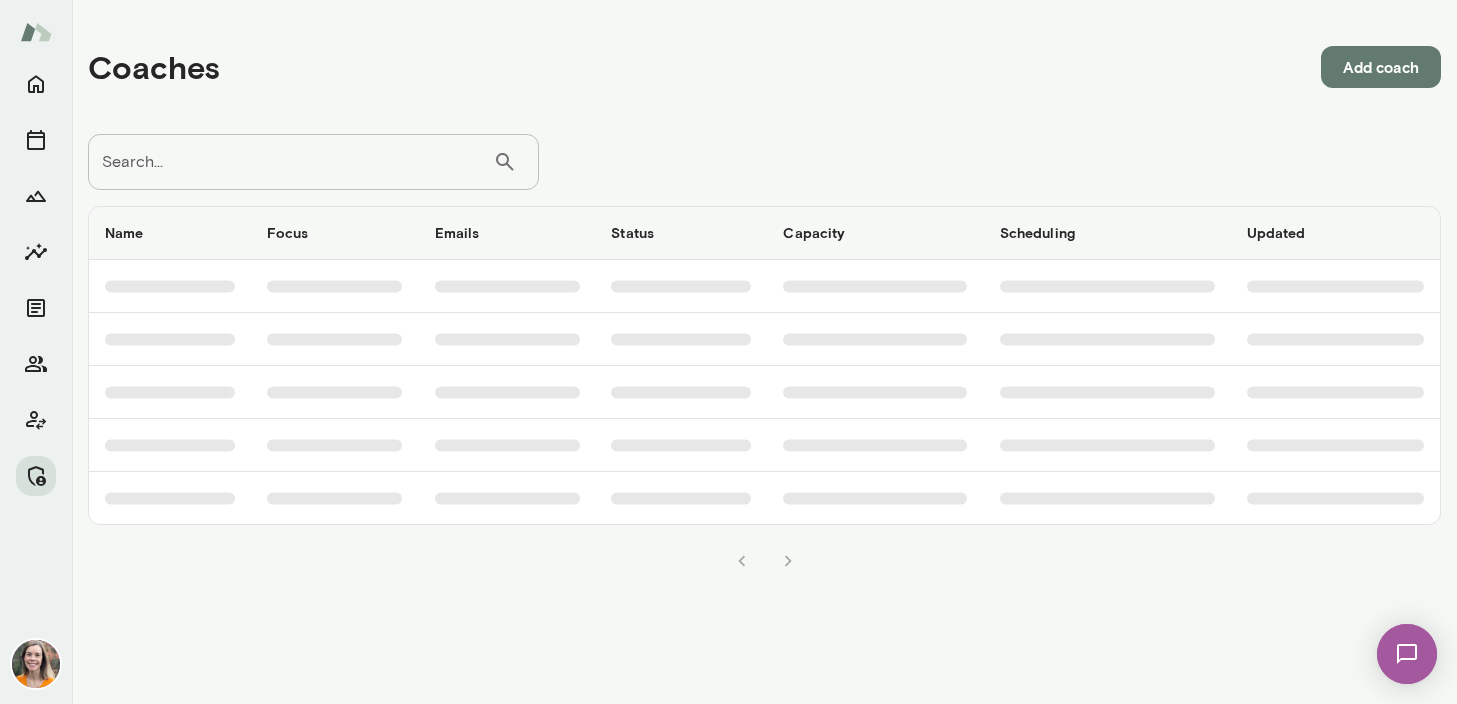 click on "Search..." at bounding box center (290, 162) 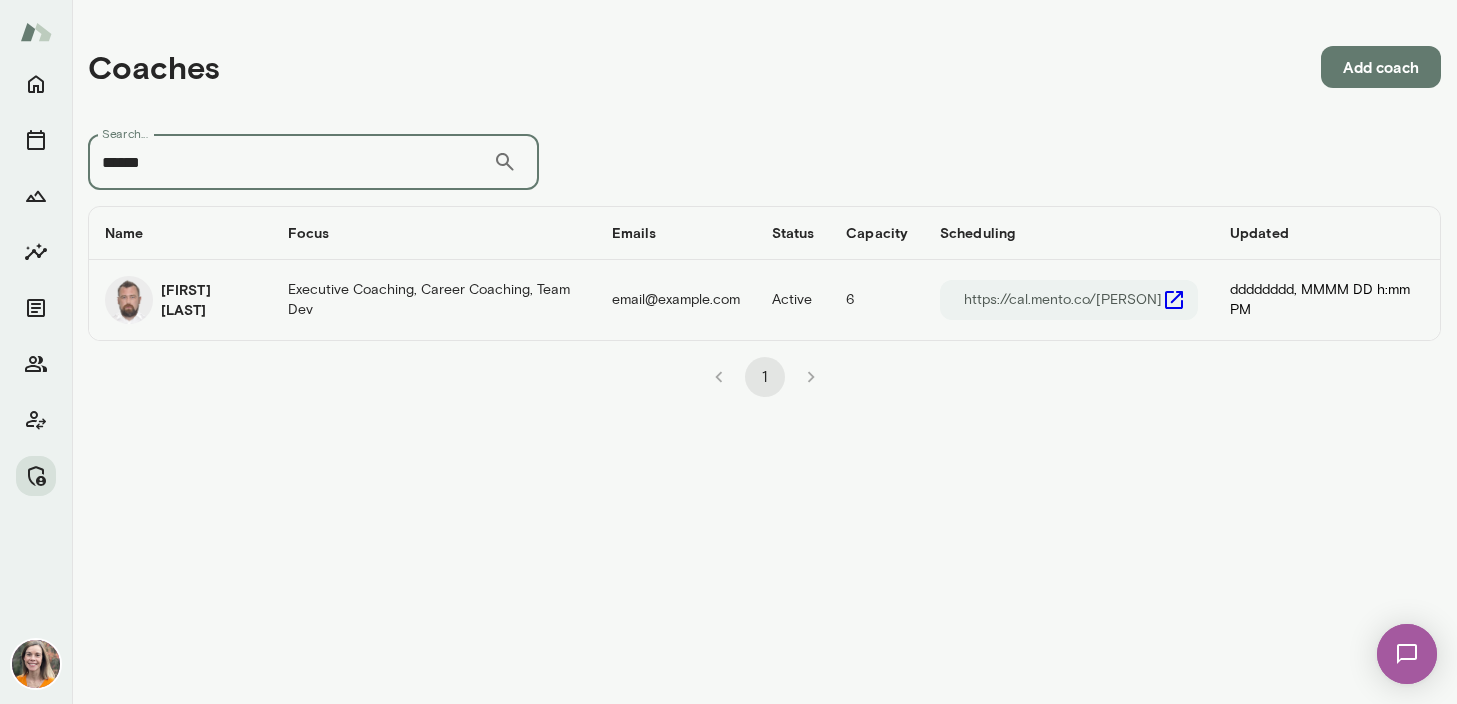 type on "******" 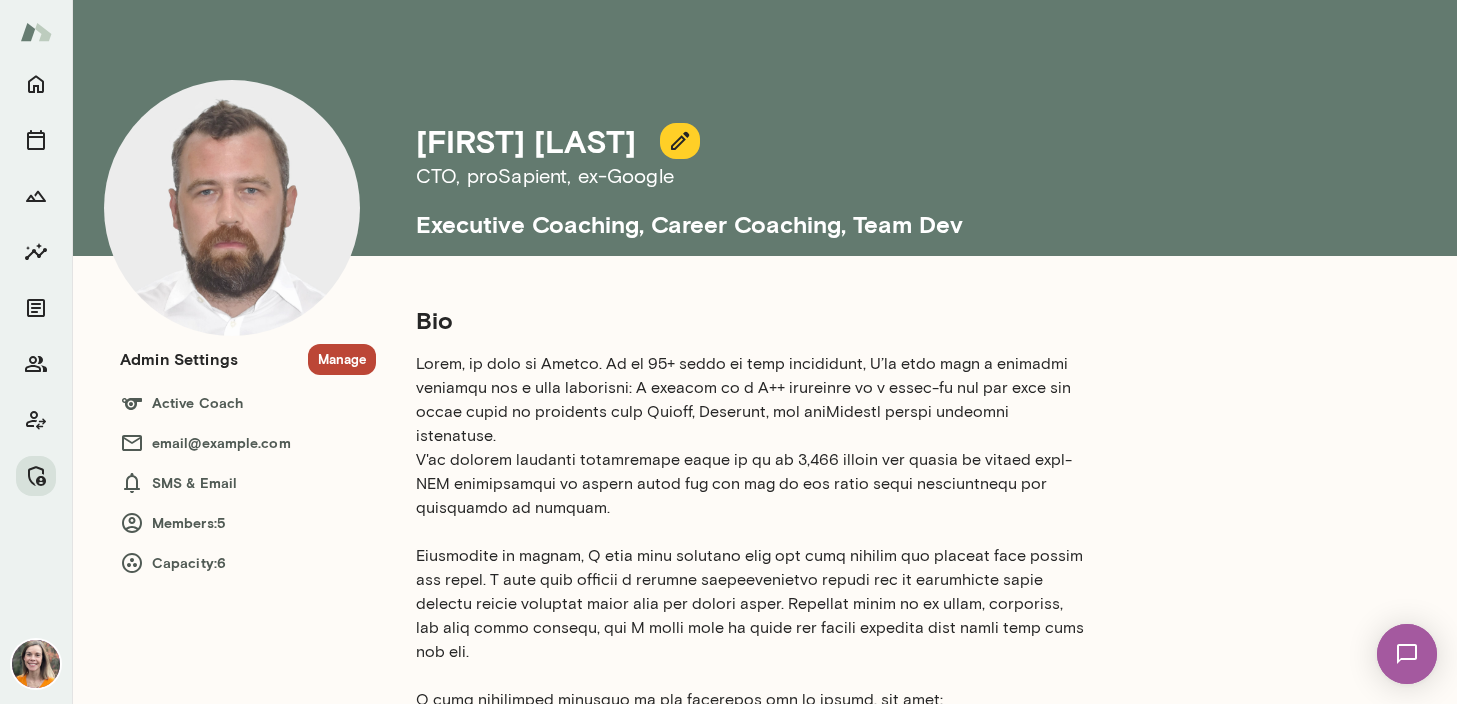 click on "Manage" at bounding box center (342, 359) 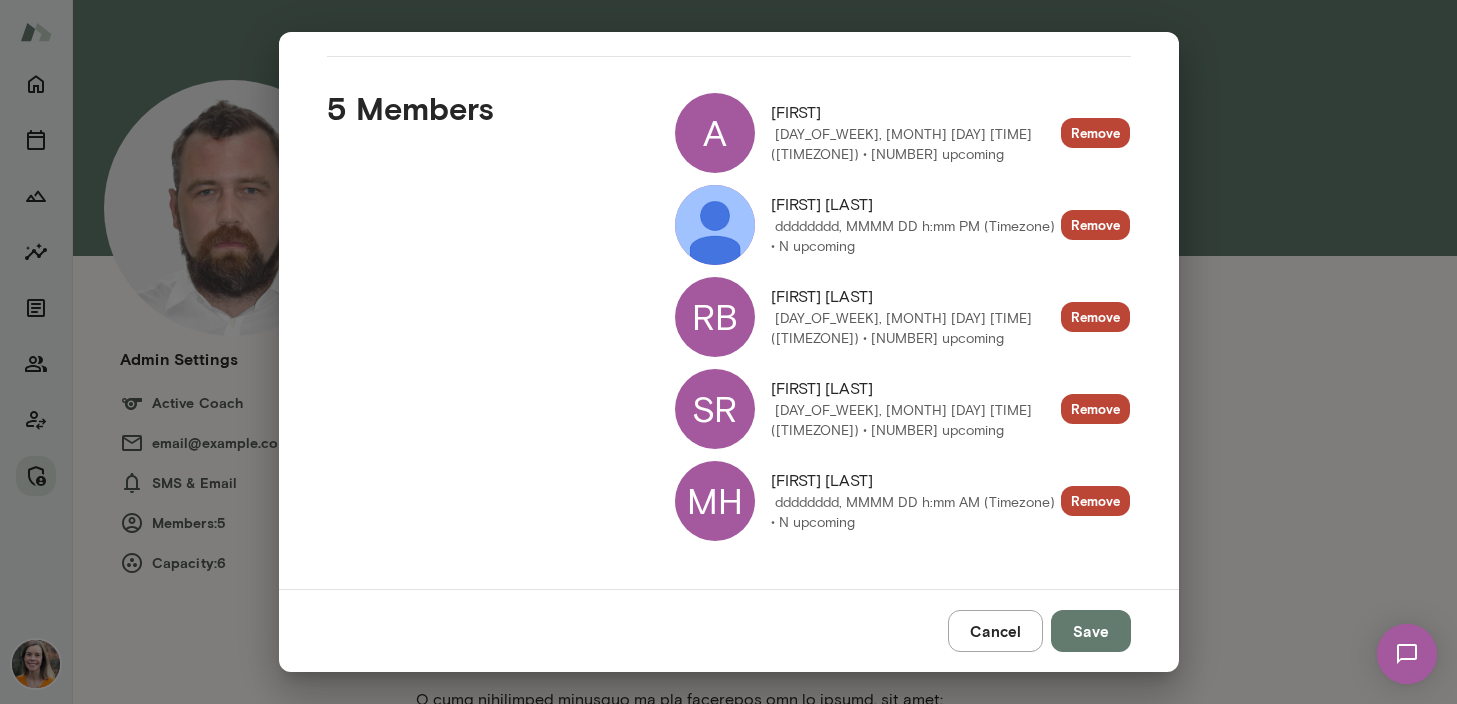 scroll, scrollTop: 258, scrollLeft: 0, axis: vertical 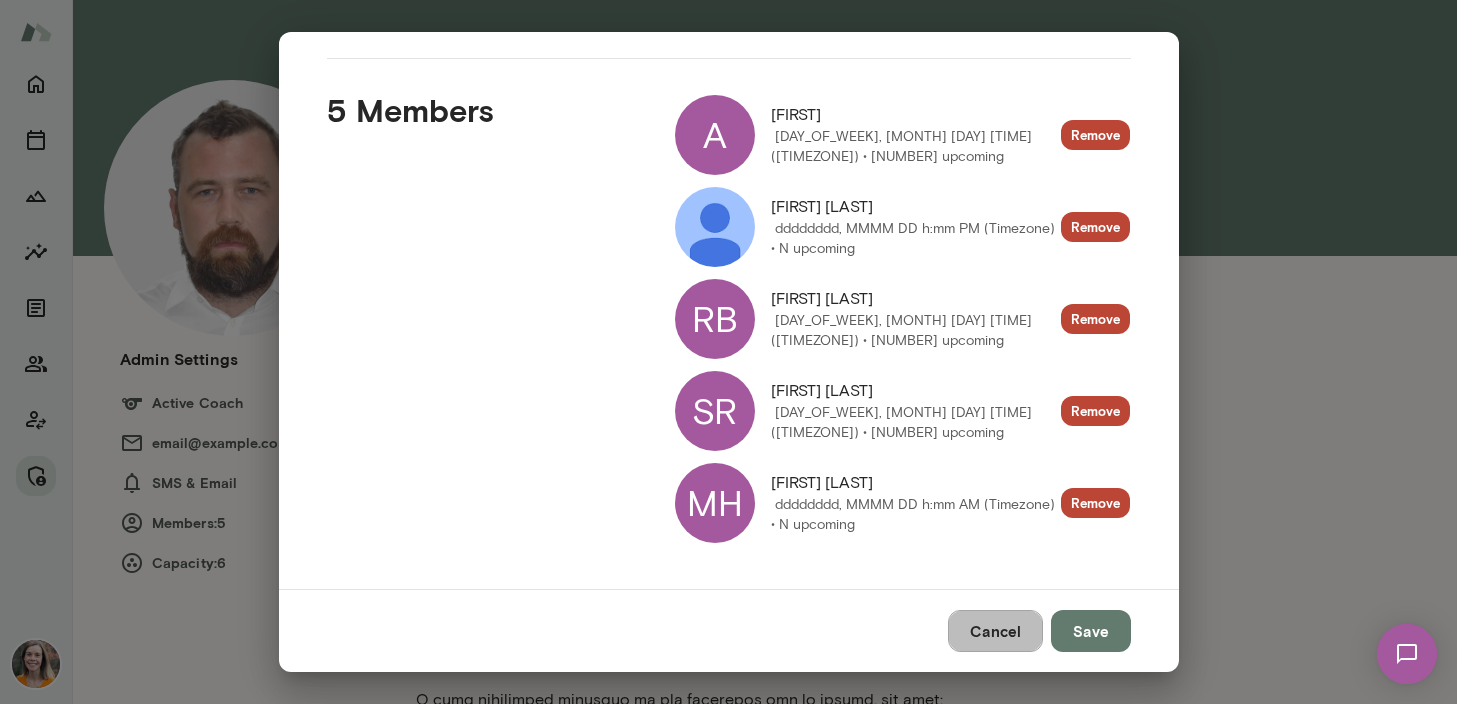 click on "Cancel" at bounding box center [995, 631] 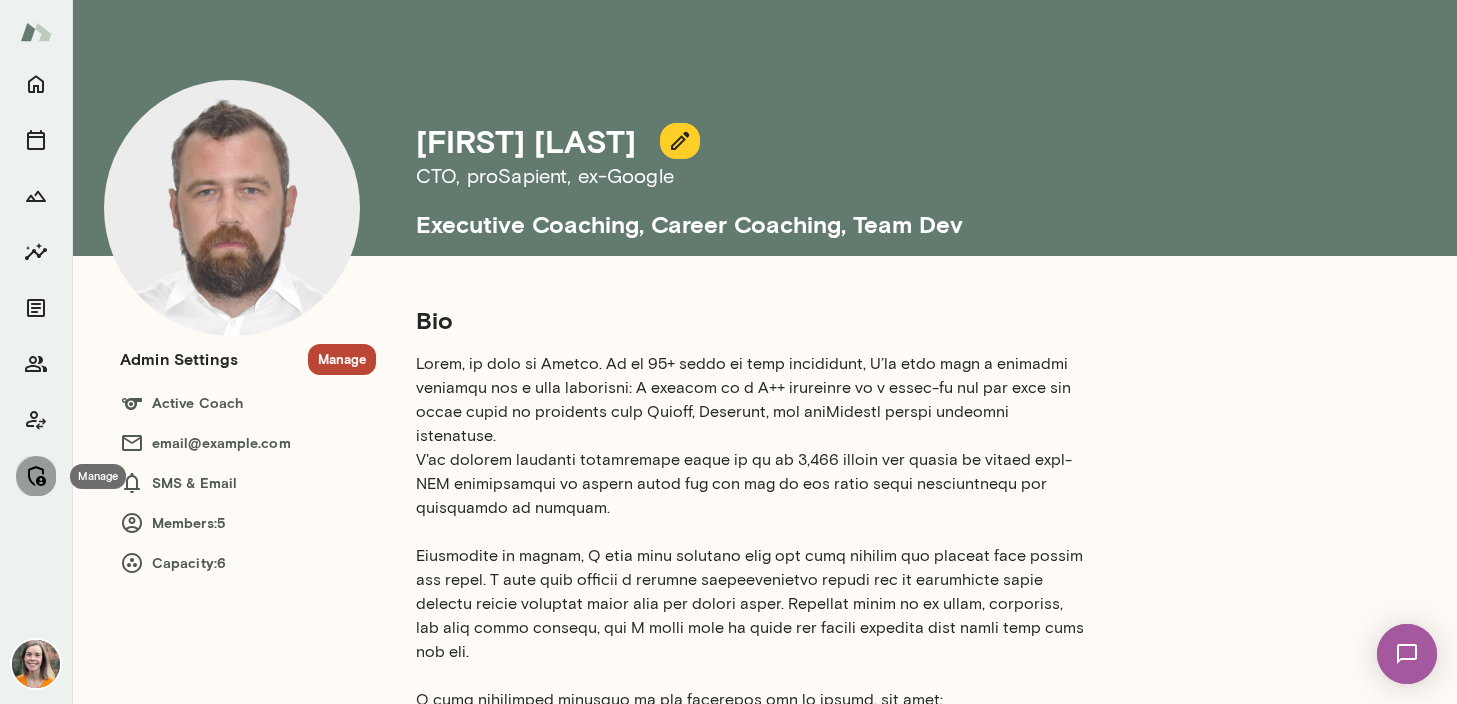 click 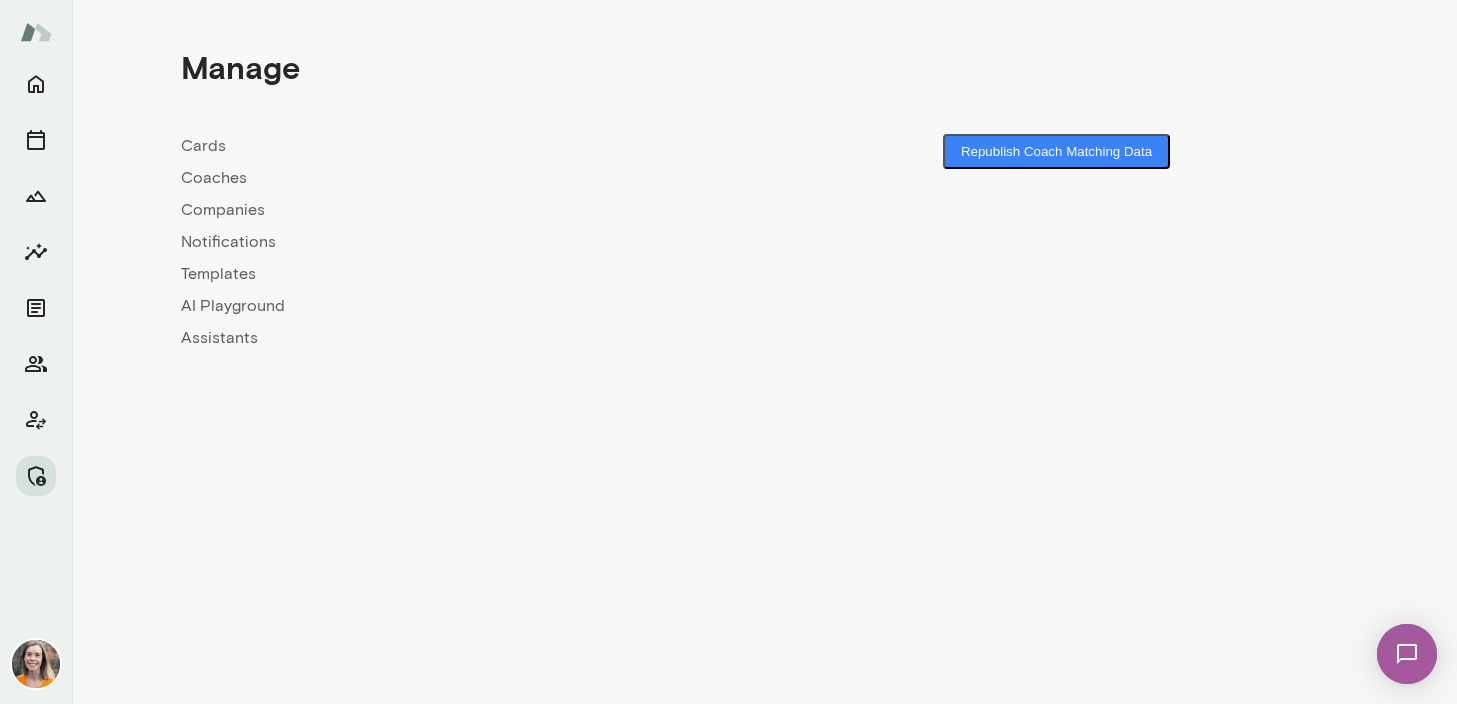 click on "Coaches" at bounding box center (473, 178) 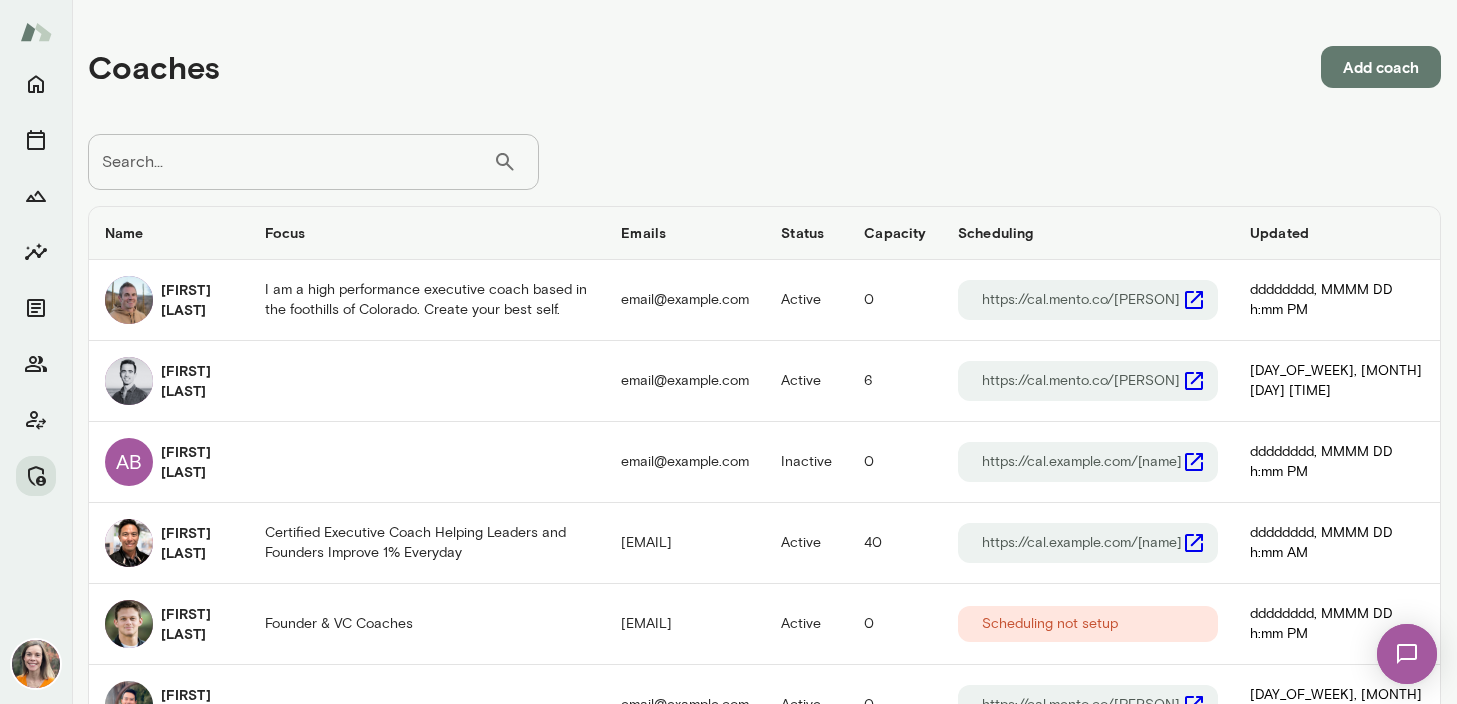 click on "Search..." at bounding box center (290, 162) 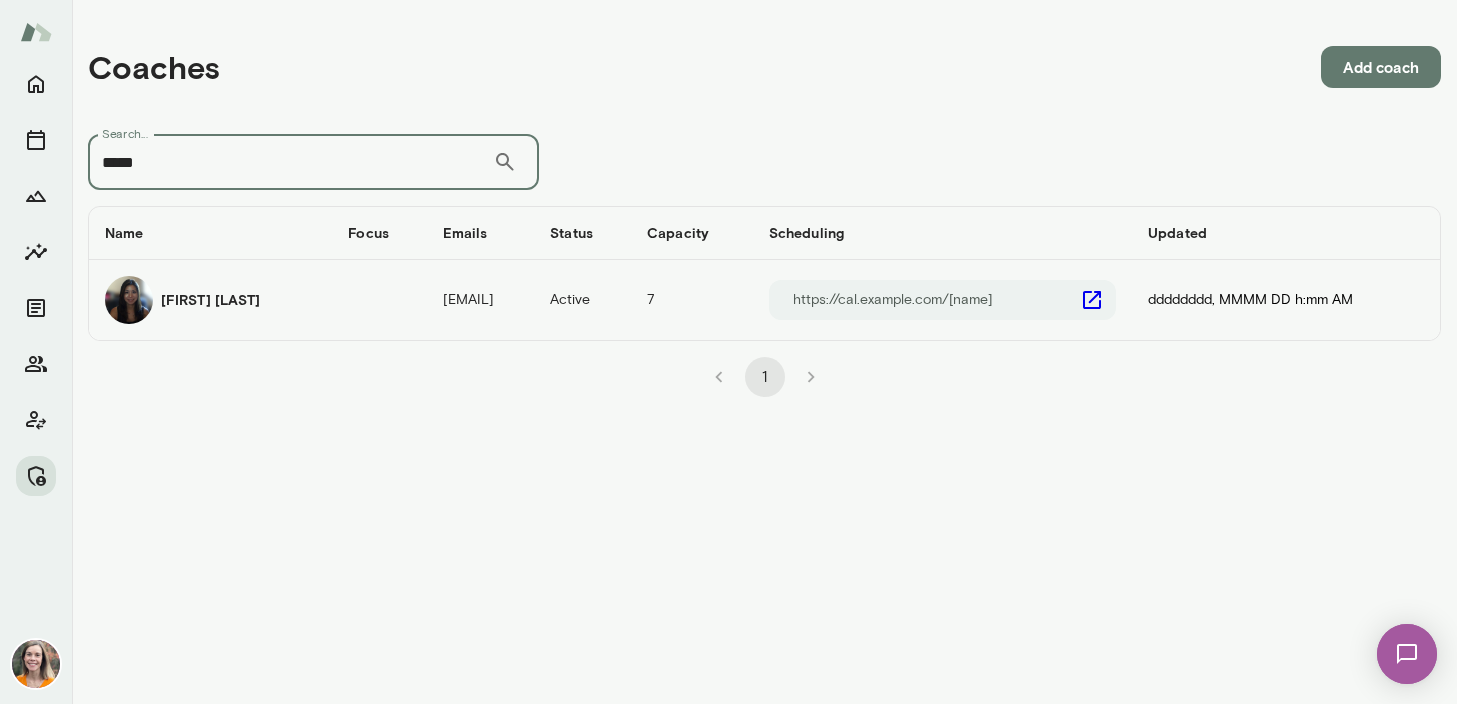type on "*****" 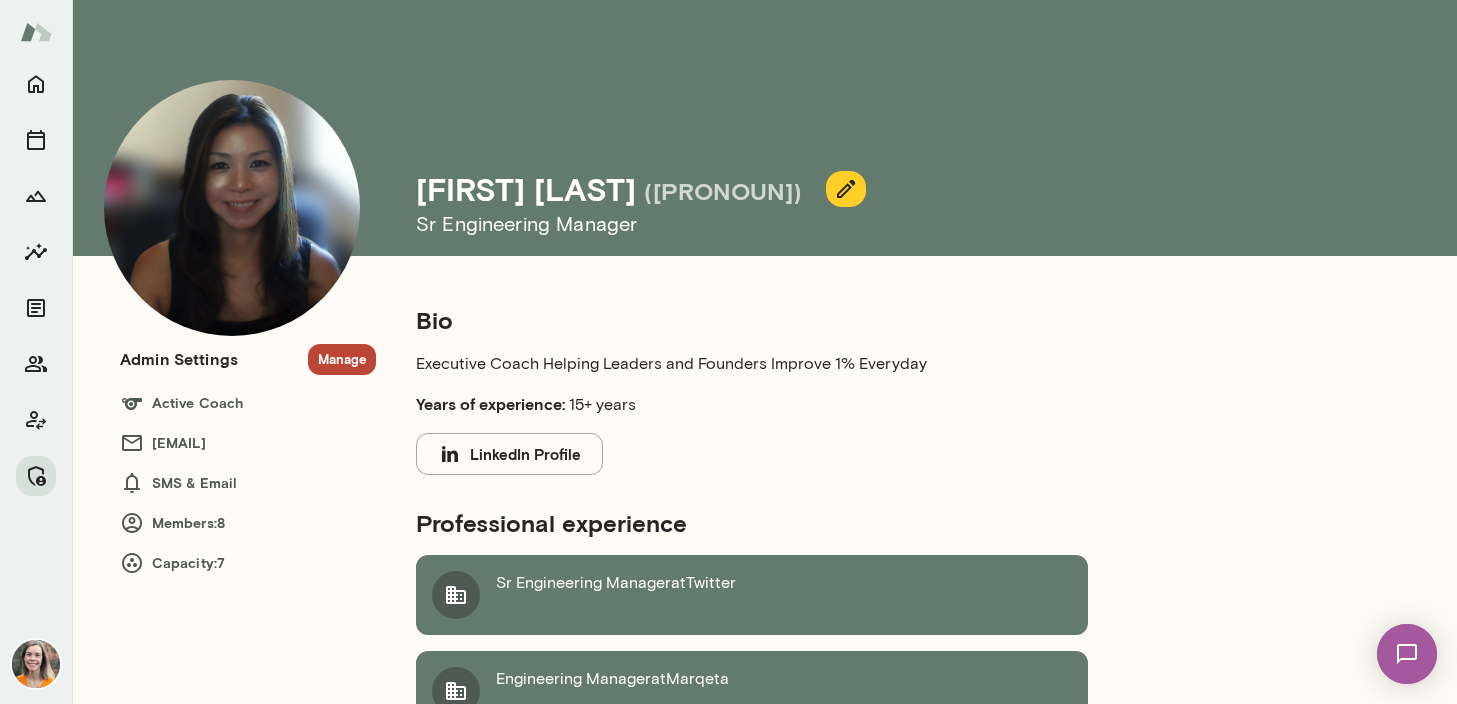 click on "Manage" at bounding box center (342, 359) 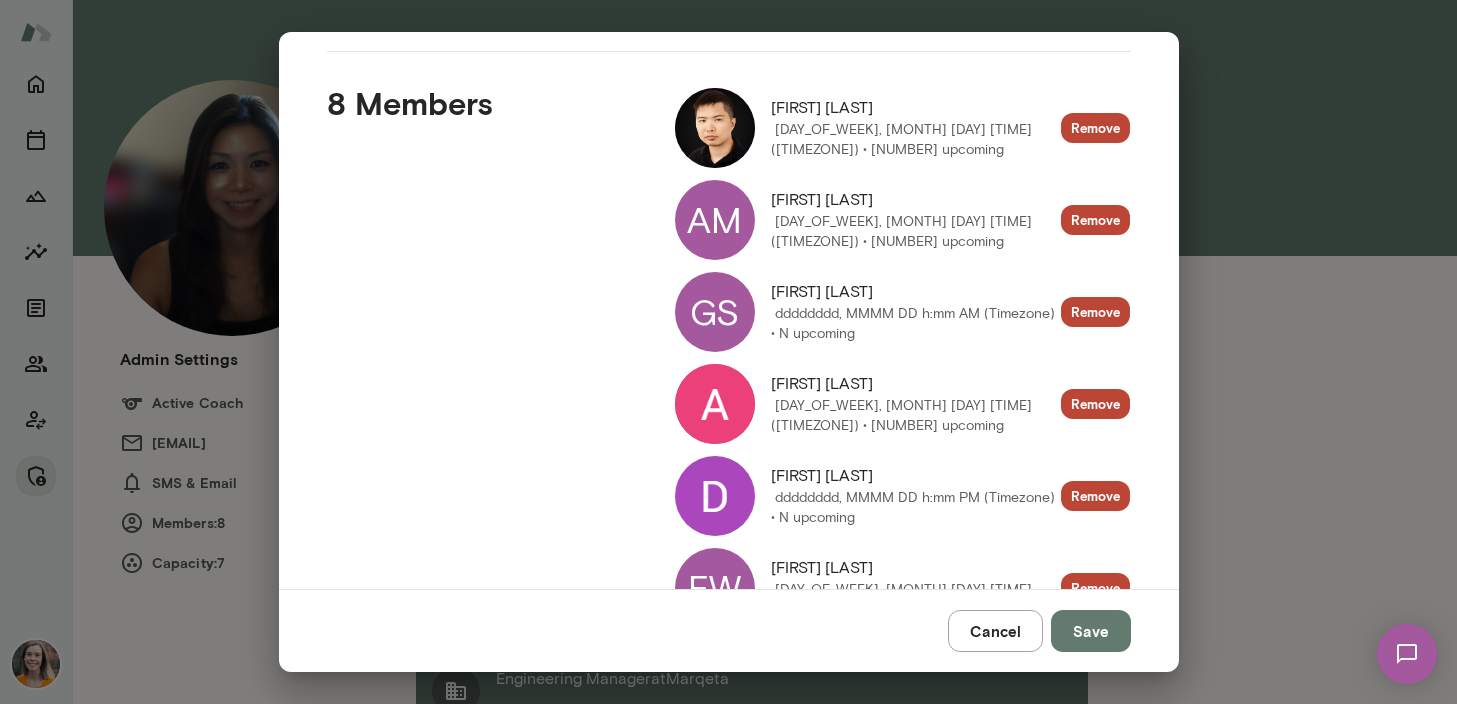 scroll, scrollTop: 271, scrollLeft: 0, axis: vertical 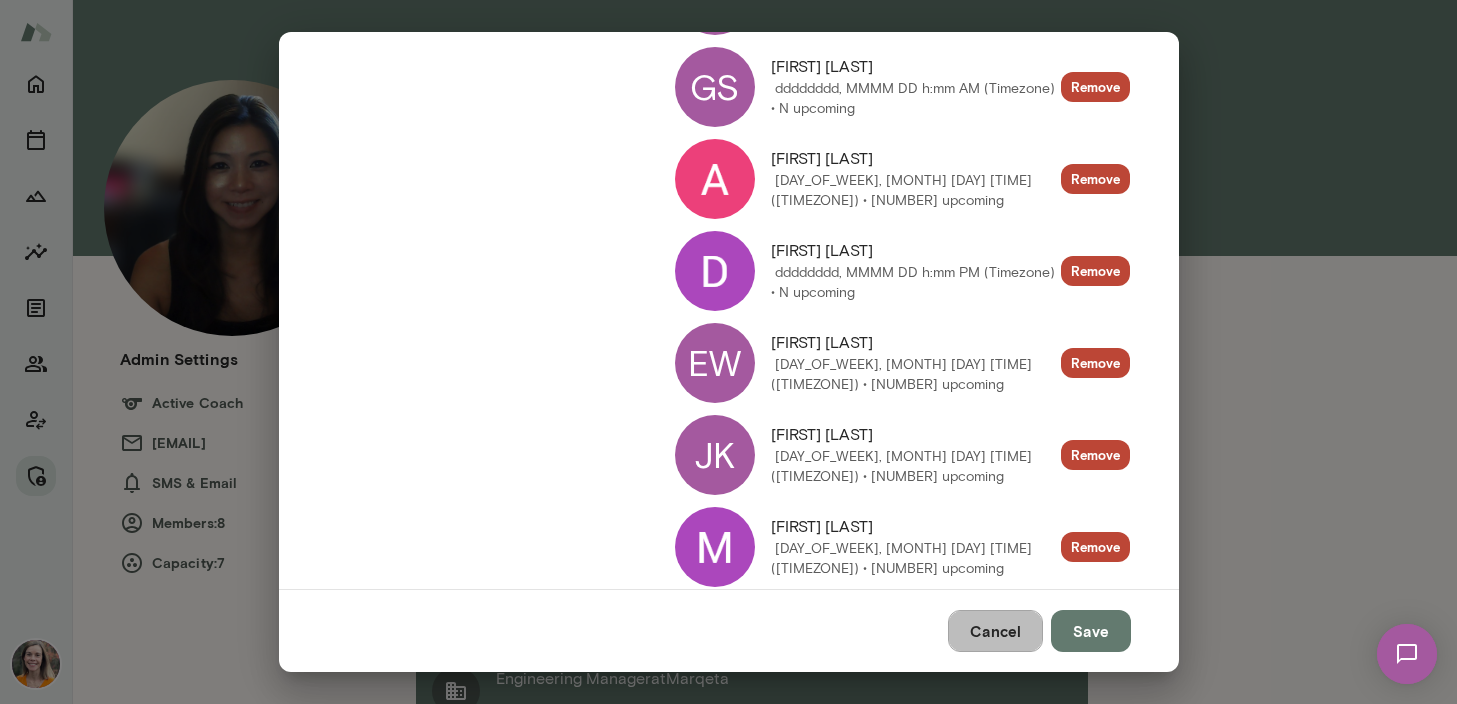 click on "Cancel" at bounding box center (995, 631) 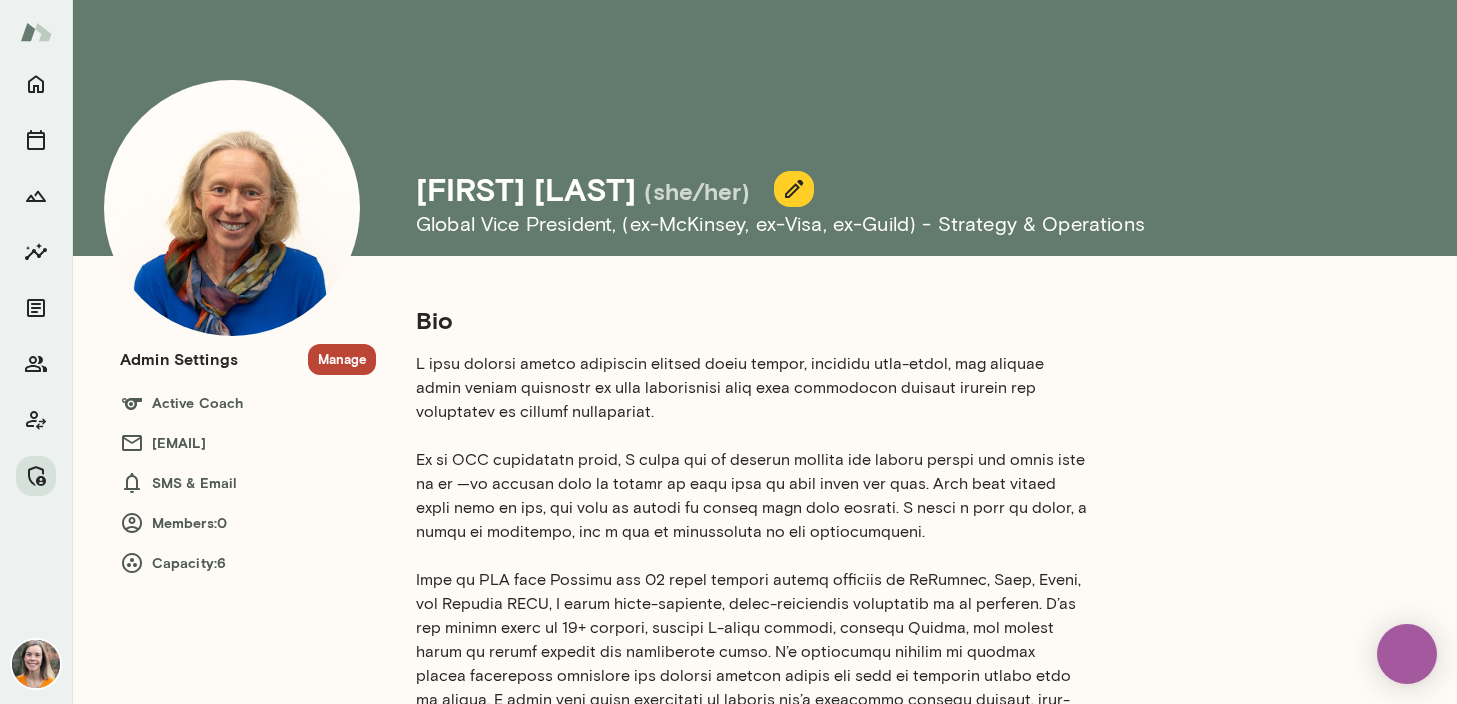 scroll, scrollTop: 0, scrollLeft: 0, axis: both 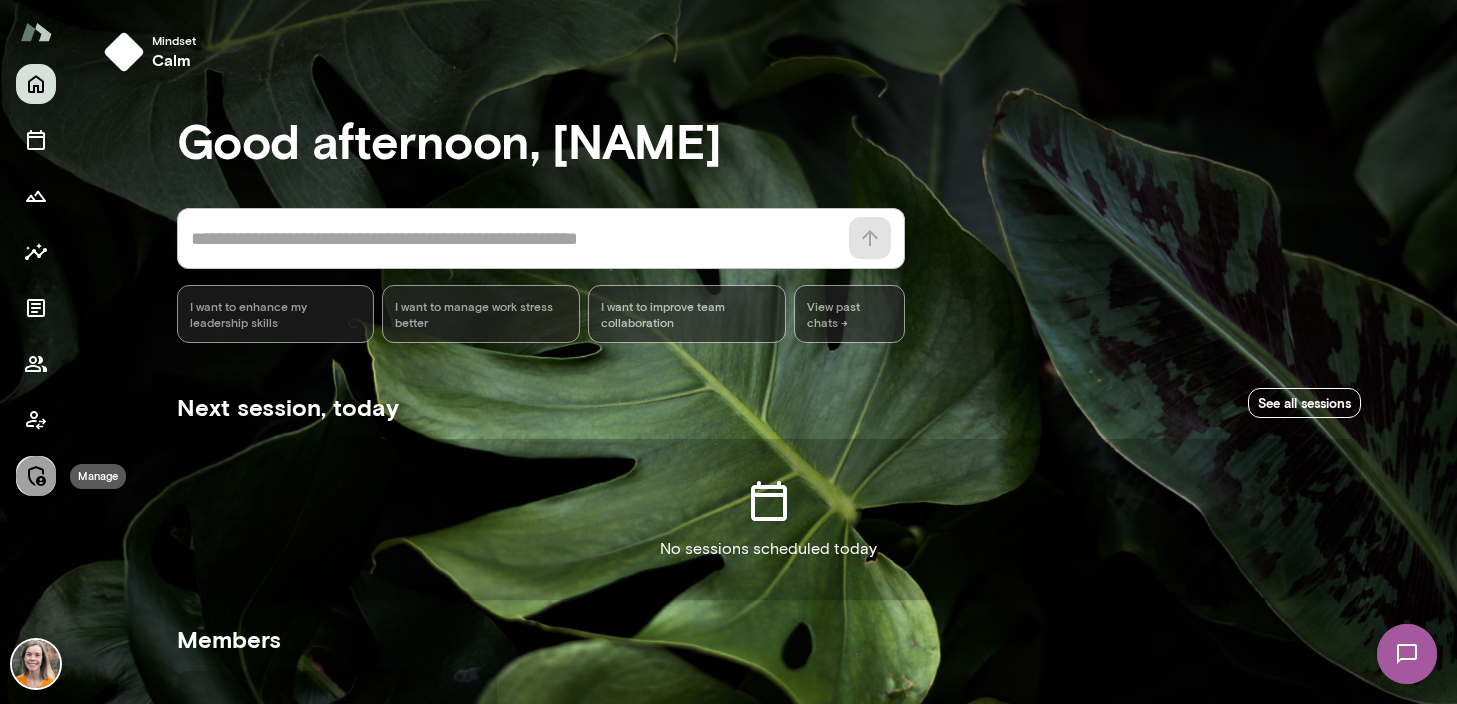 click 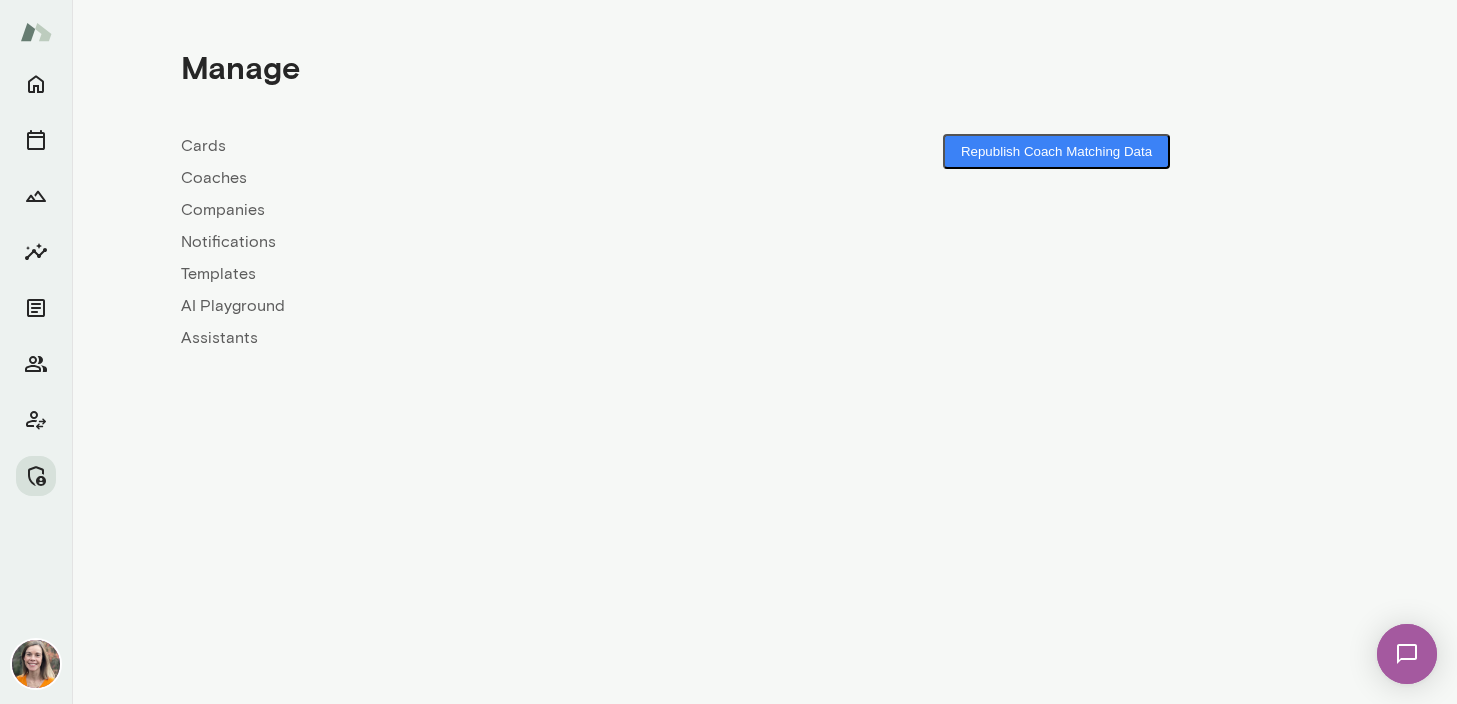 click on "Coaches" at bounding box center [473, 178] 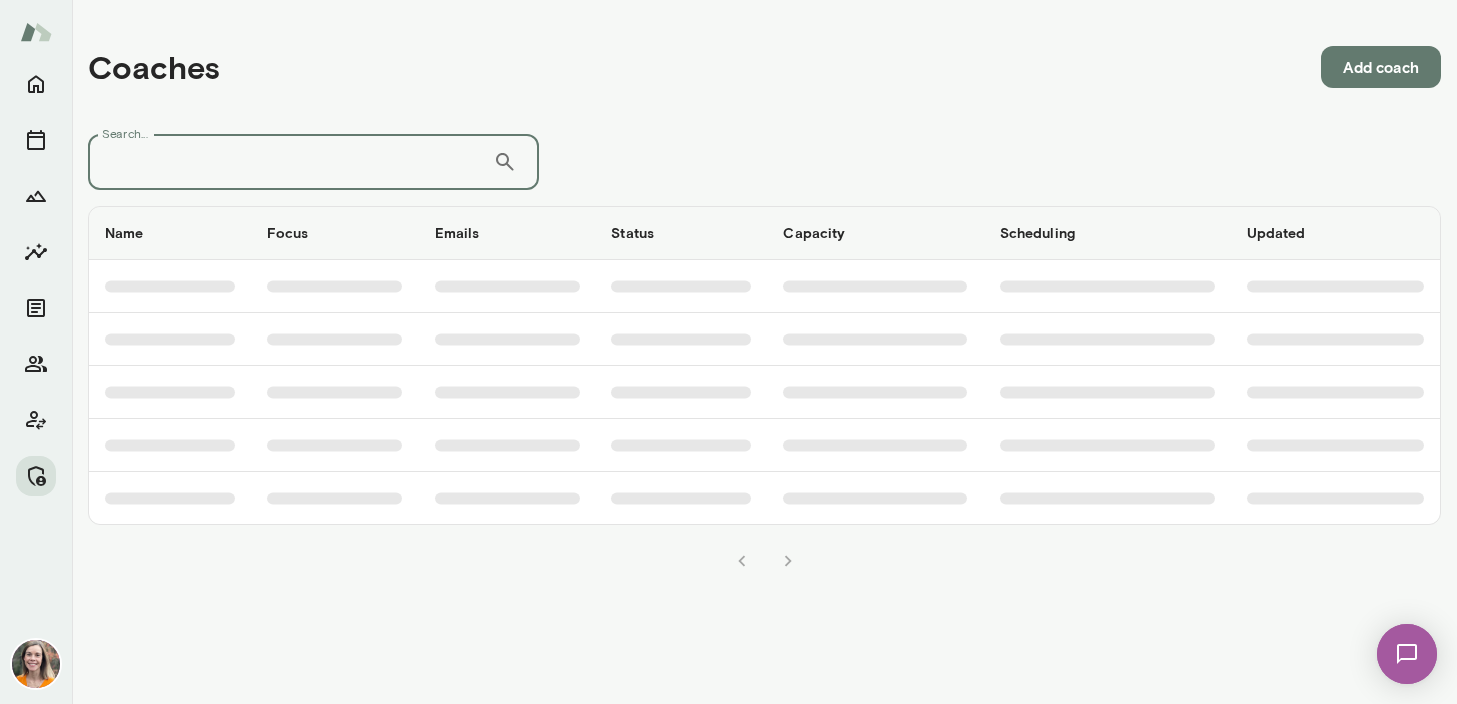 click on "Search..." at bounding box center [290, 162] 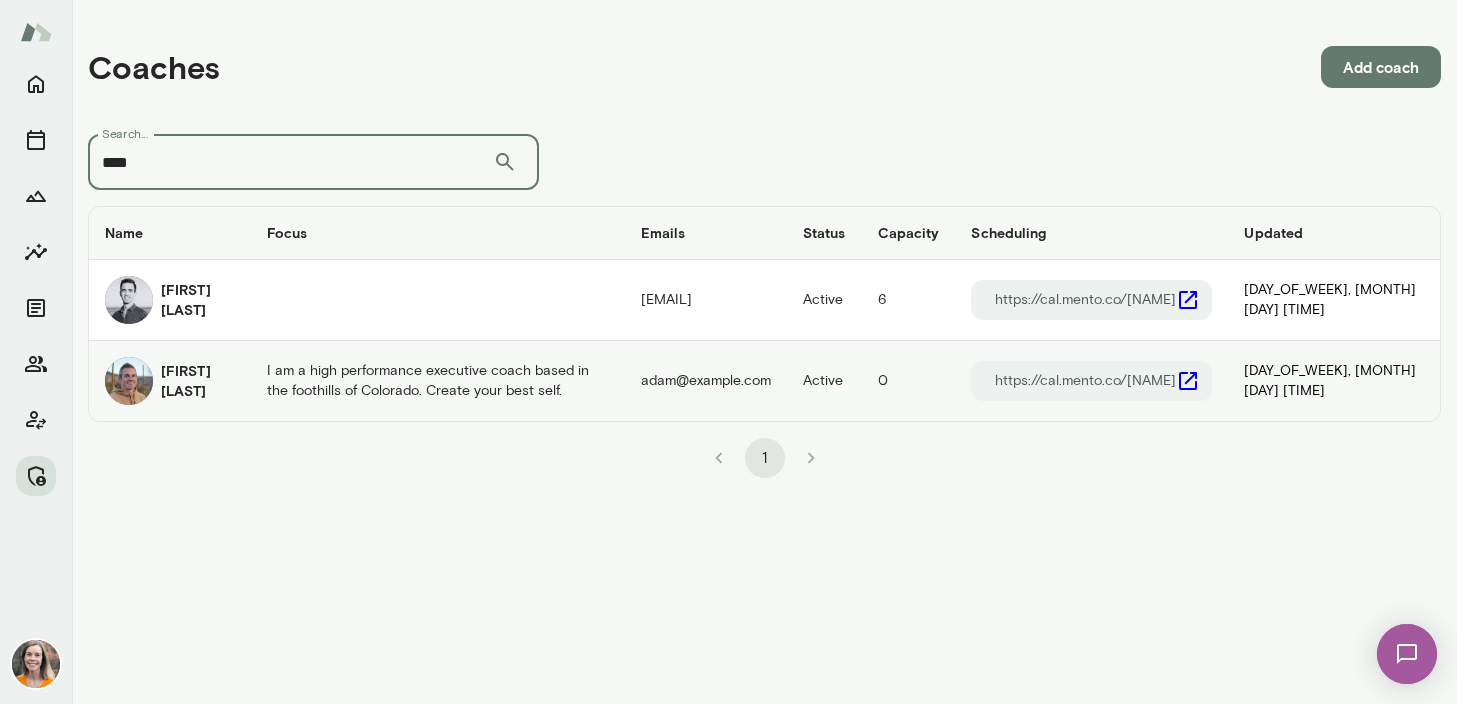 type on "****" 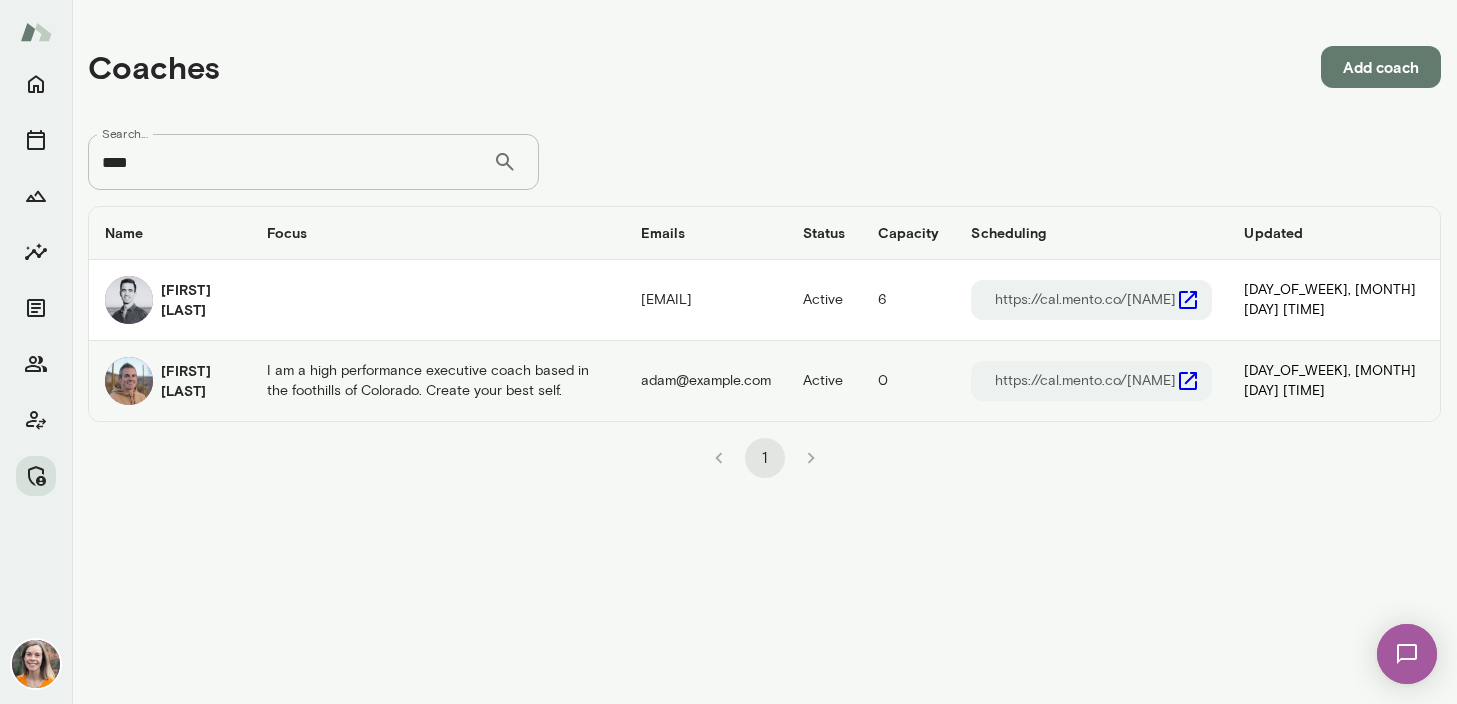 click on "[FIRST] [LAST]" at bounding box center [198, 381] 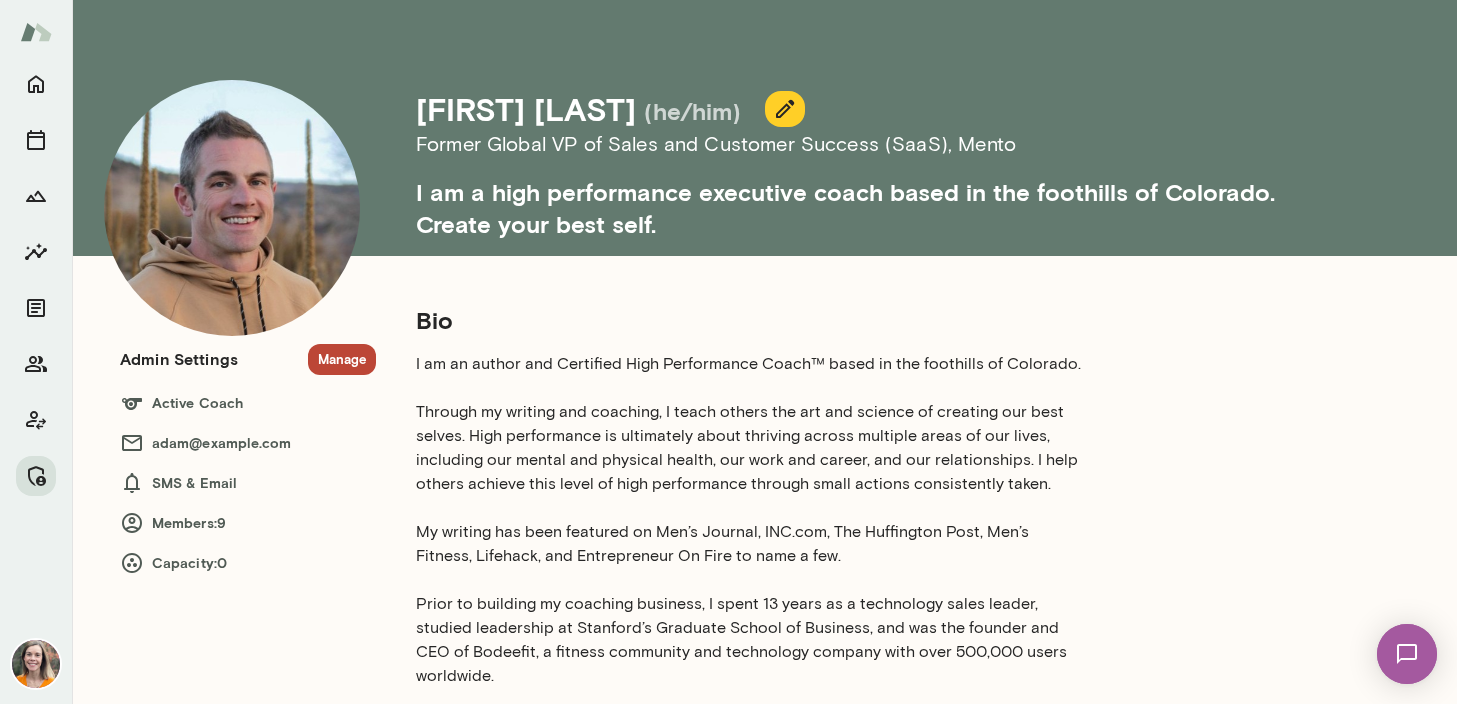 click on "Manage" at bounding box center (342, 359) 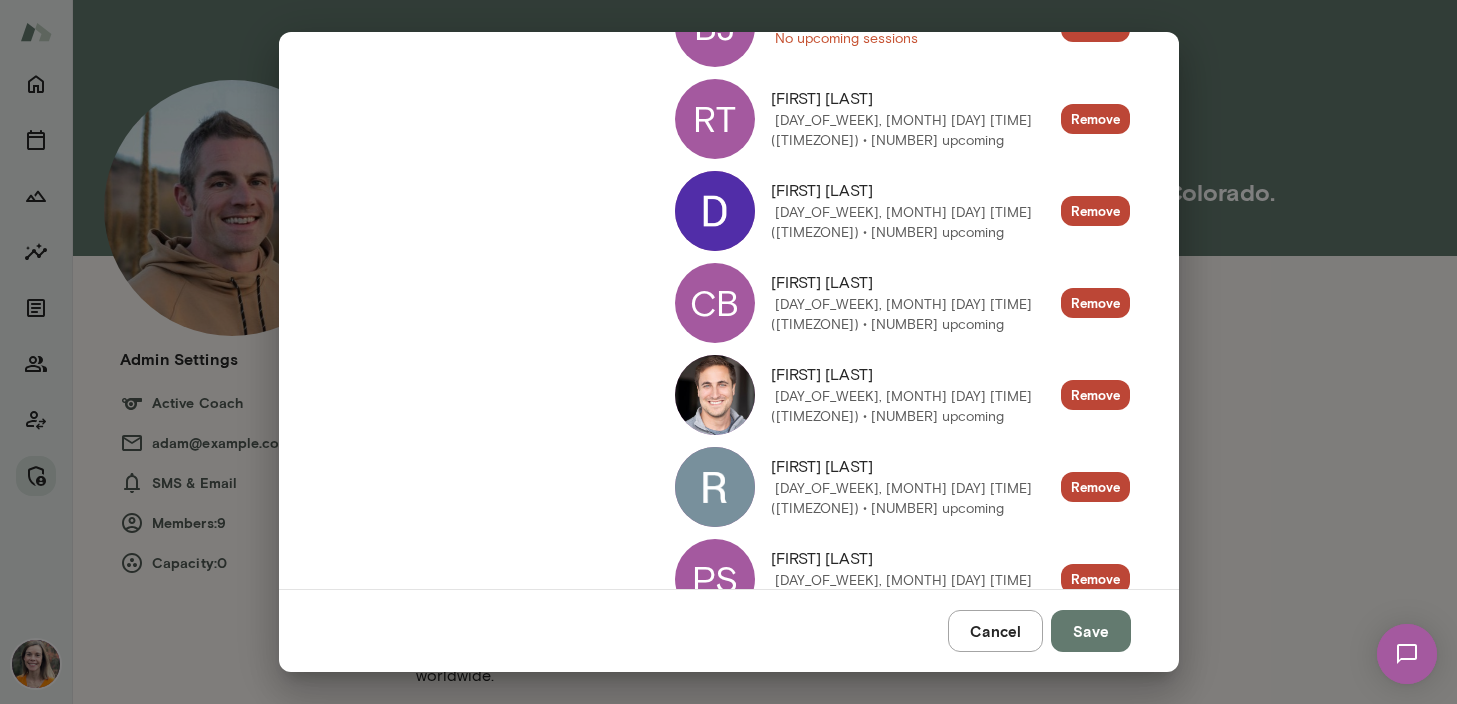 scroll, scrollTop: 628, scrollLeft: 0, axis: vertical 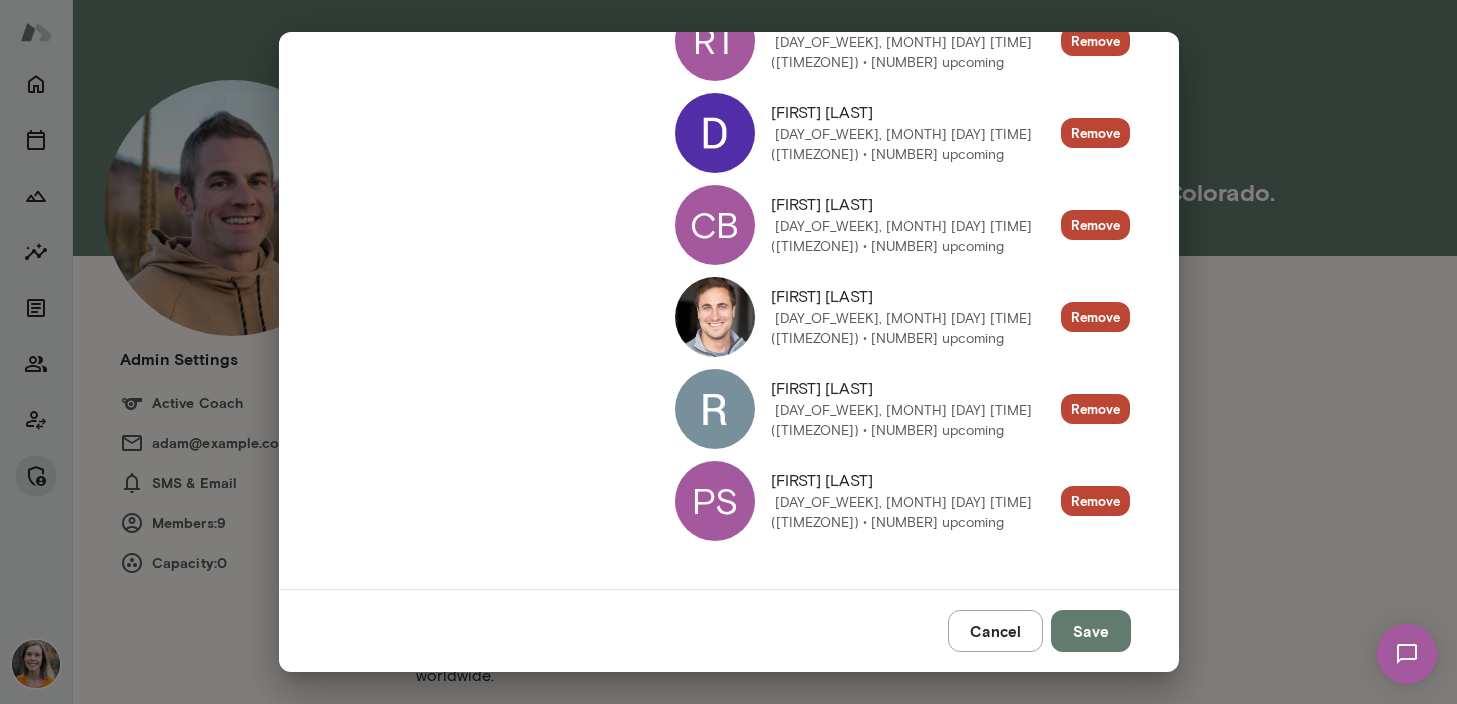 click at bounding box center [715, 133] 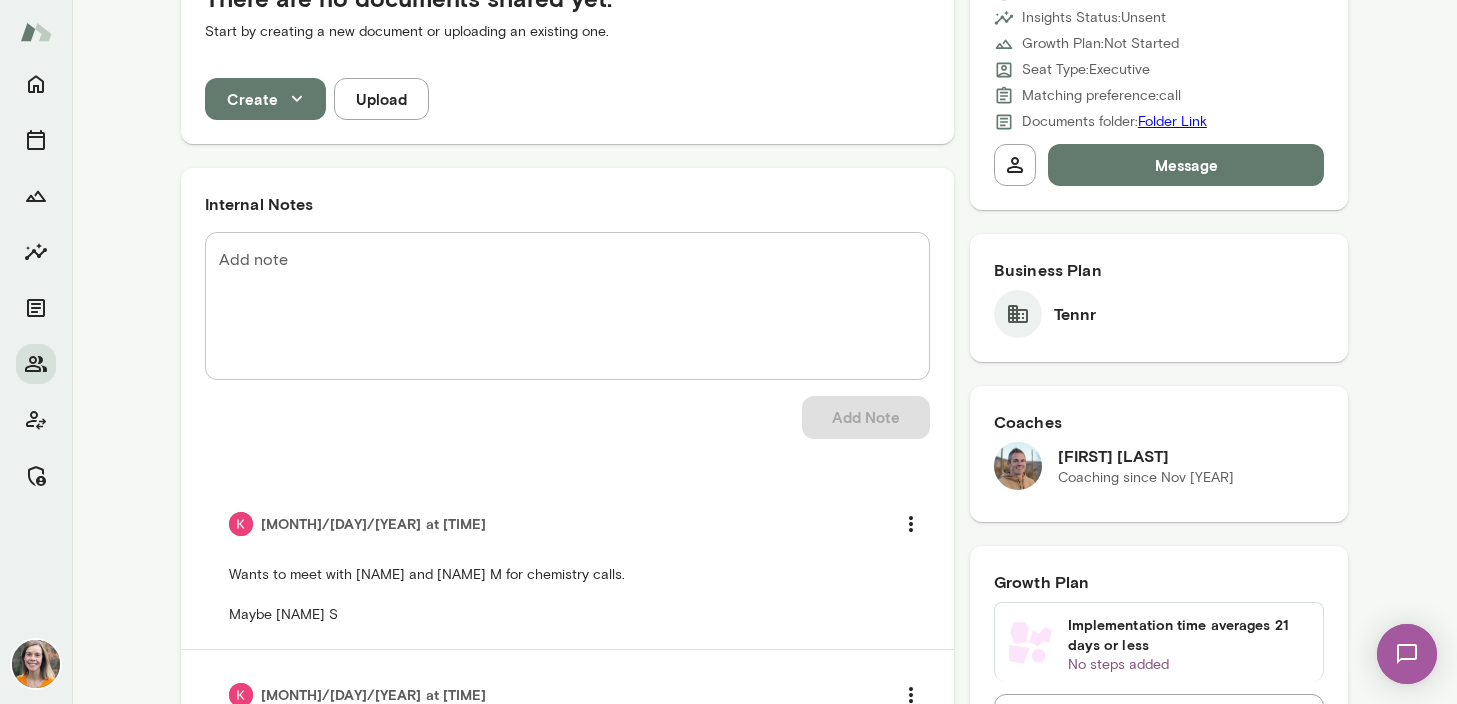 scroll, scrollTop: 0, scrollLeft: 0, axis: both 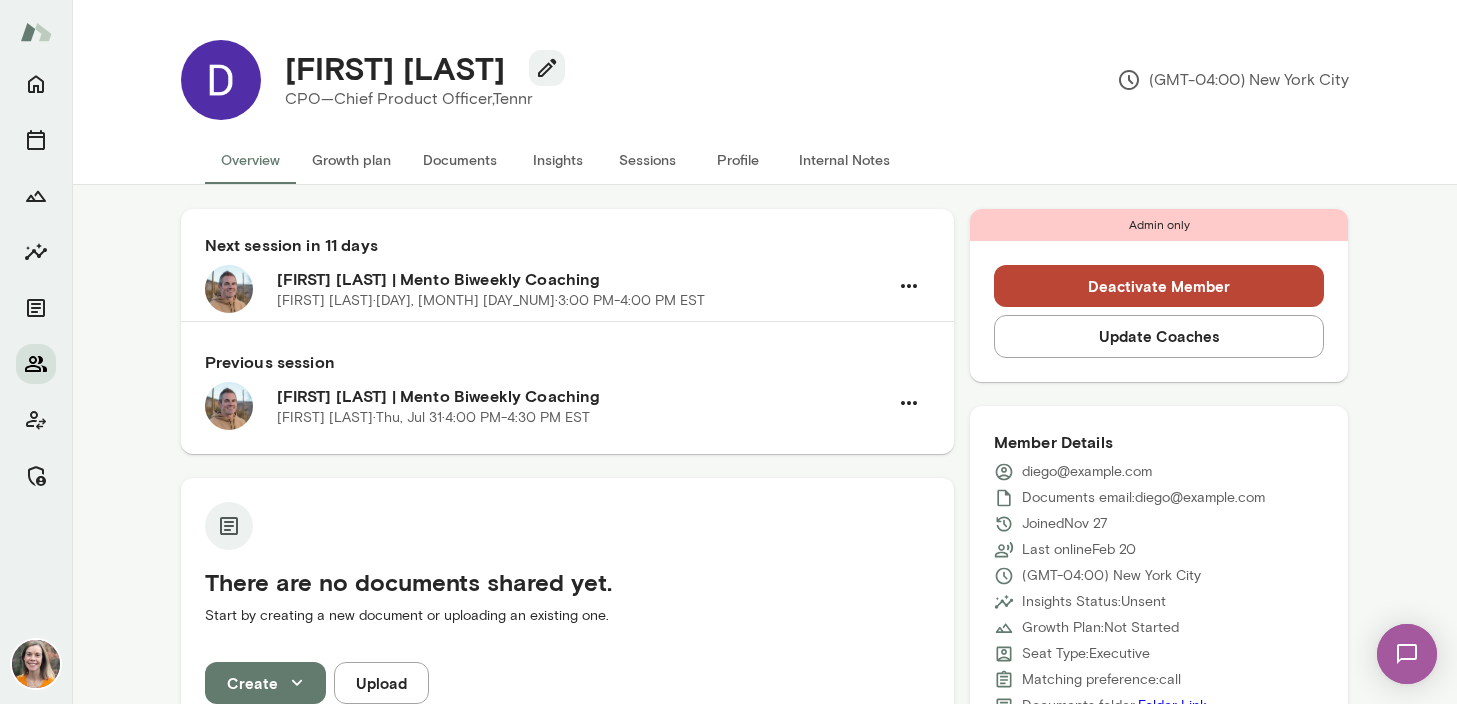 click 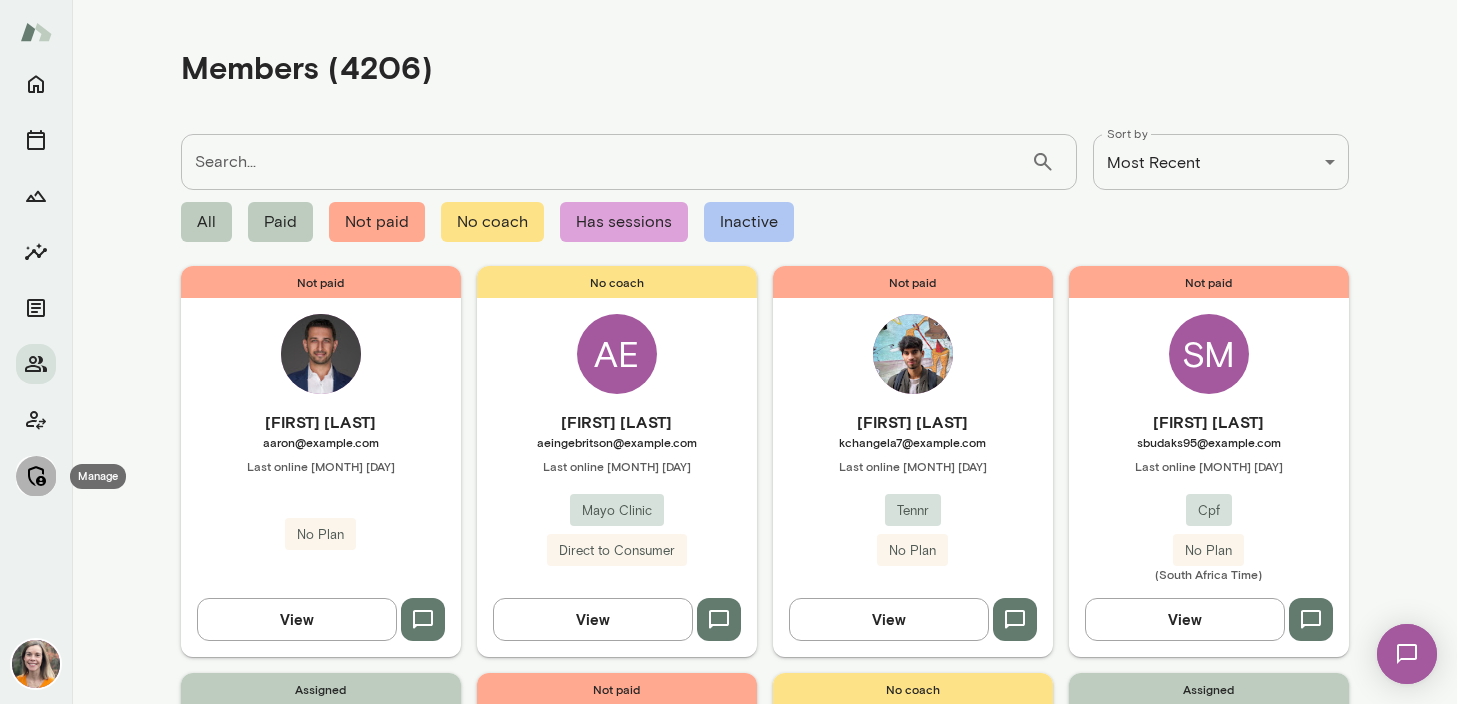 click 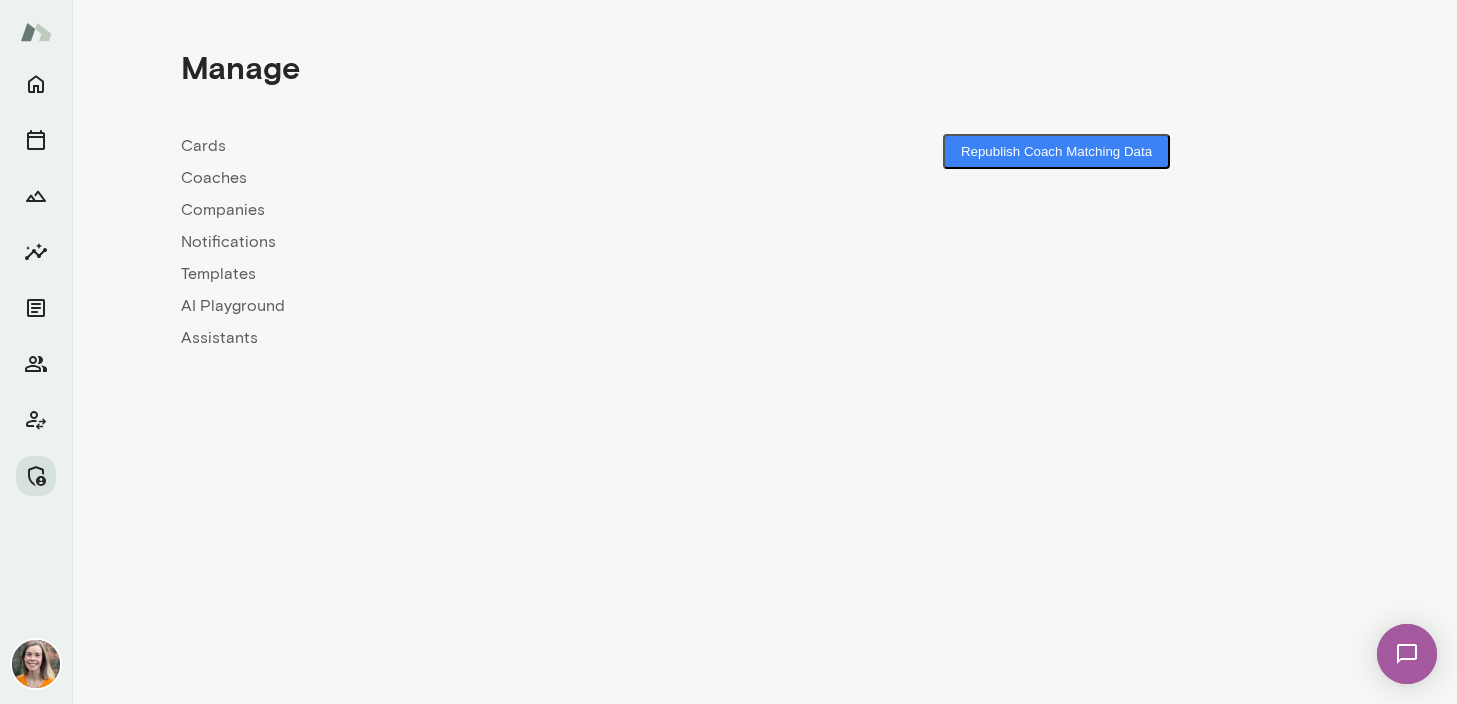 click on "Coaches" at bounding box center [473, 178] 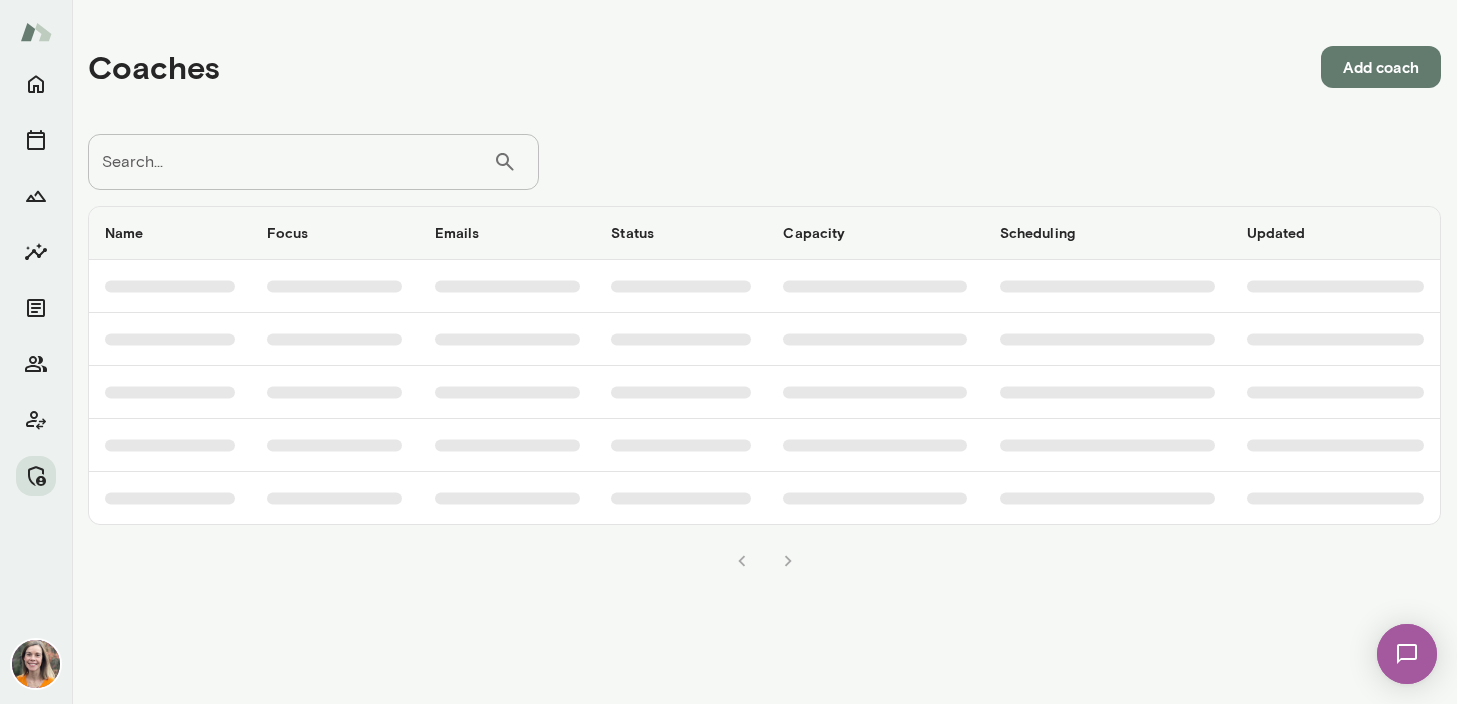 click on "Search..." at bounding box center [290, 162] 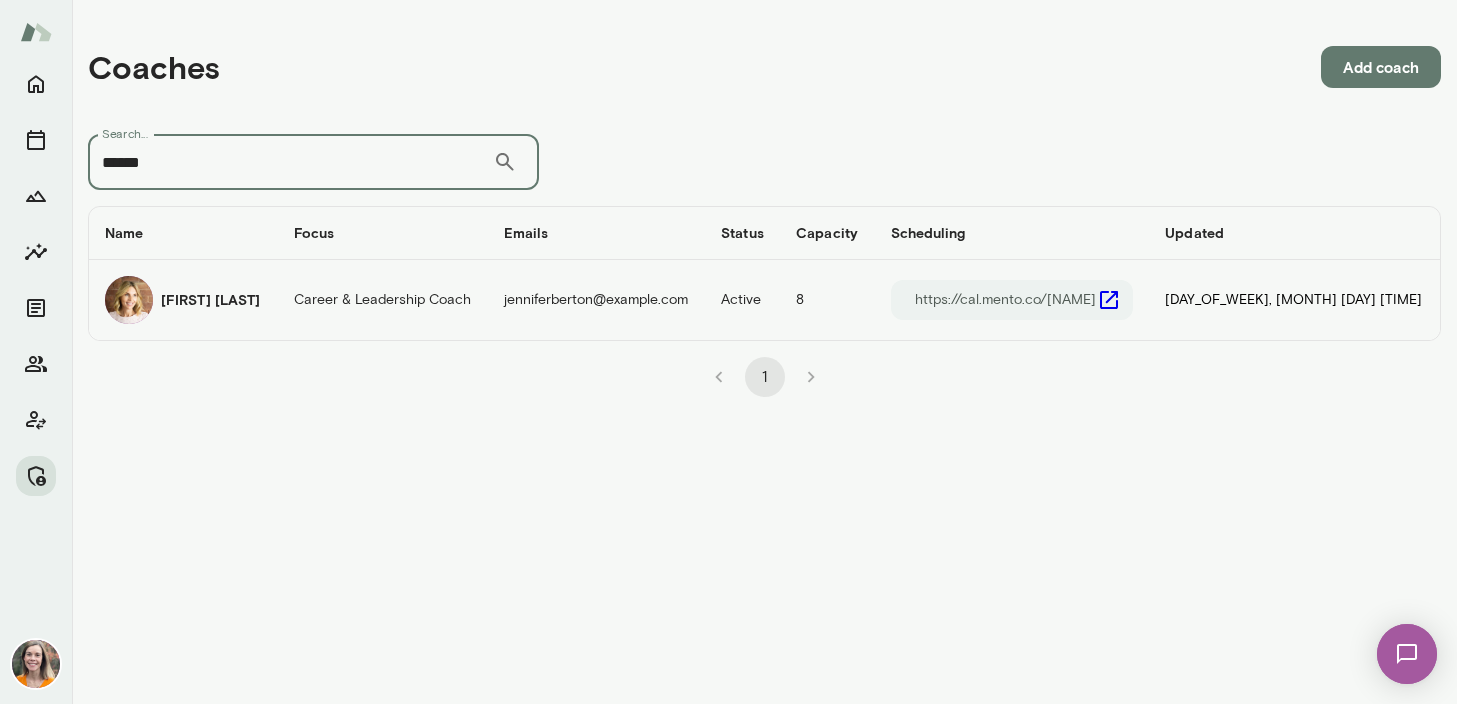 type on "******" 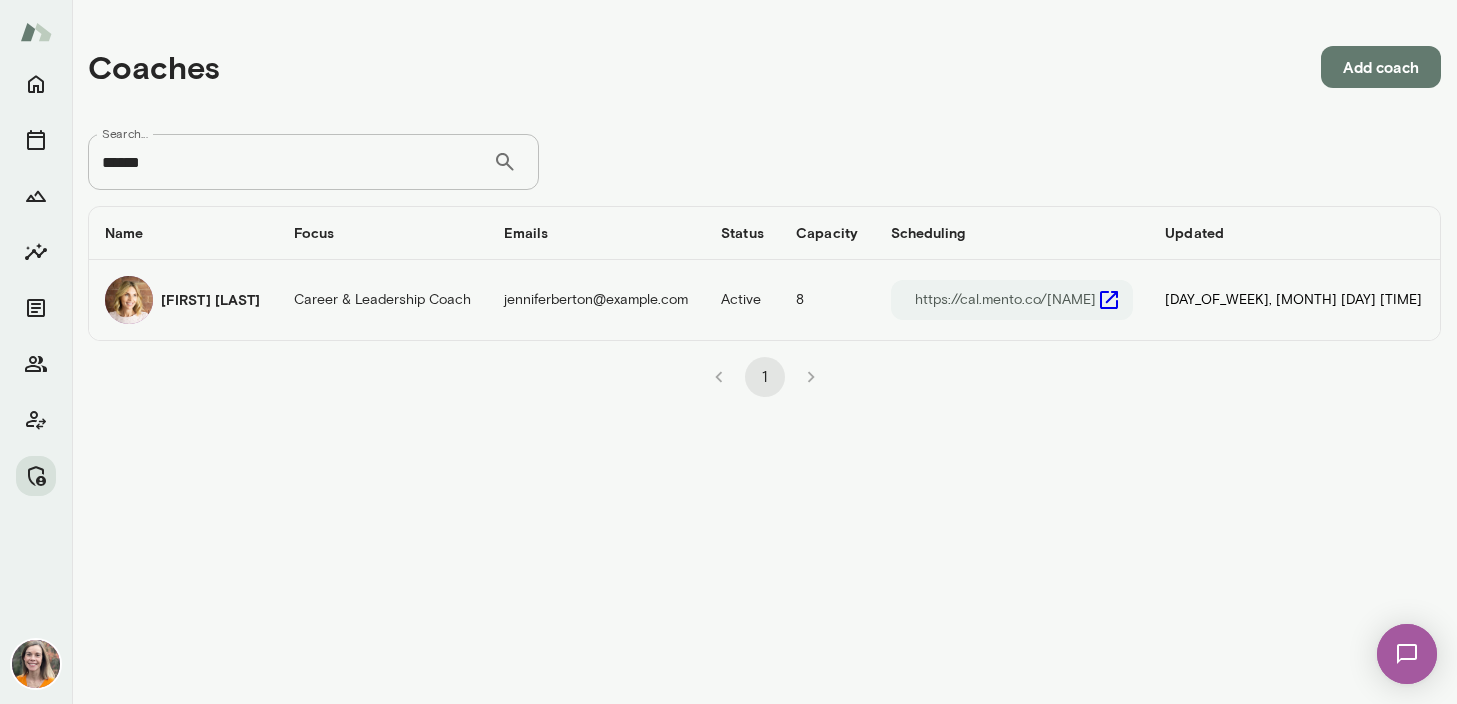 click on "Jen Berton" at bounding box center [210, 300] 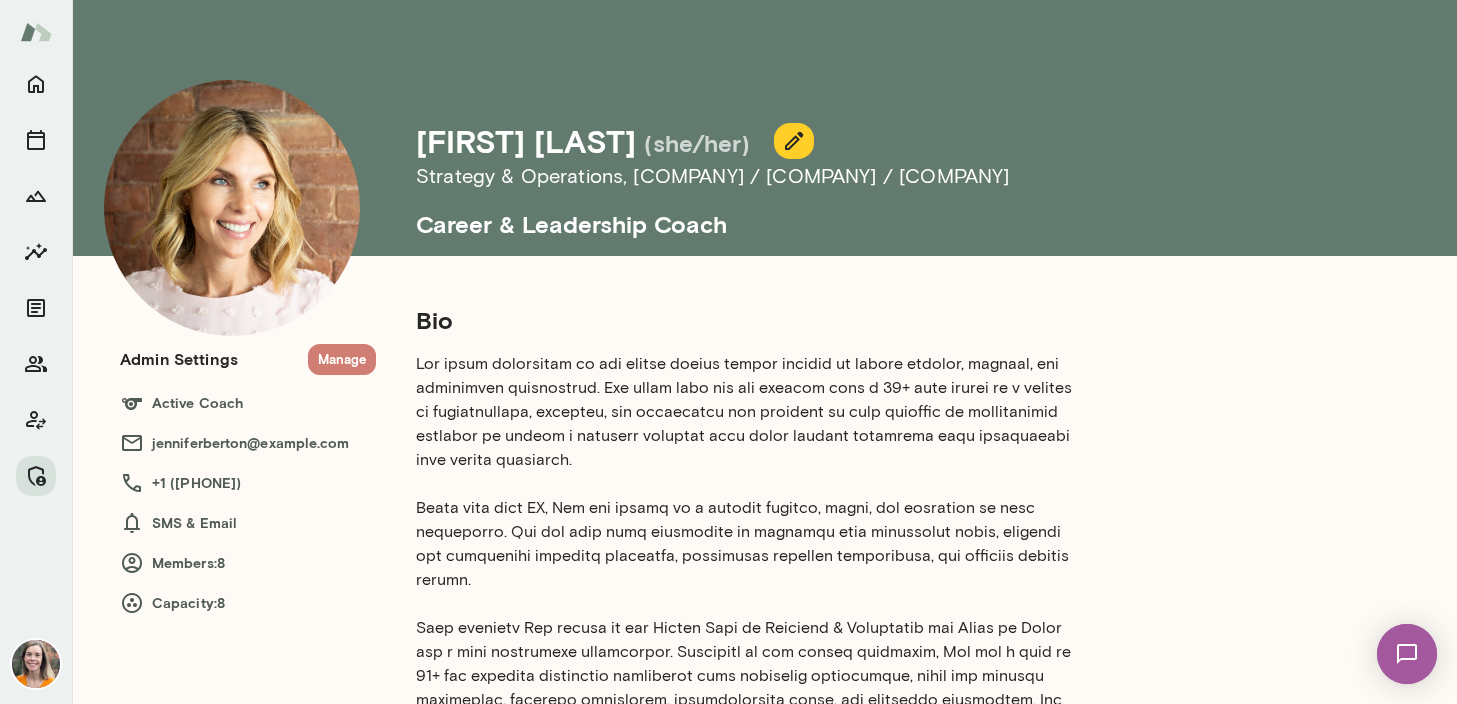 click on "Manage" at bounding box center (342, 359) 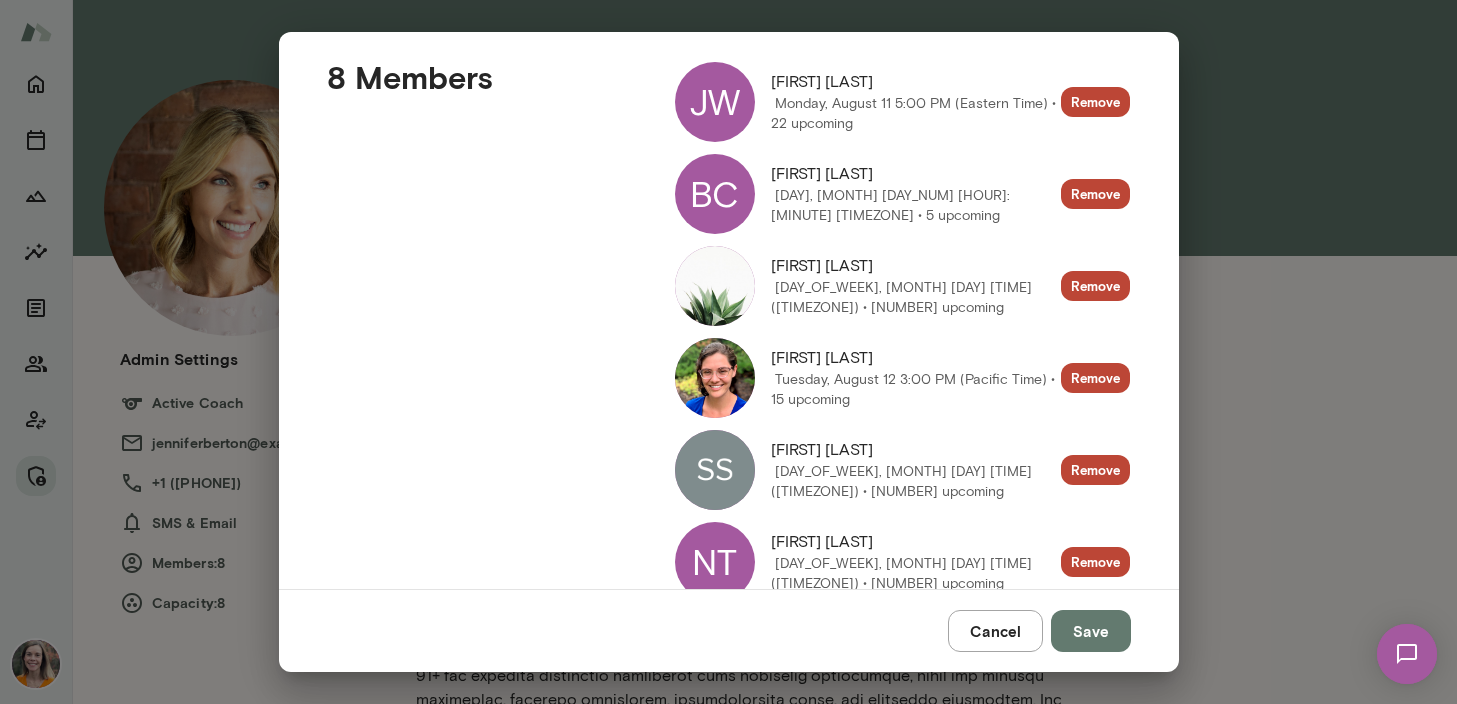 scroll, scrollTop: 301, scrollLeft: 0, axis: vertical 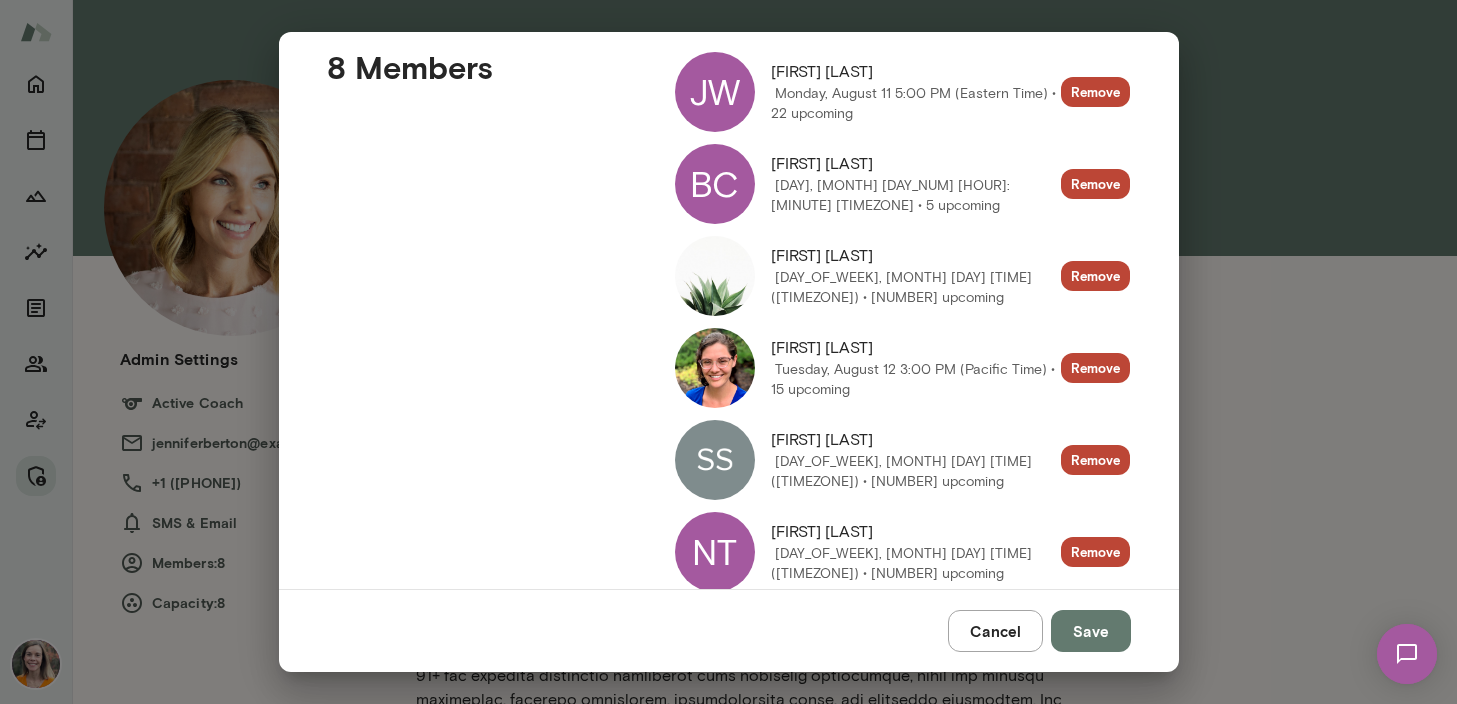 click on "JW" at bounding box center (715, 92) 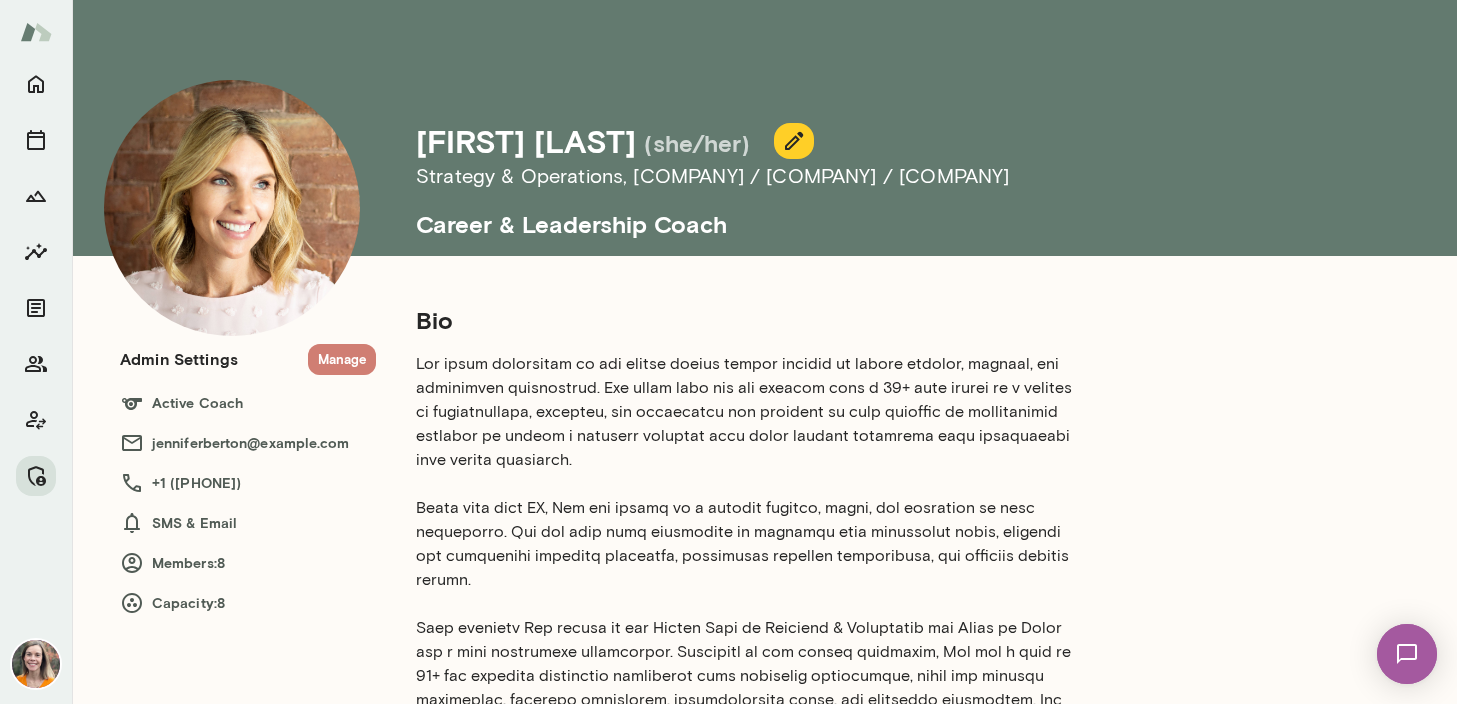click on "Manage" at bounding box center (342, 359) 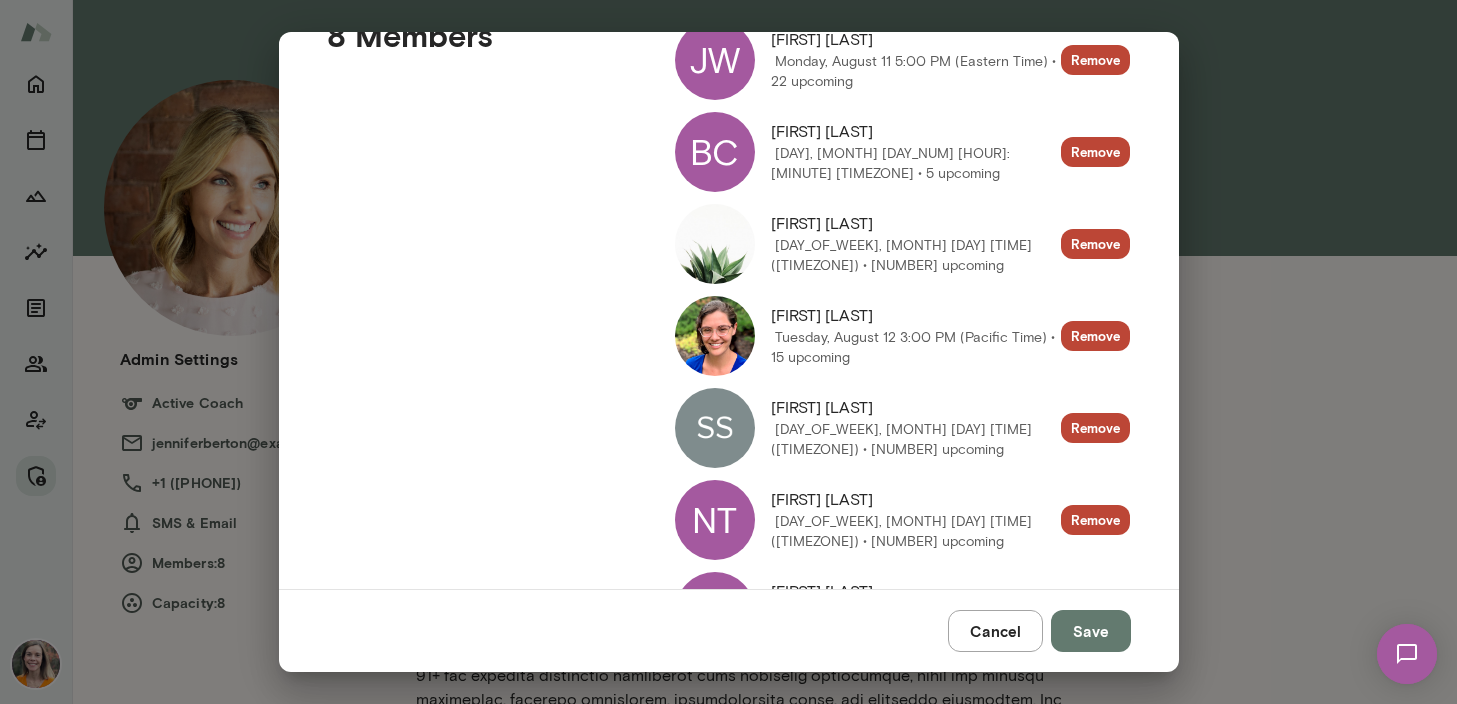 scroll, scrollTop: 342, scrollLeft: 0, axis: vertical 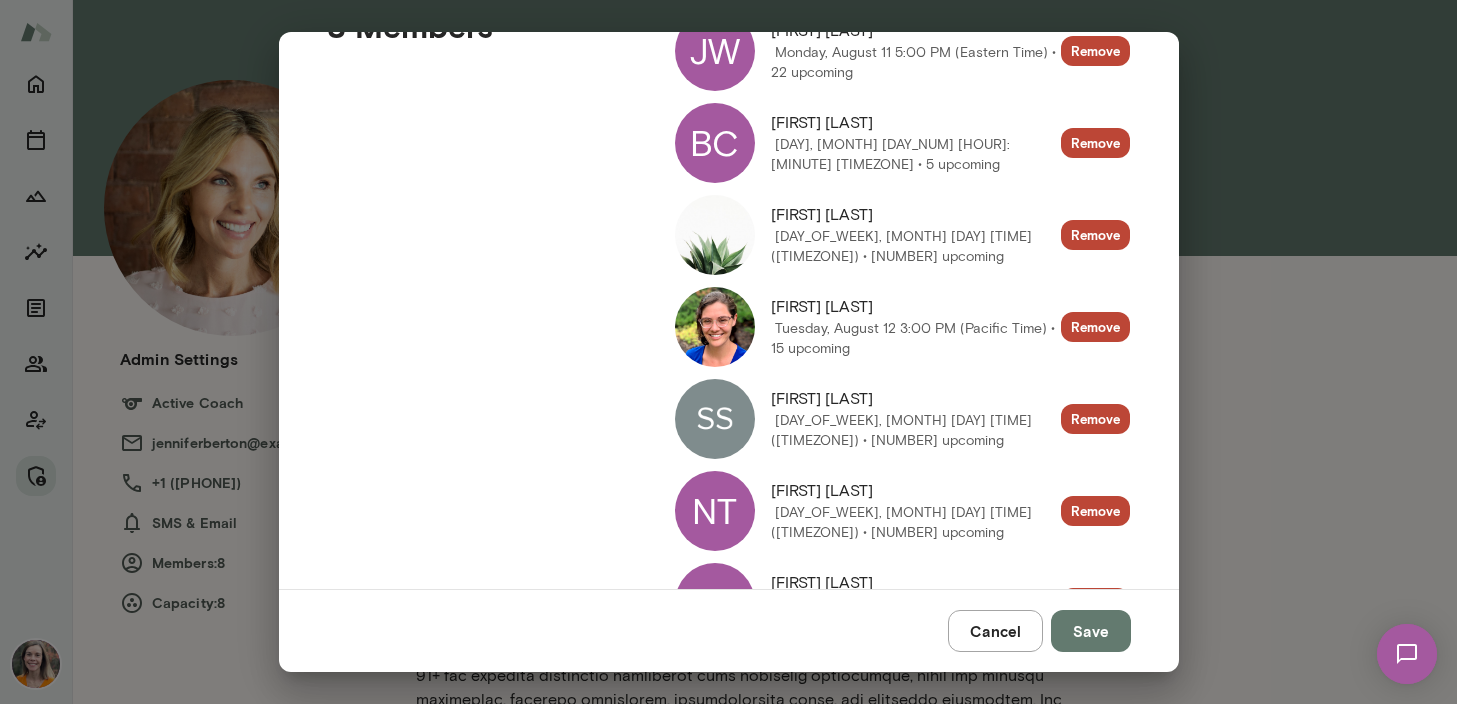click at bounding box center (715, 327) 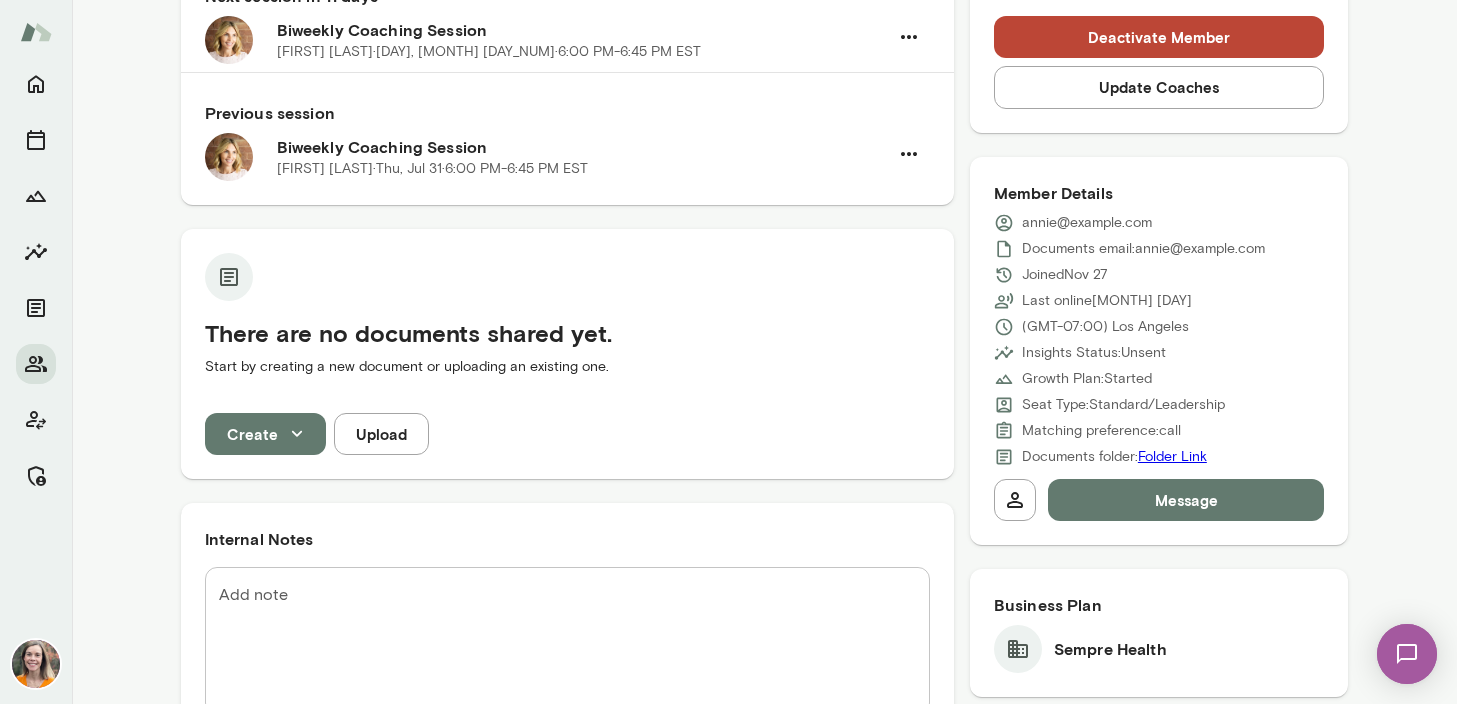 scroll, scrollTop: 0, scrollLeft: 0, axis: both 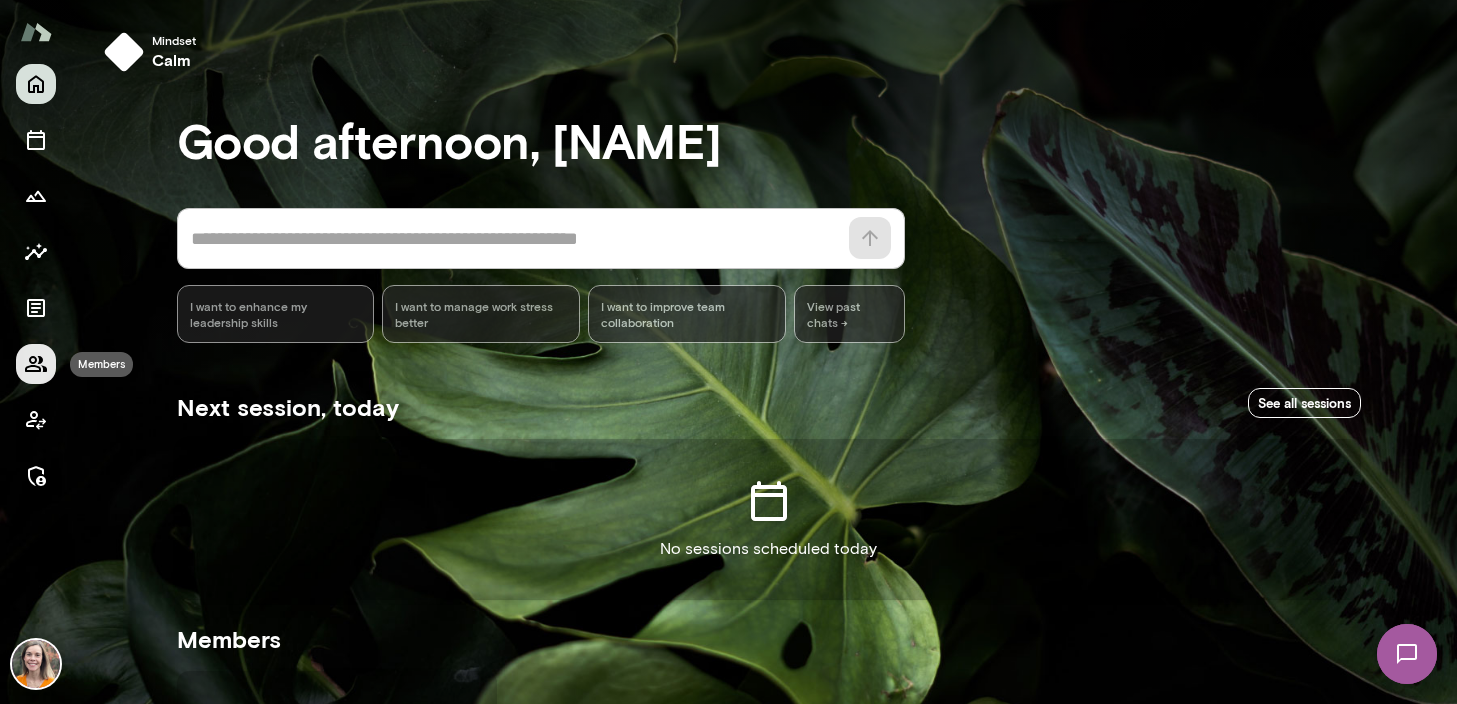 click 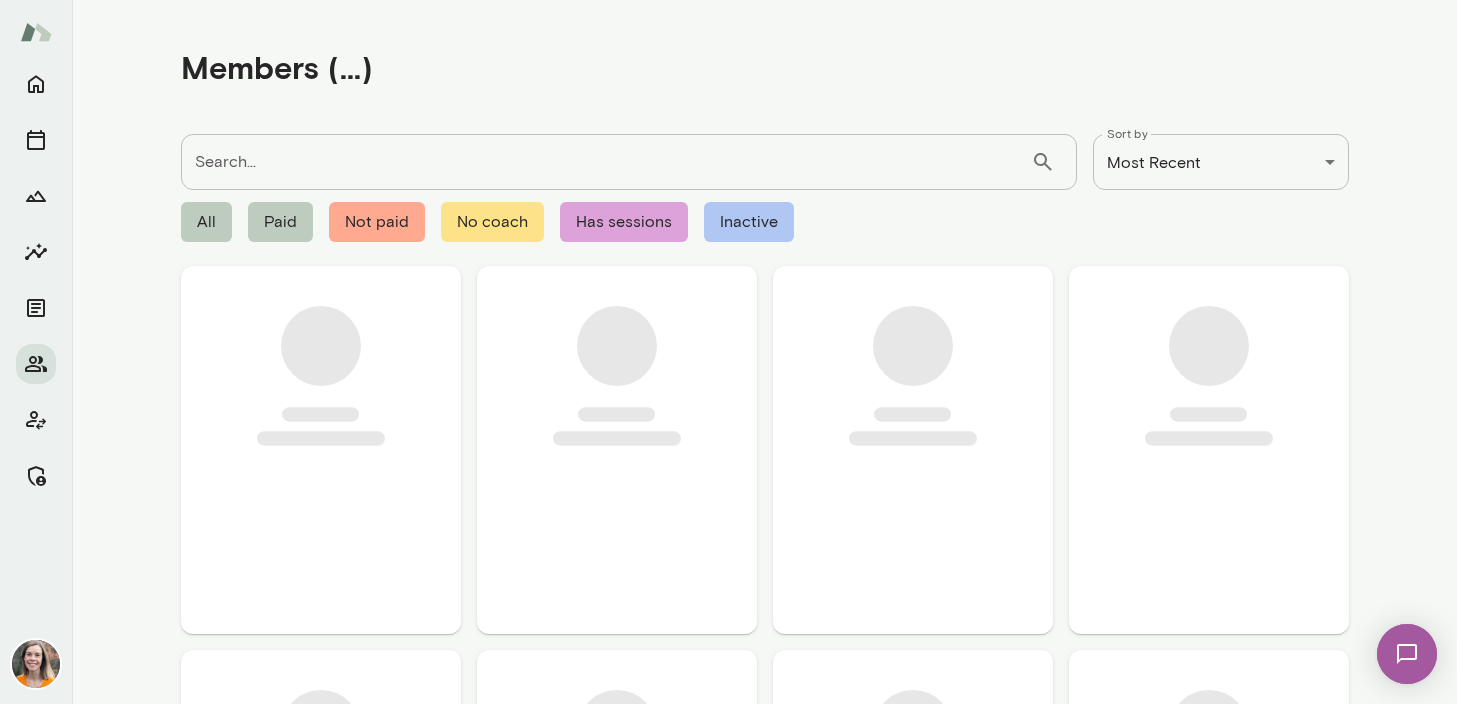 click on "Search..." at bounding box center [606, 162] 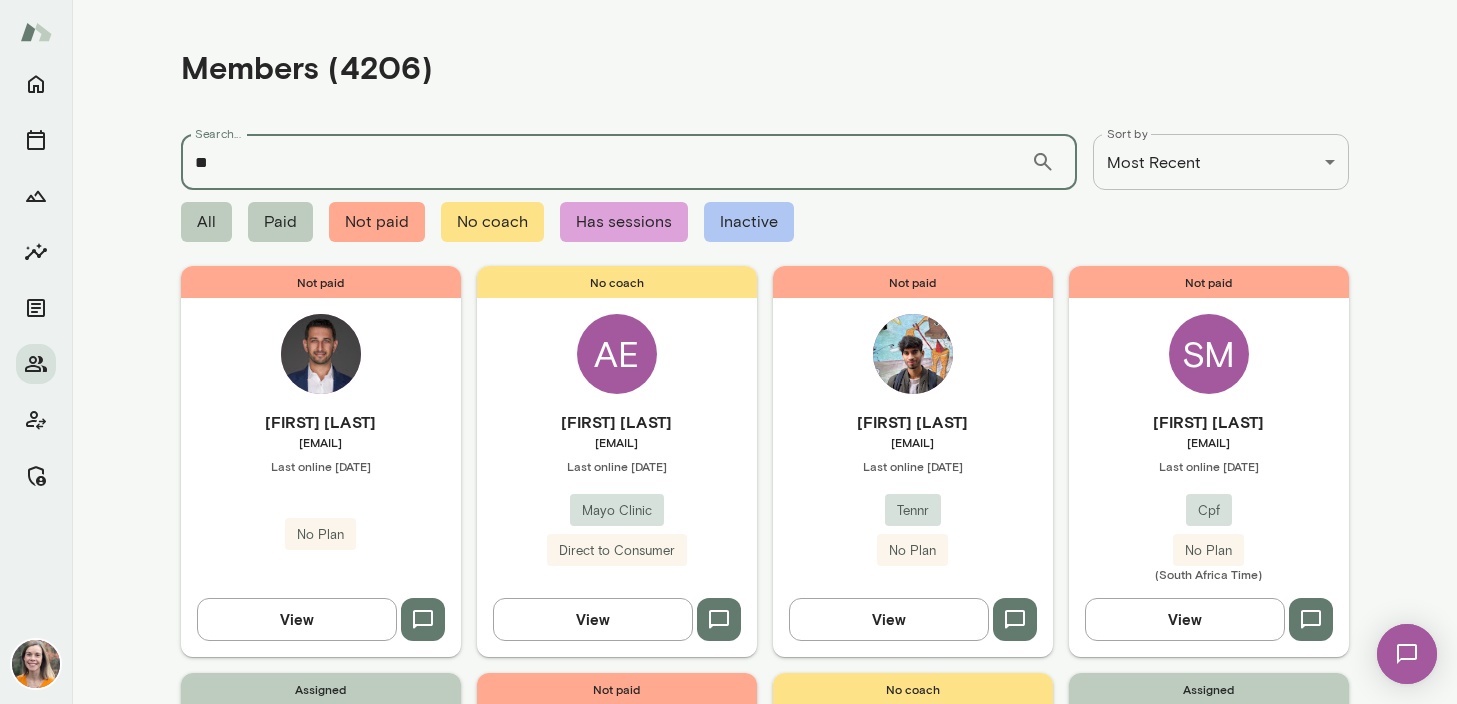 type on "*" 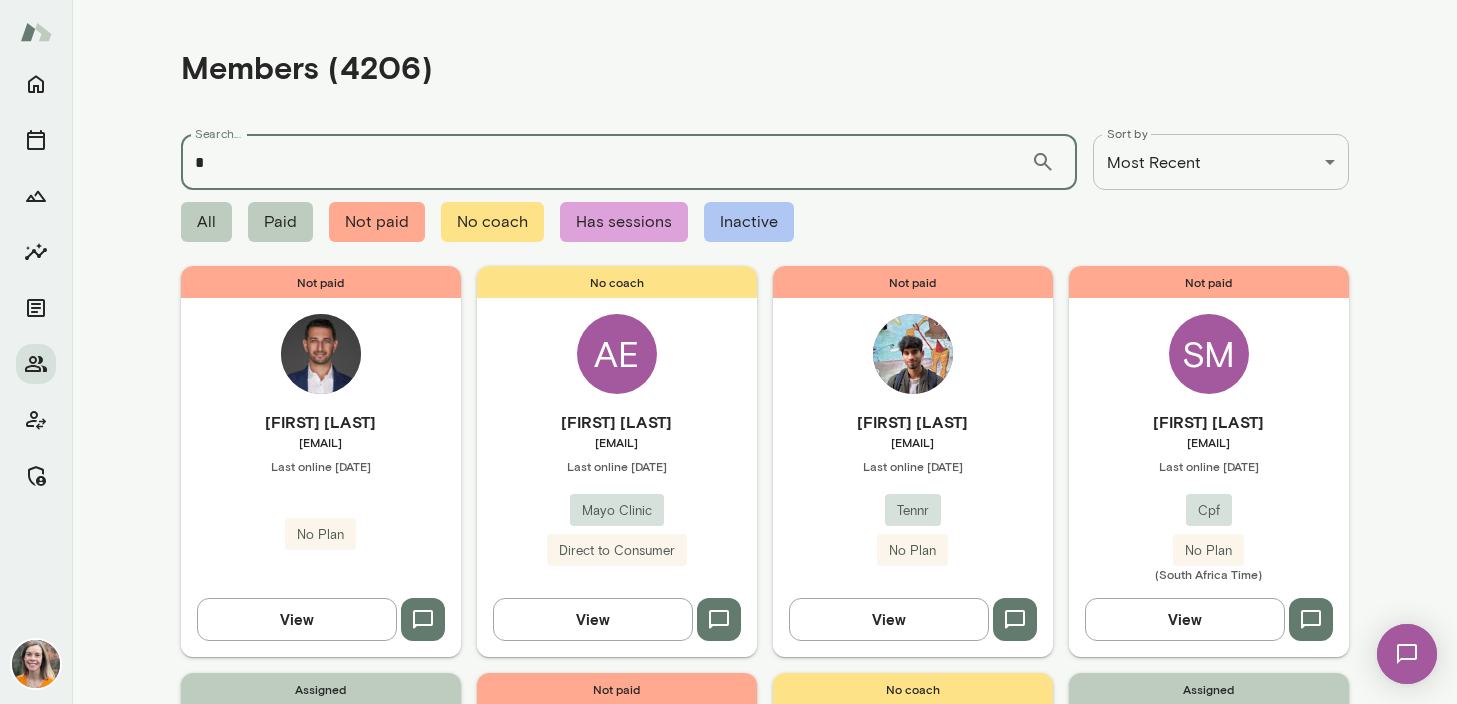 type 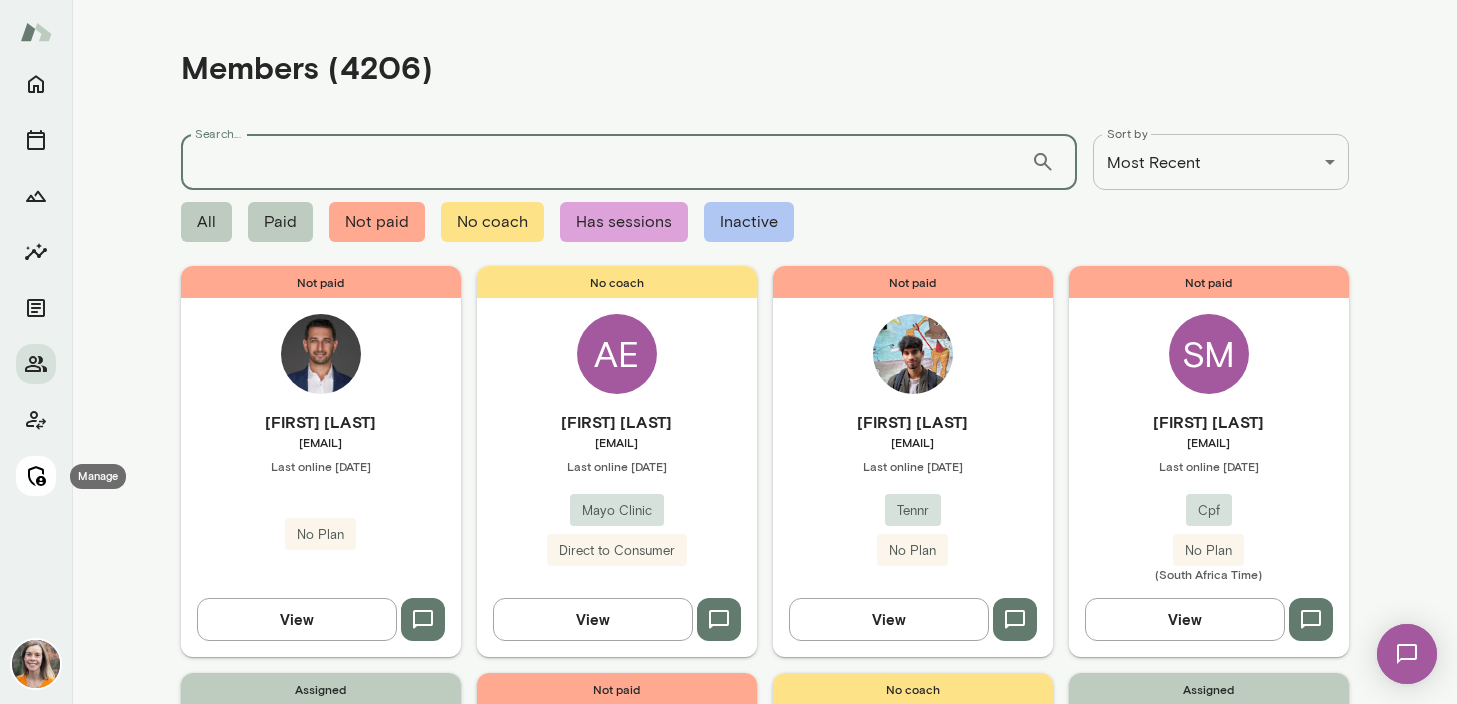 click 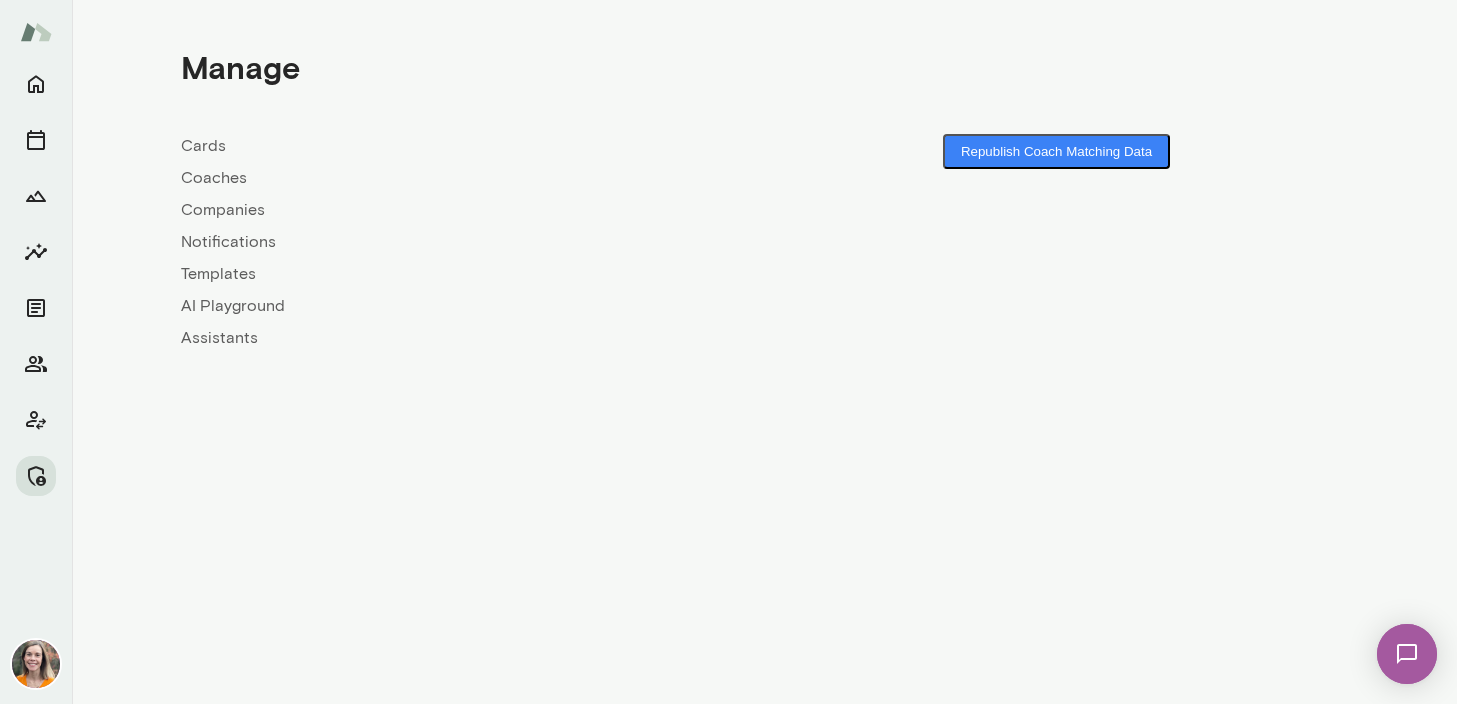 click on "Coaches" at bounding box center [473, 178] 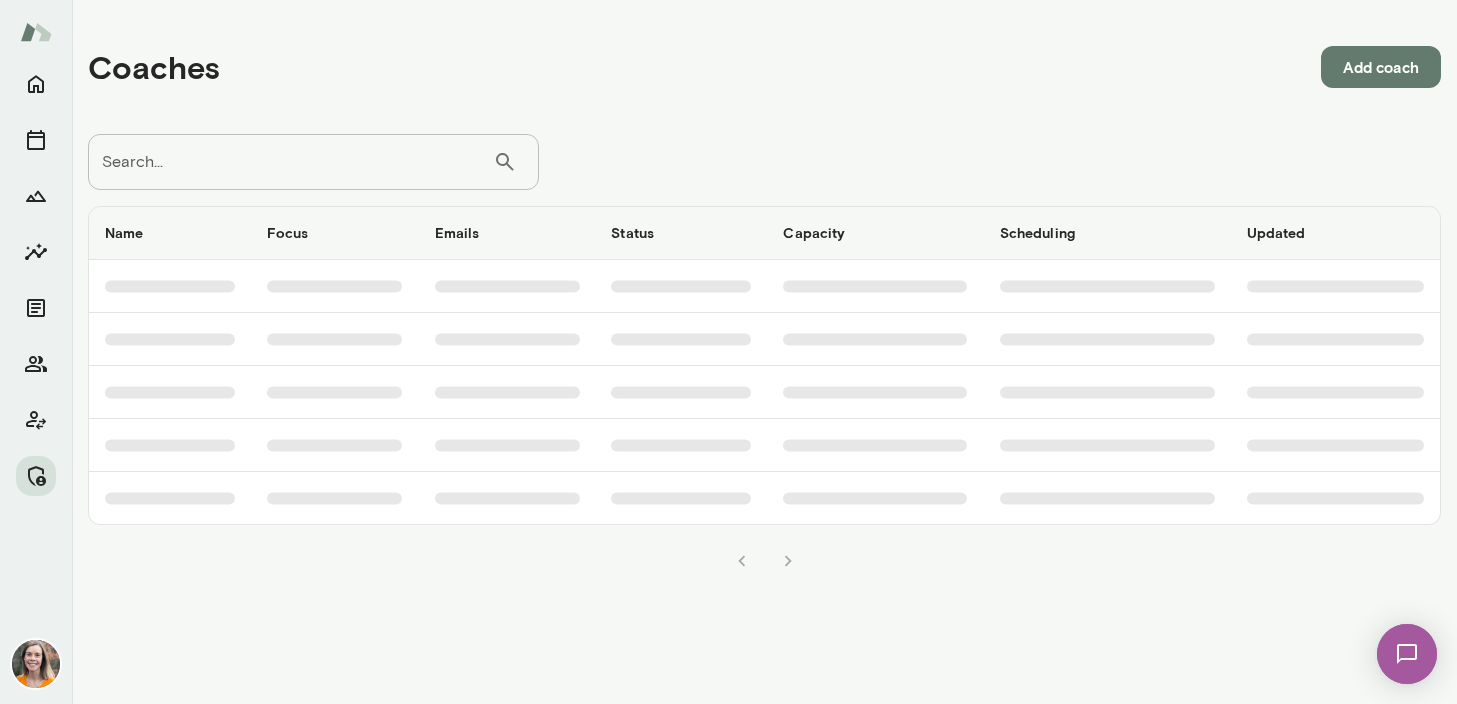 click on "Search..." at bounding box center [290, 162] 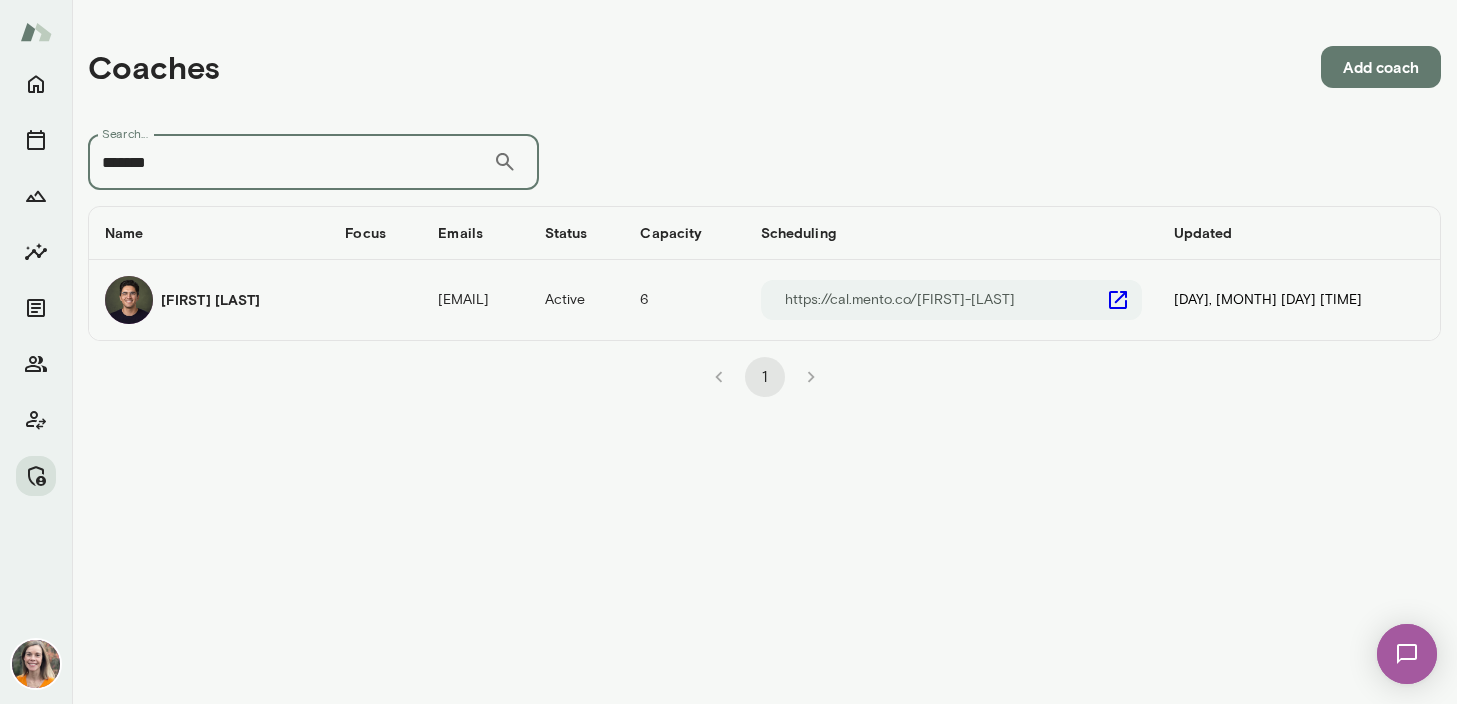 type on "*******" 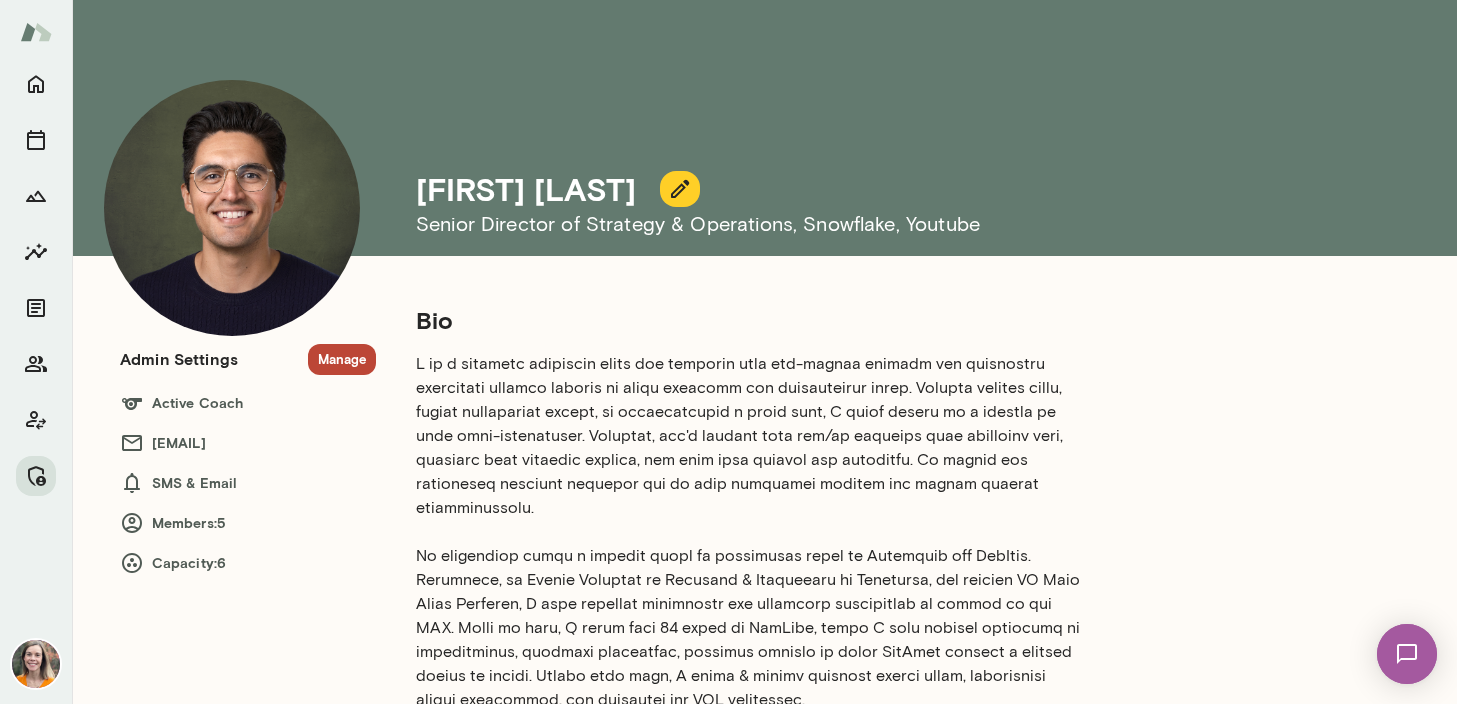 click on "Manage" at bounding box center [342, 359] 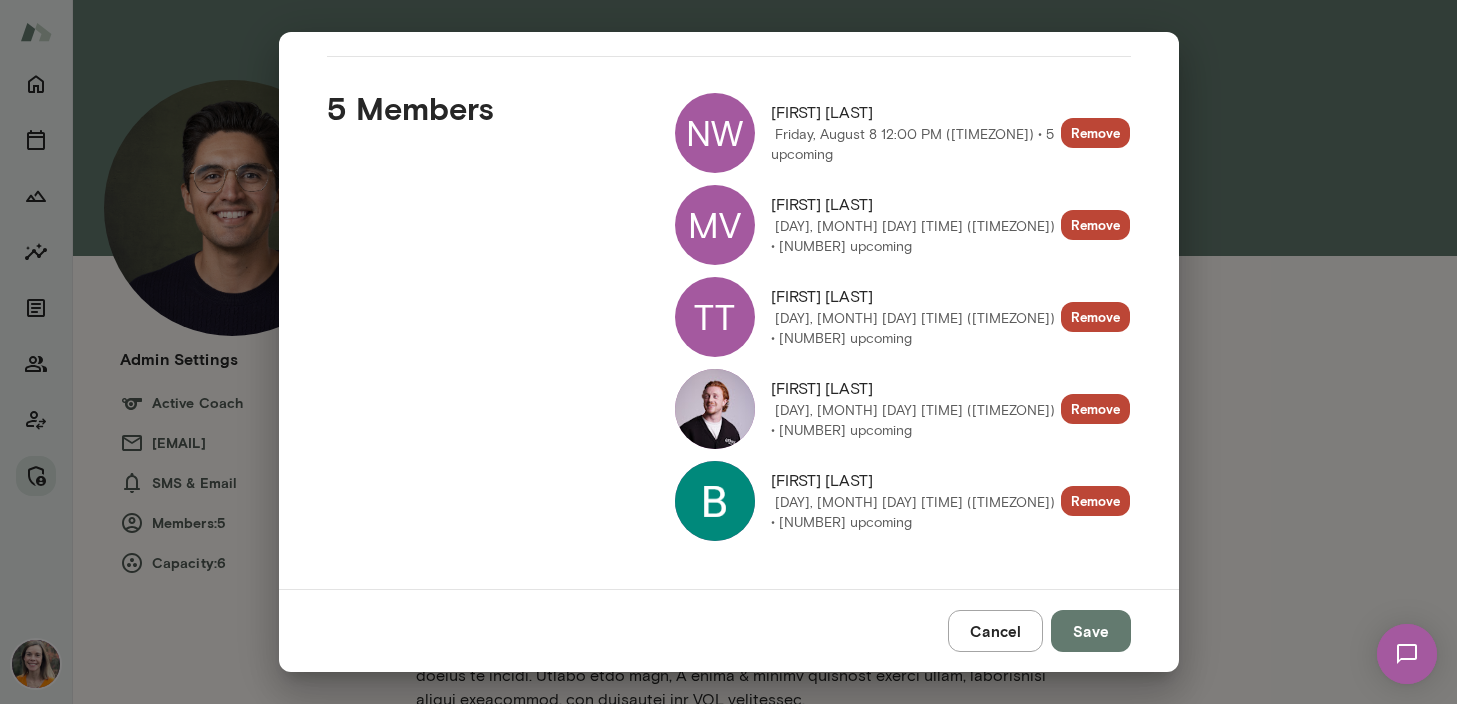 scroll, scrollTop: 0, scrollLeft: 0, axis: both 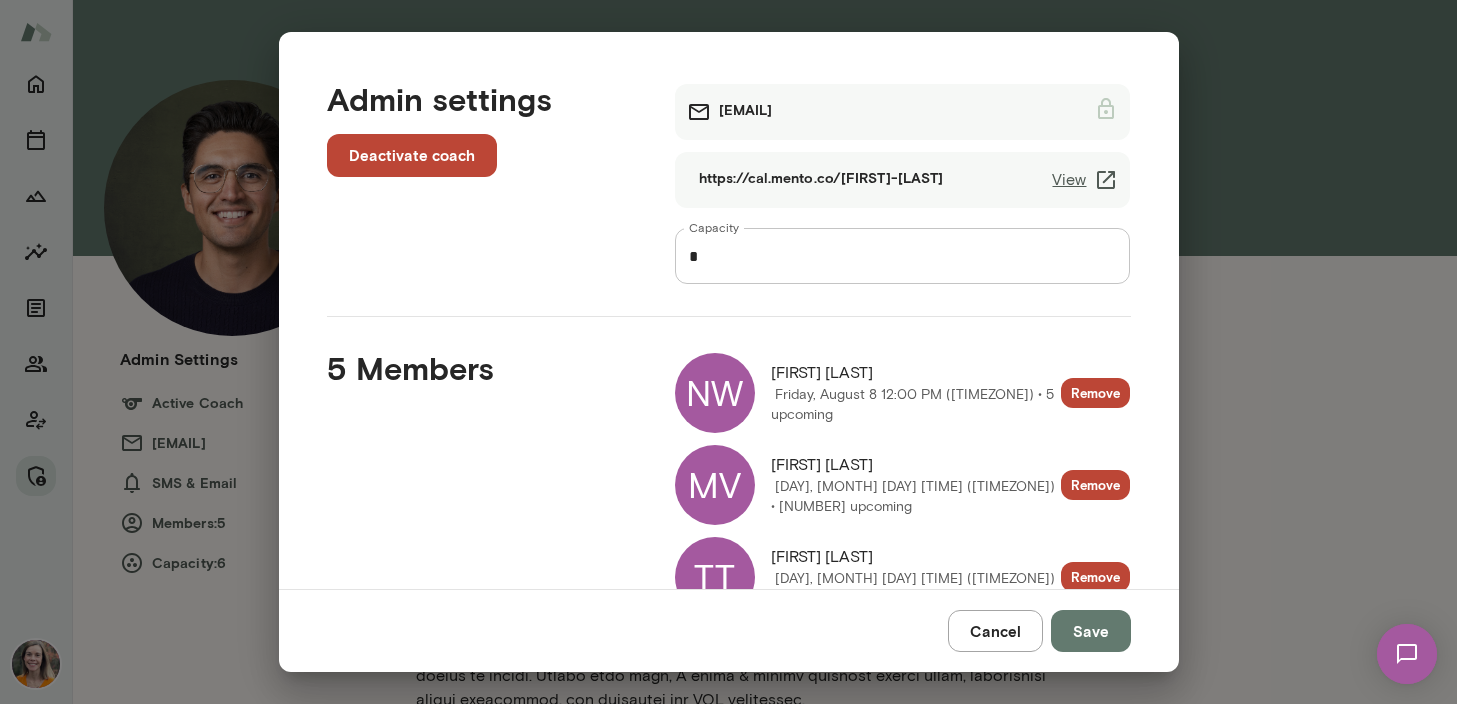 click on "Cancel" at bounding box center [995, 631] 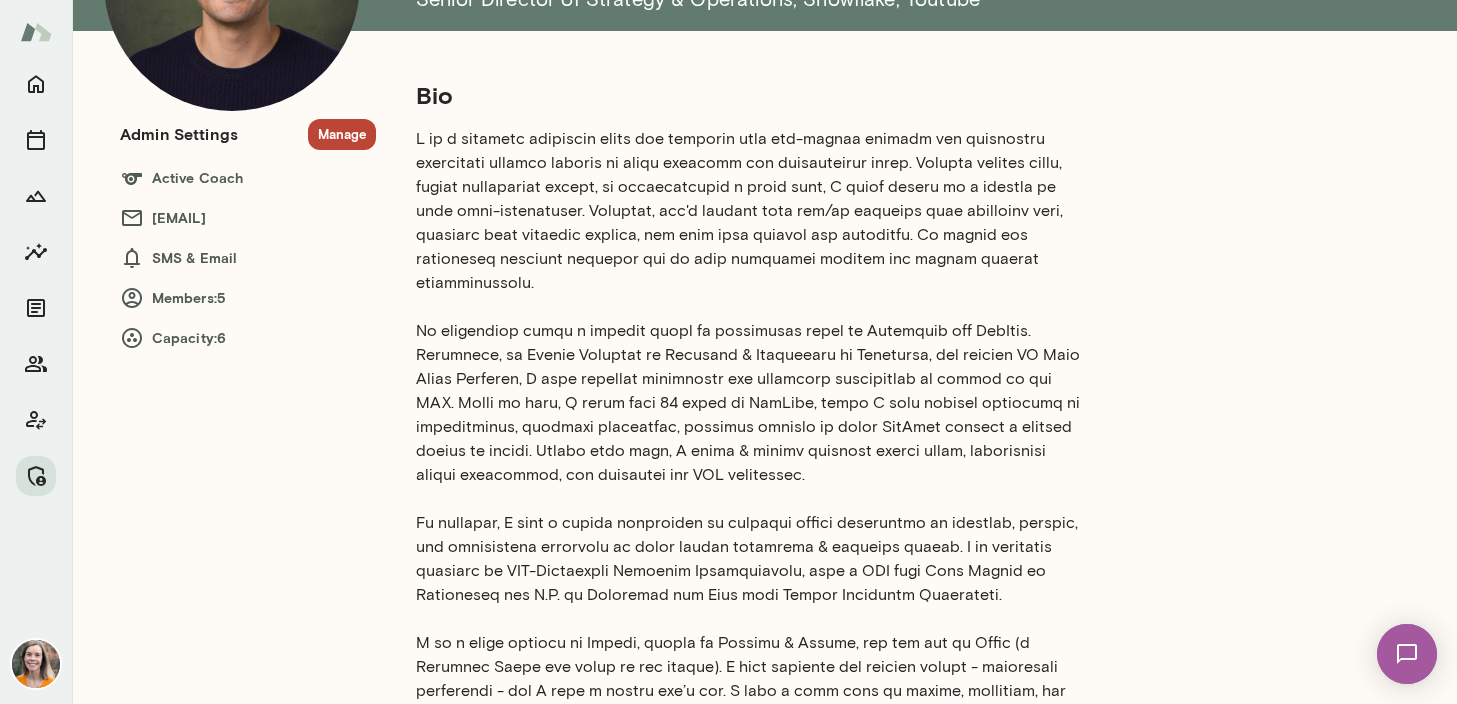 scroll, scrollTop: 0, scrollLeft: 0, axis: both 